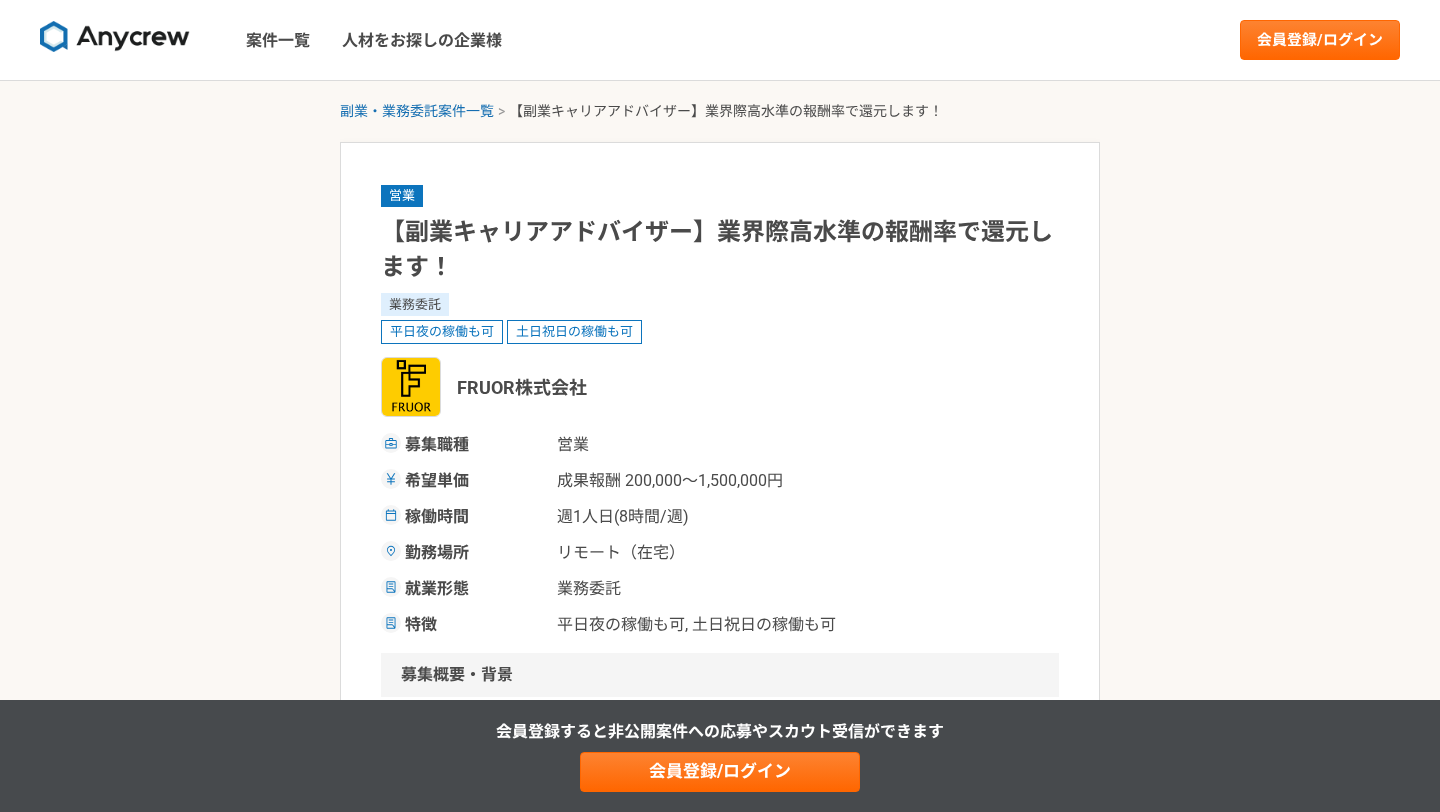scroll, scrollTop: 0, scrollLeft: 0, axis: both 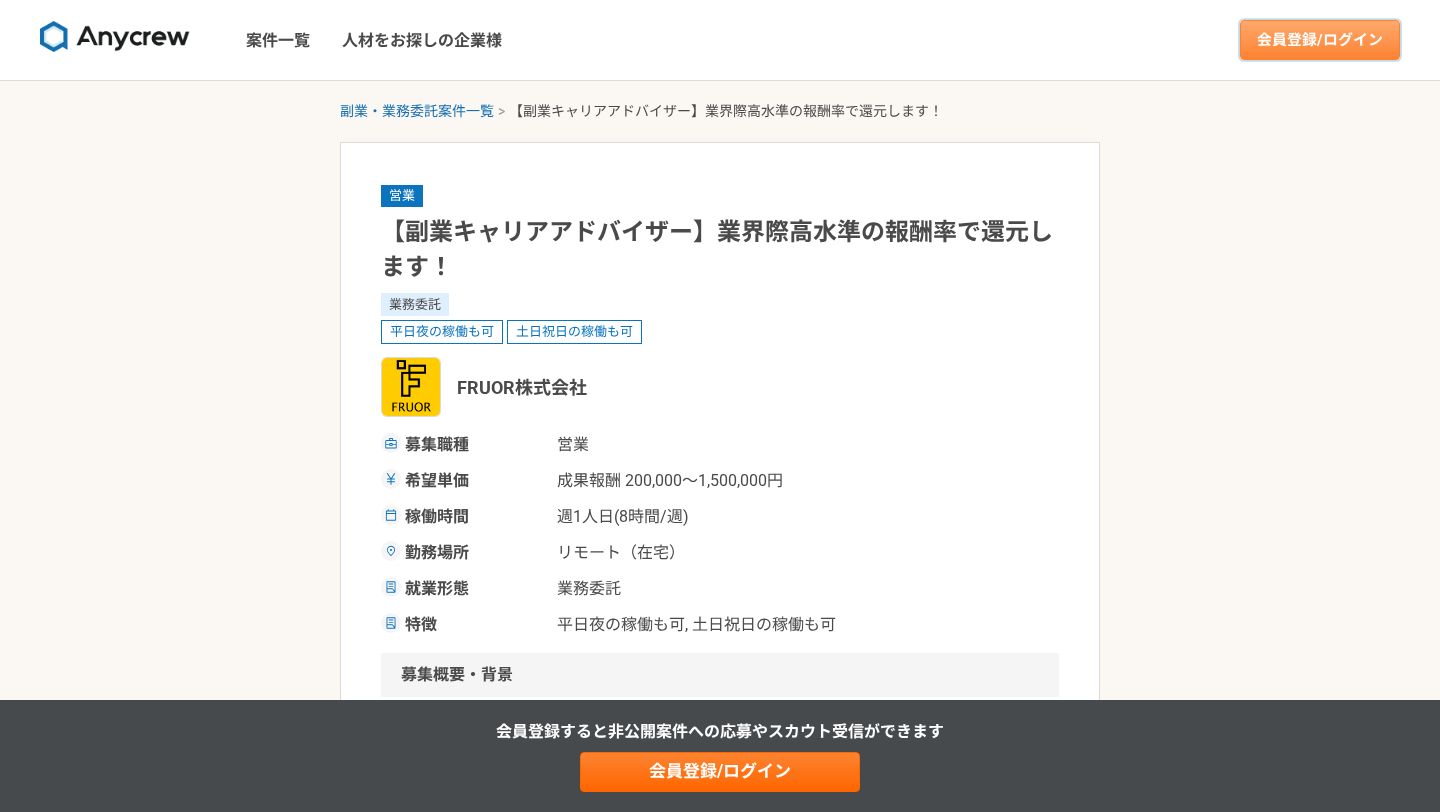 click on "会員登録/ログイン" at bounding box center [1320, 40] 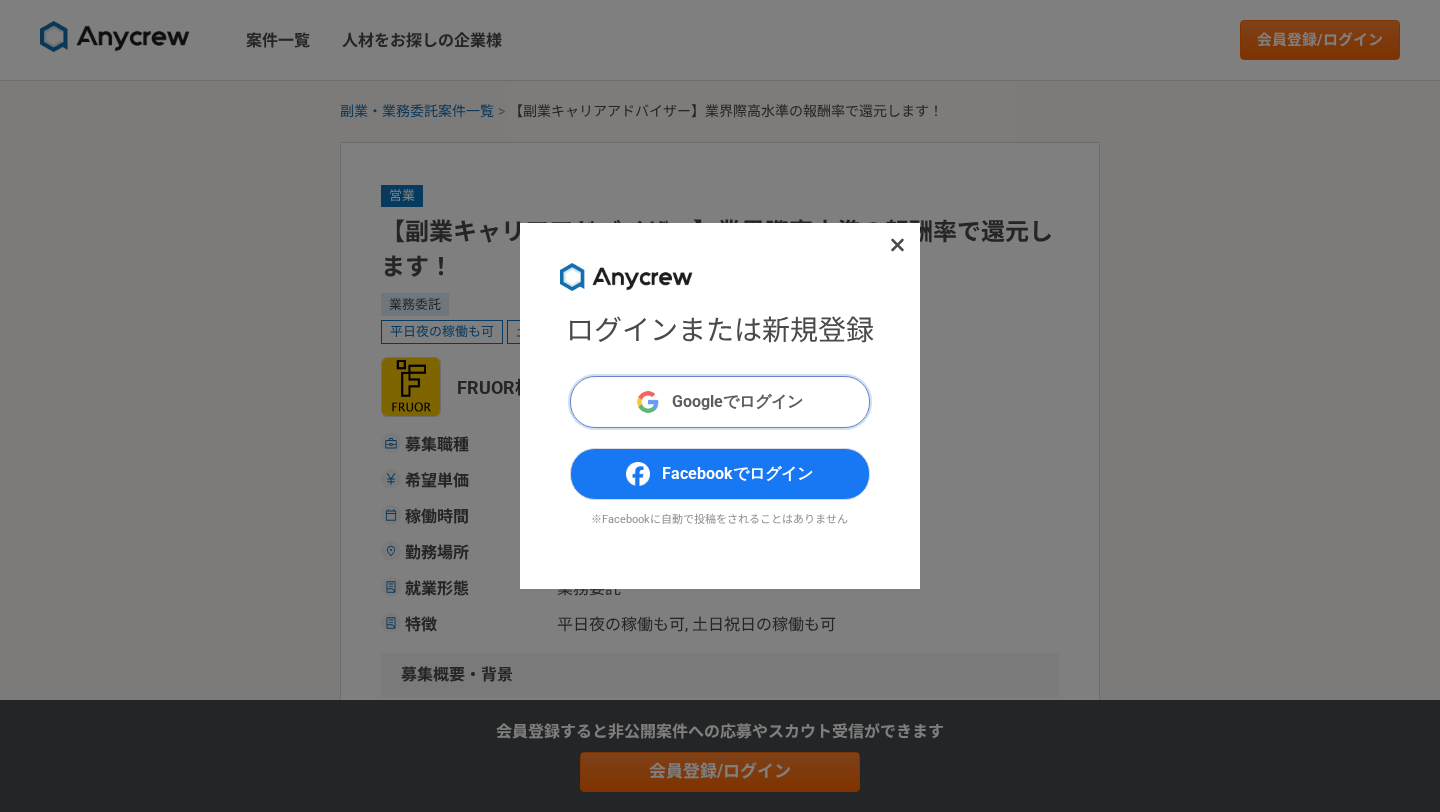 click on "Googleでログイン" at bounding box center (737, 402) 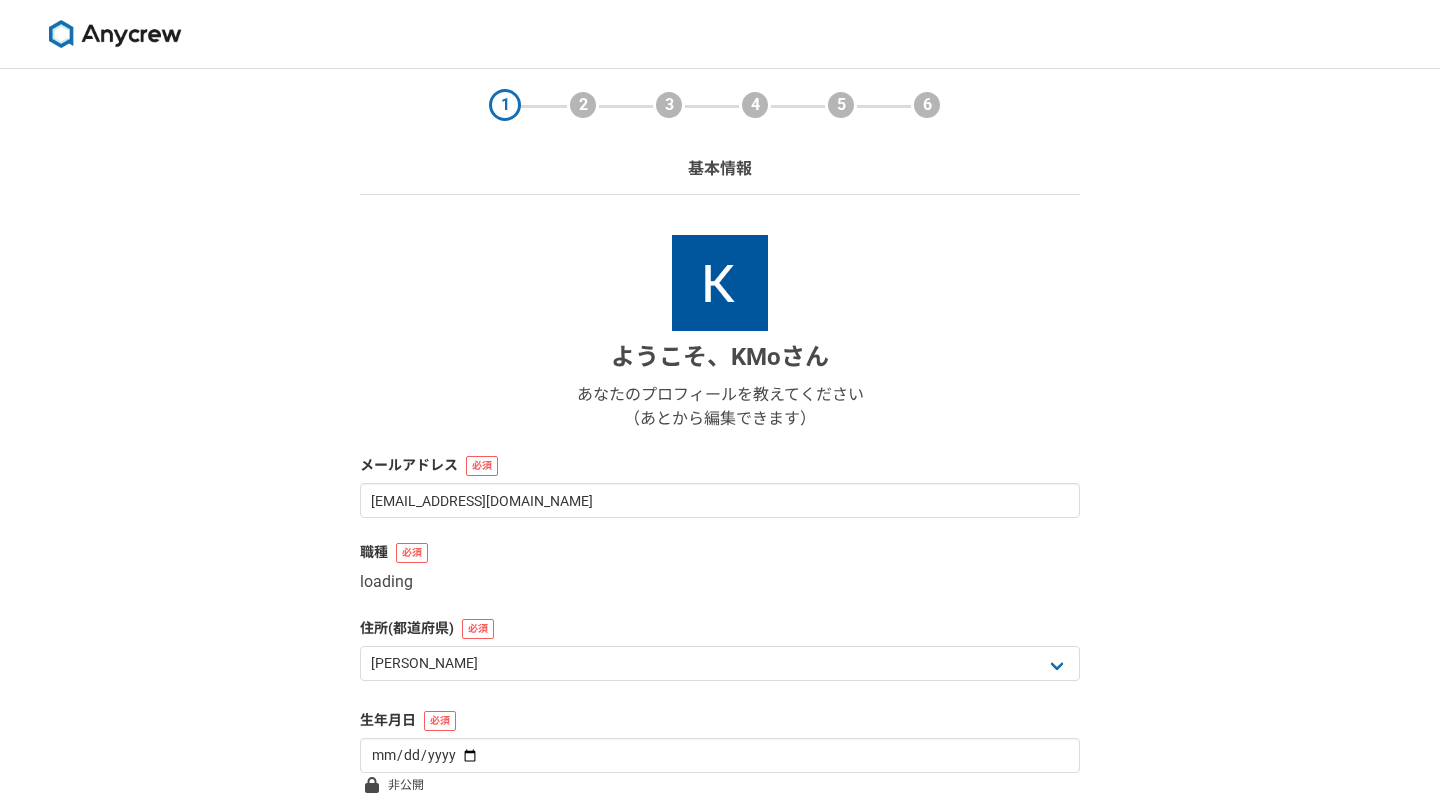 select on "13" 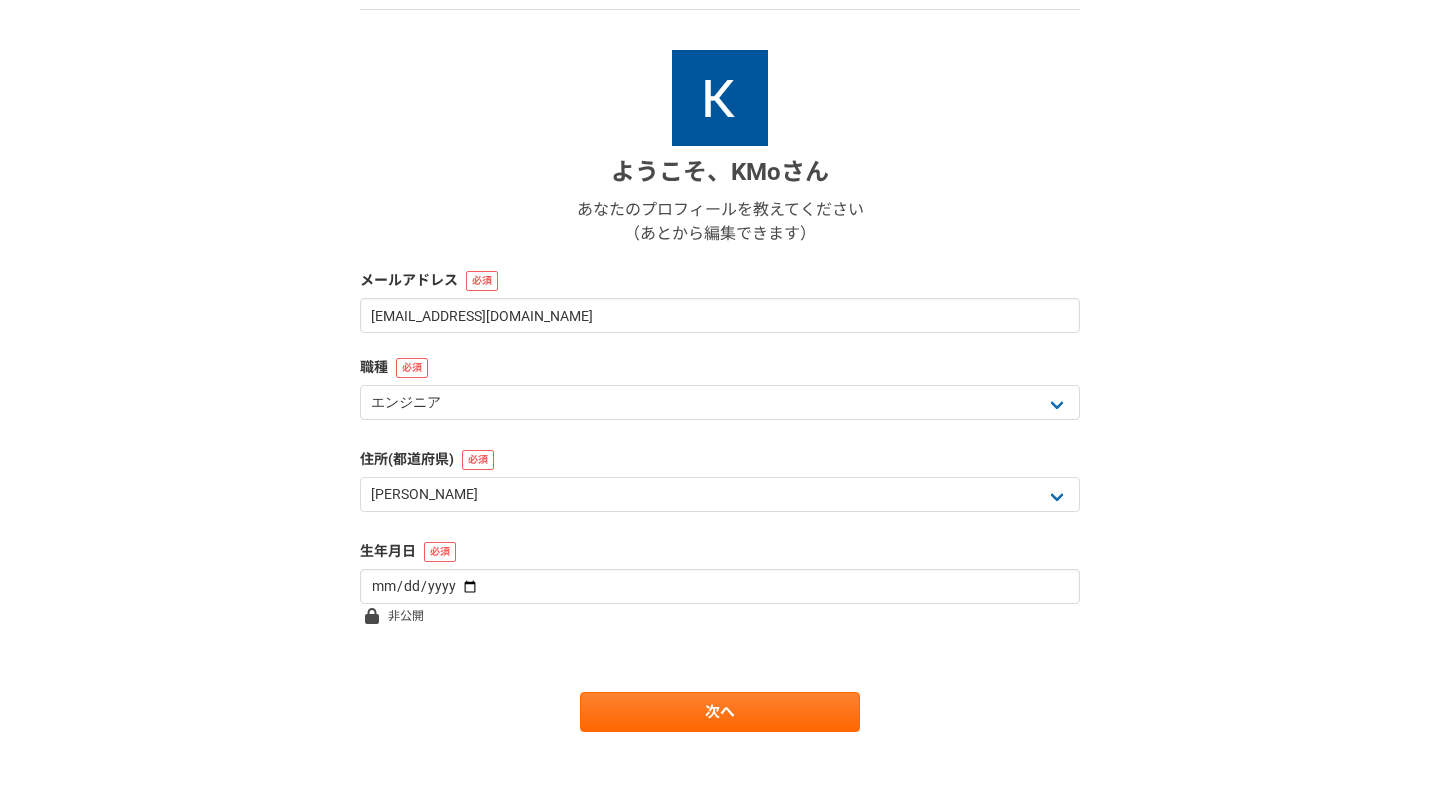 scroll, scrollTop: 0, scrollLeft: 0, axis: both 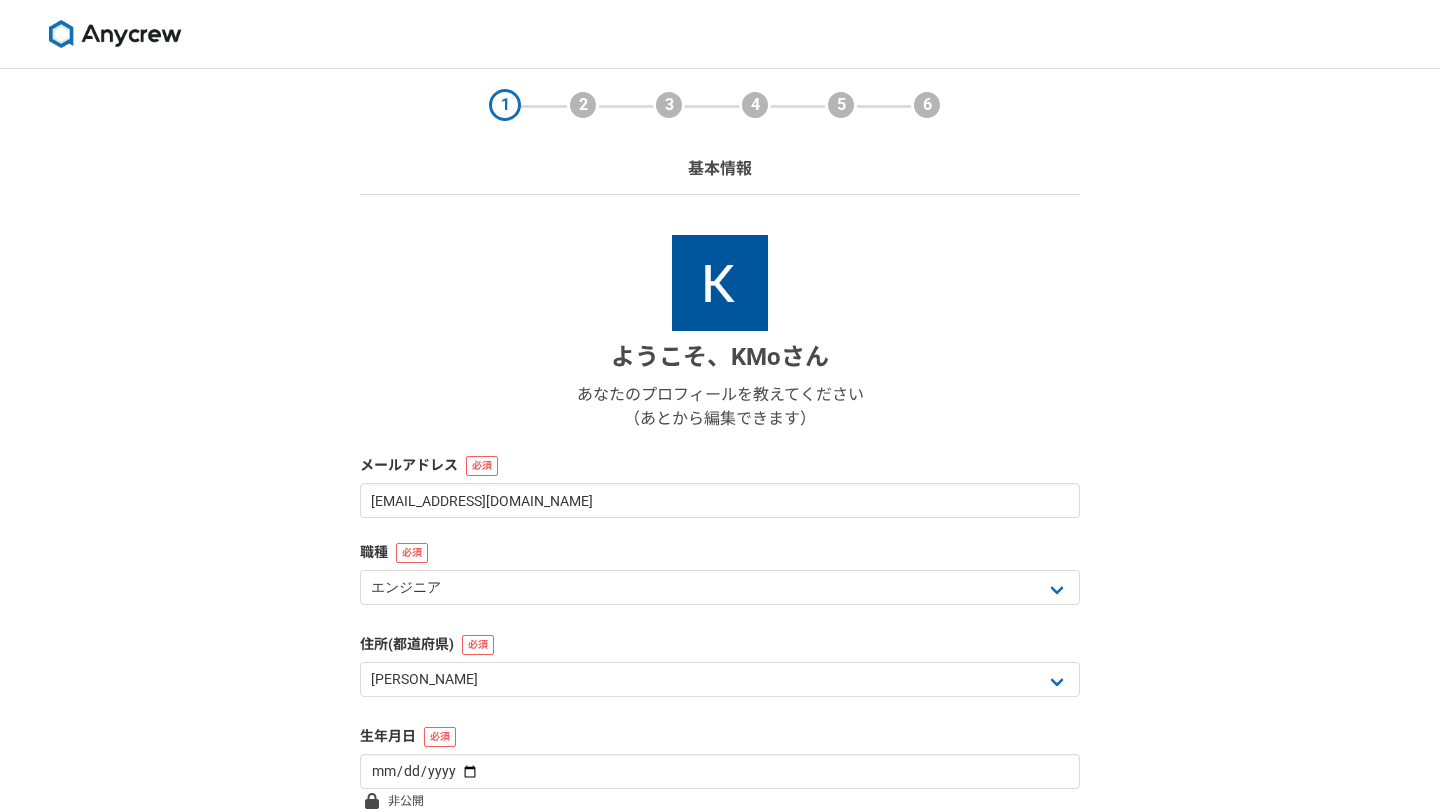 click at bounding box center (115, 34) 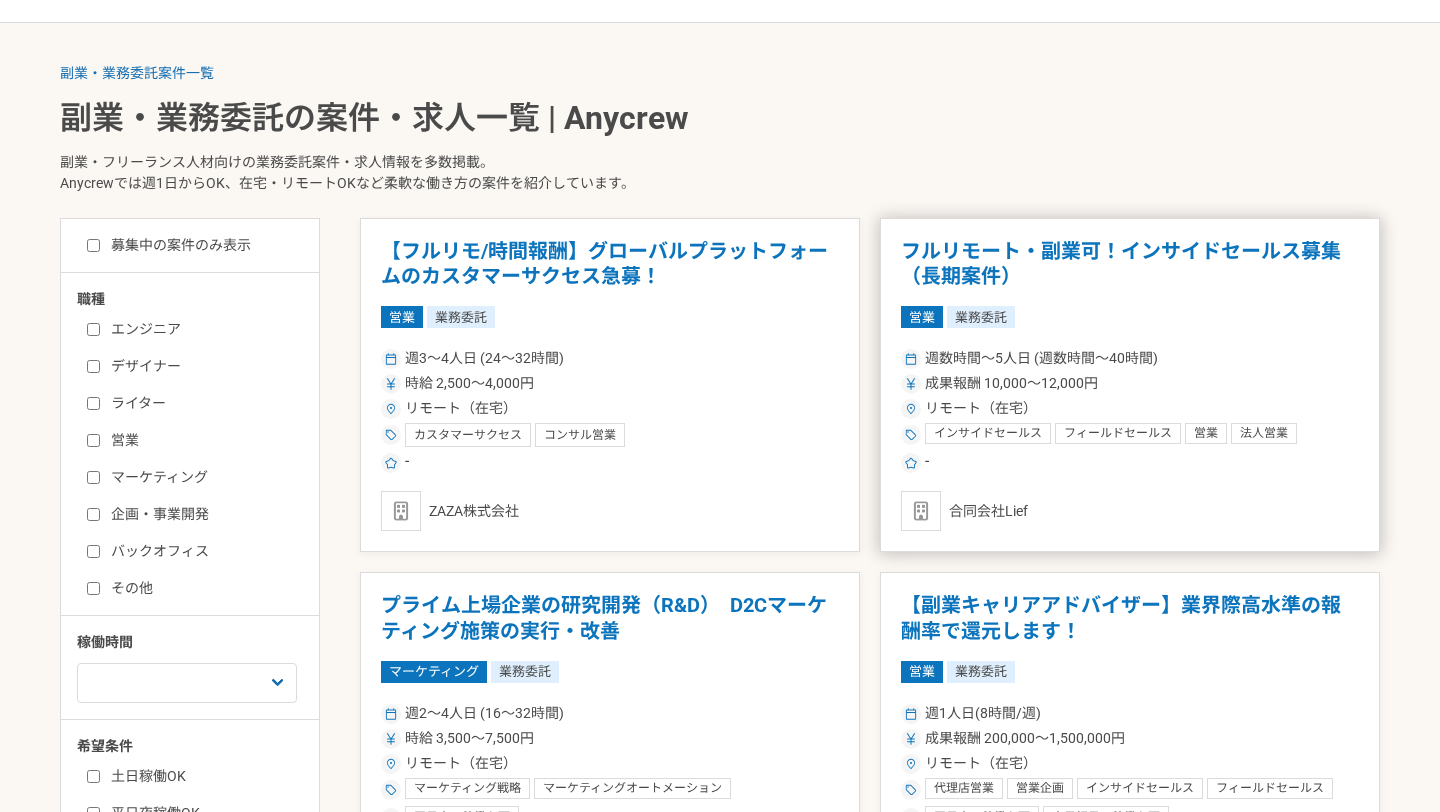 scroll, scrollTop: 510, scrollLeft: 0, axis: vertical 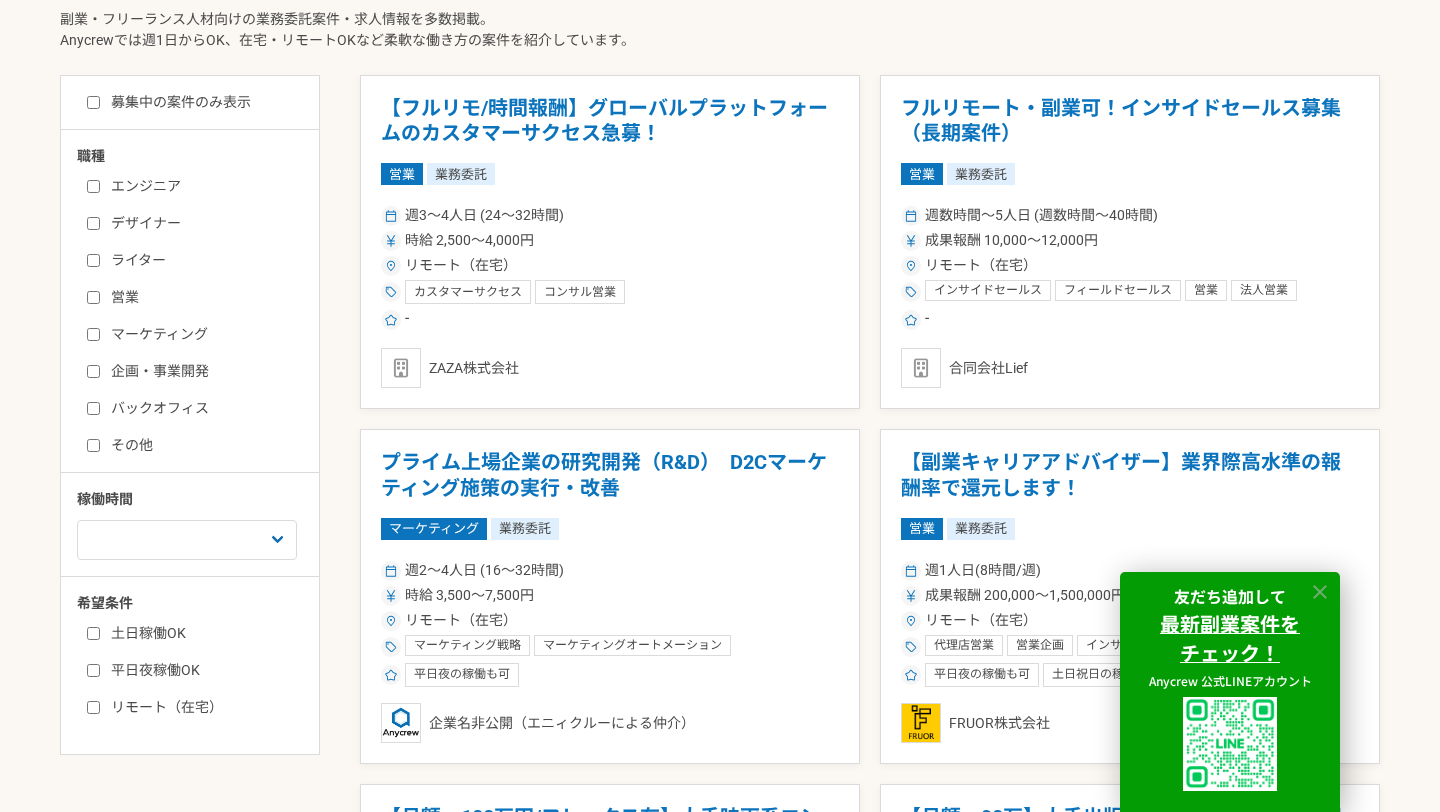 click 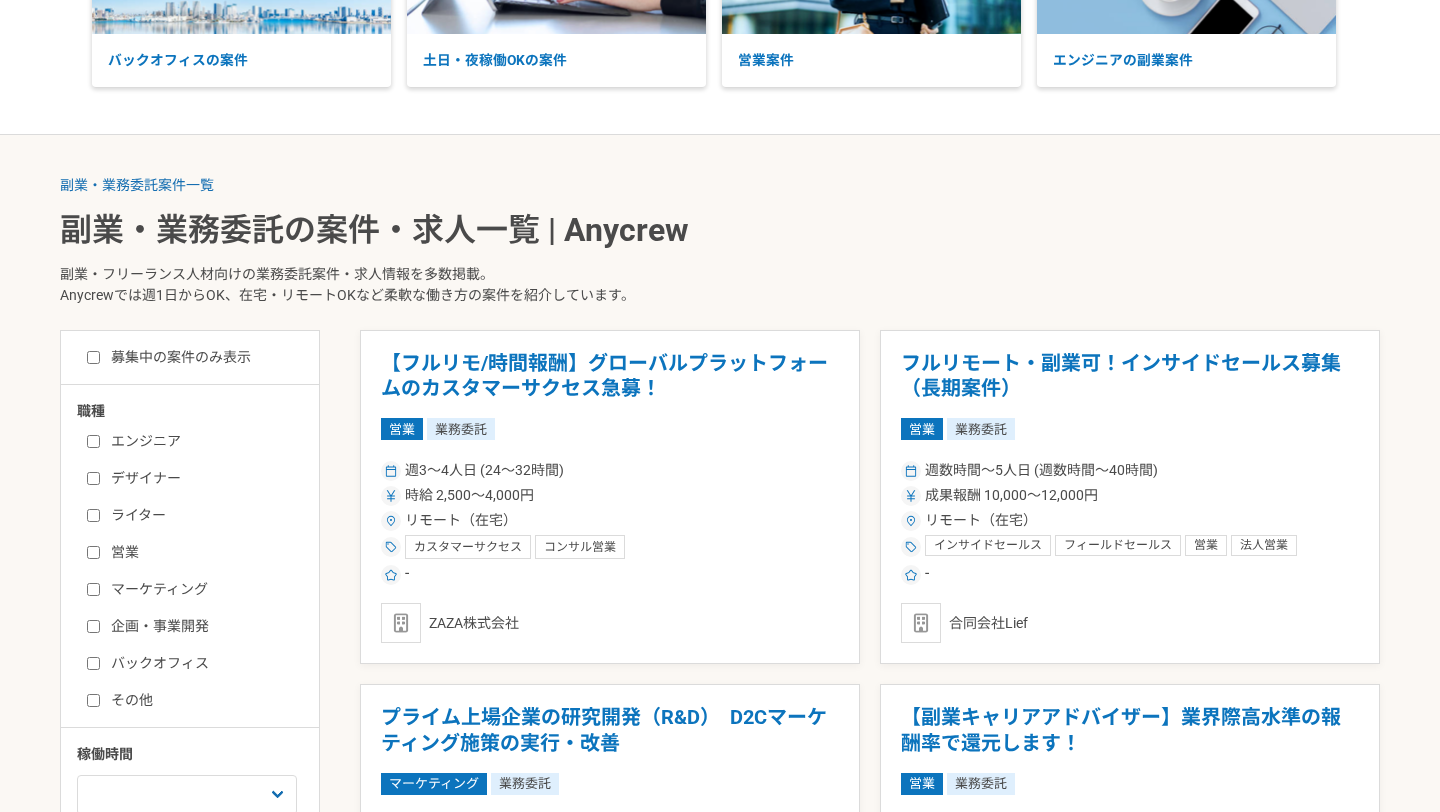 scroll, scrollTop: 494, scrollLeft: 0, axis: vertical 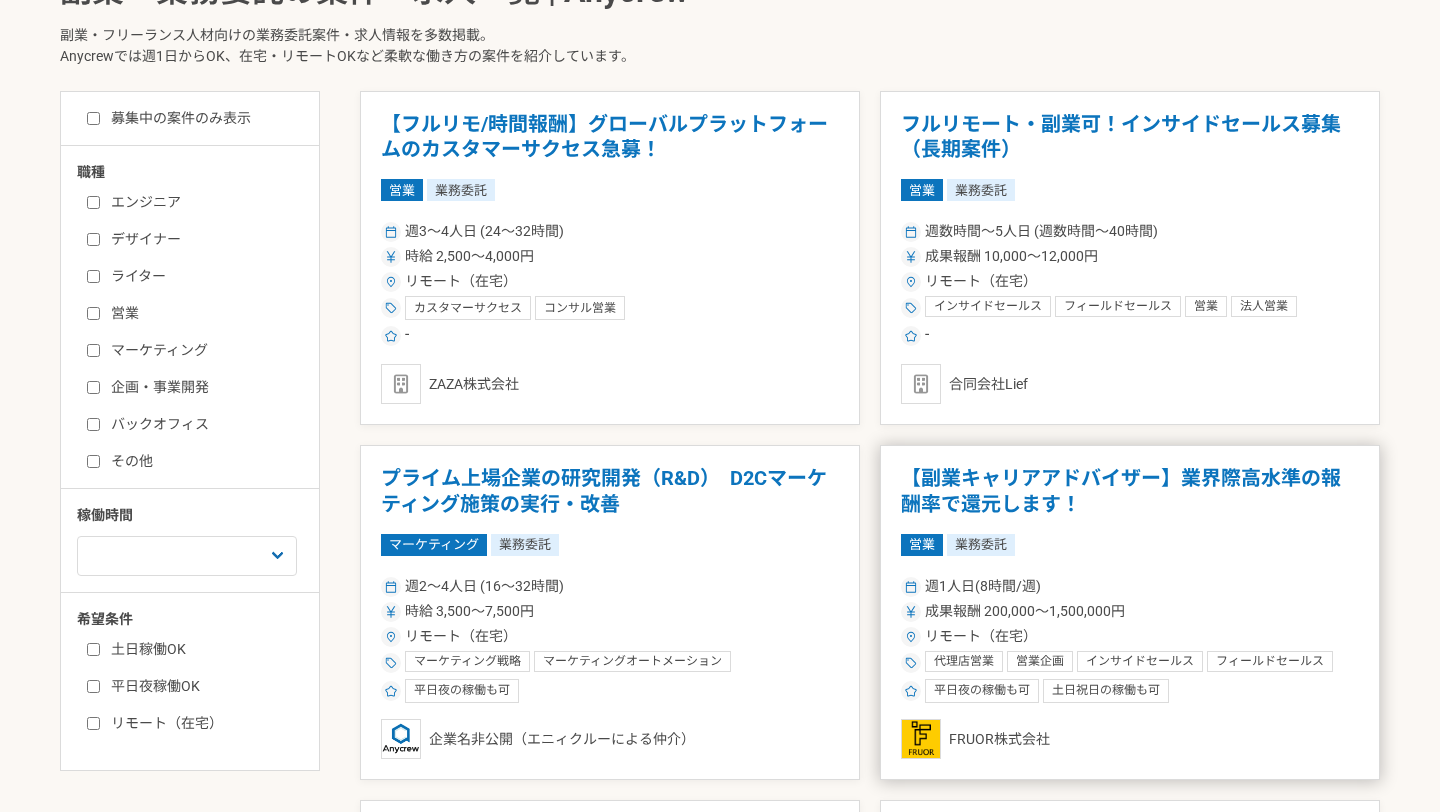 click on "【副業キャリアアドバイザー】業界際高水準の報酬率で還元します！" at bounding box center (1130, 491) 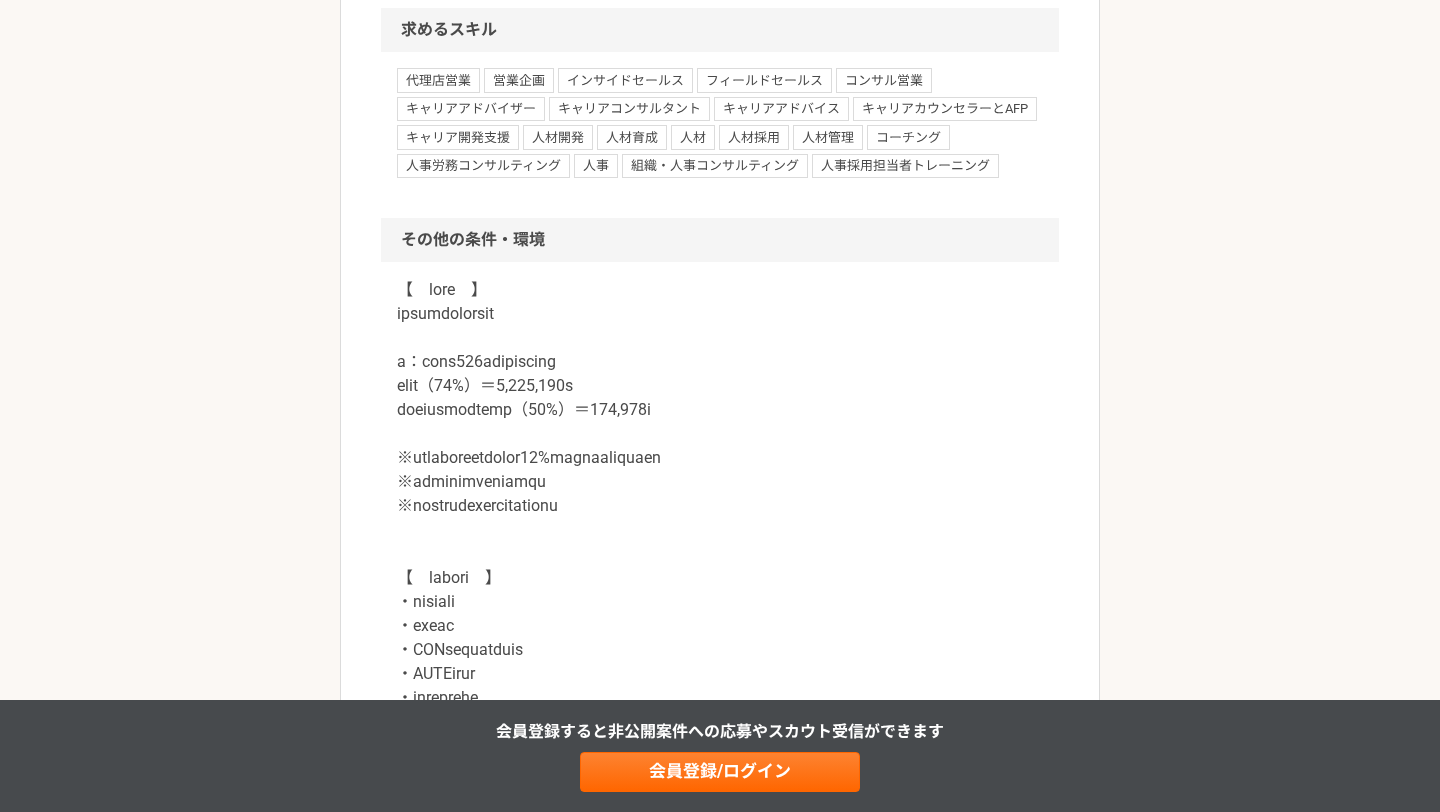 scroll, scrollTop: 1807, scrollLeft: 0, axis: vertical 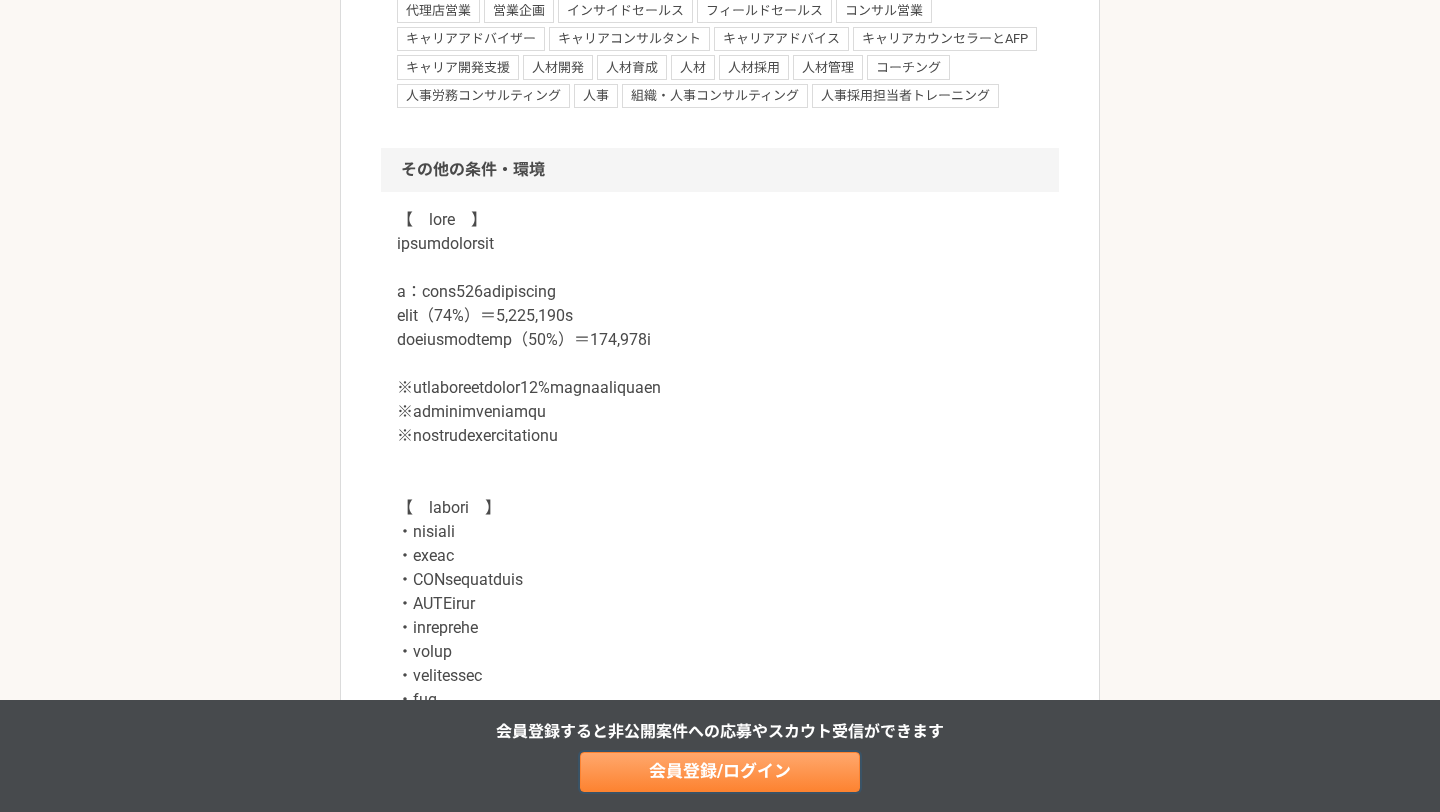 click on "会員登録/ログイン" at bounding box center (720, 772) 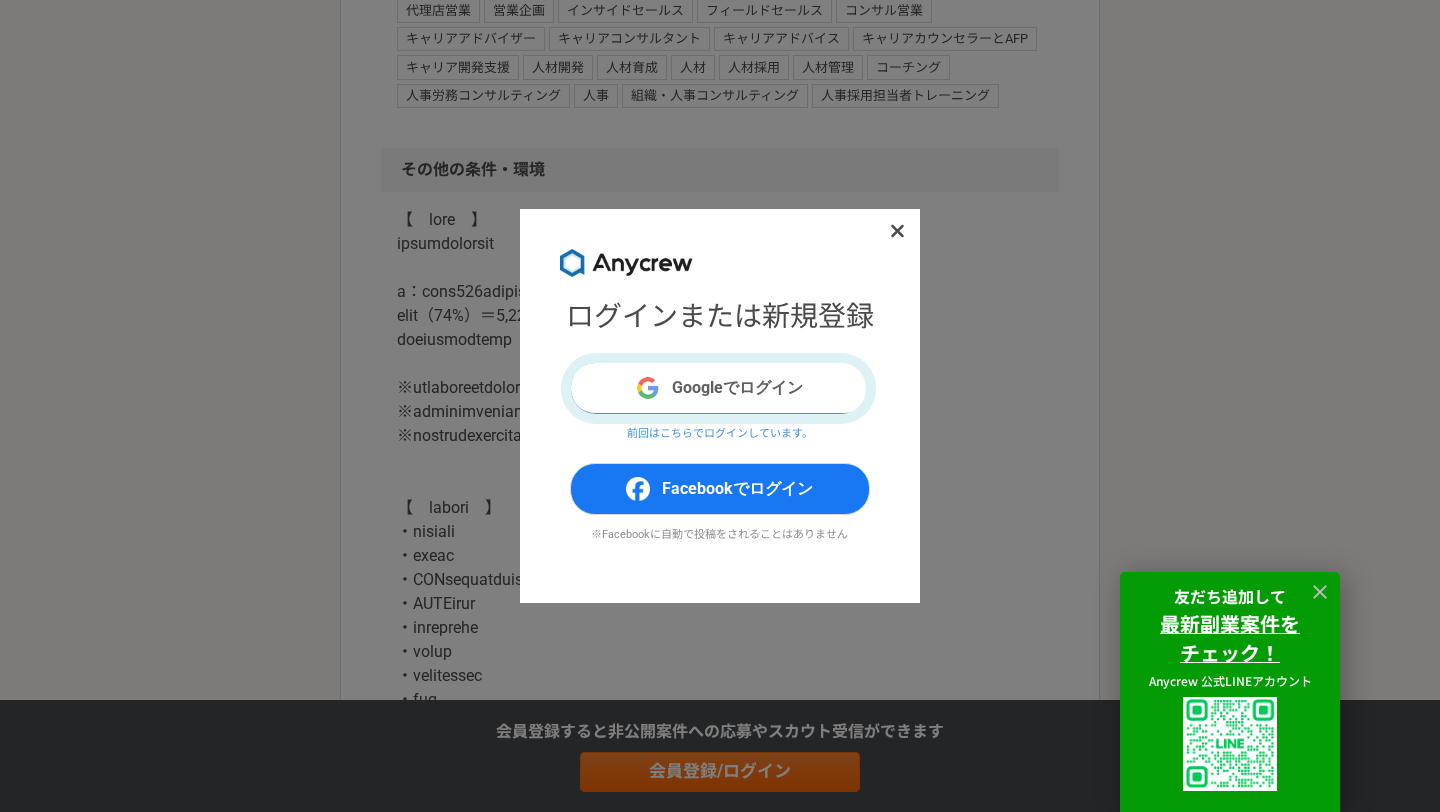 click on "Googleでログイン" at bounding box center (720, 388) 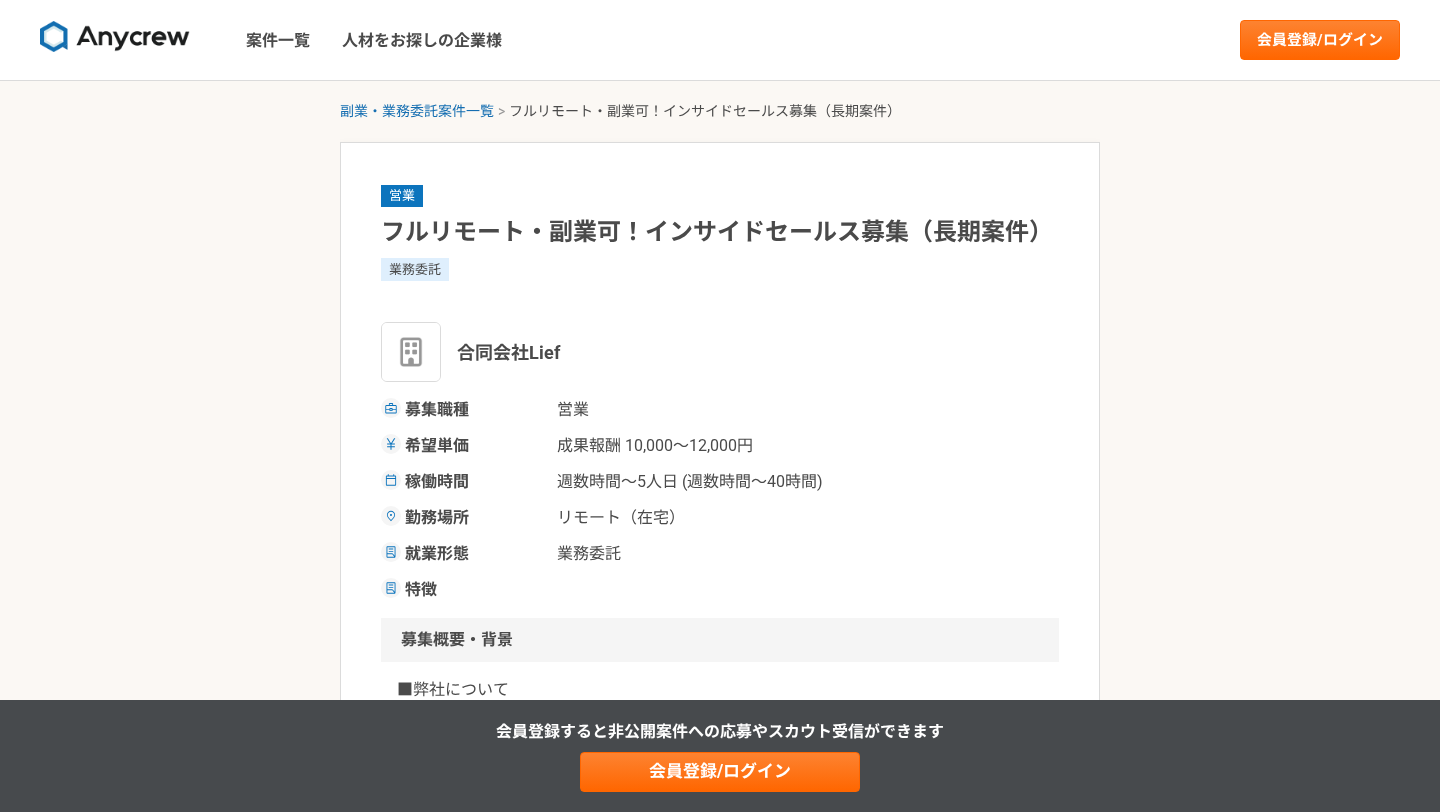 scroll, scrollTop: 0, scrollLeft: 0, axis: both 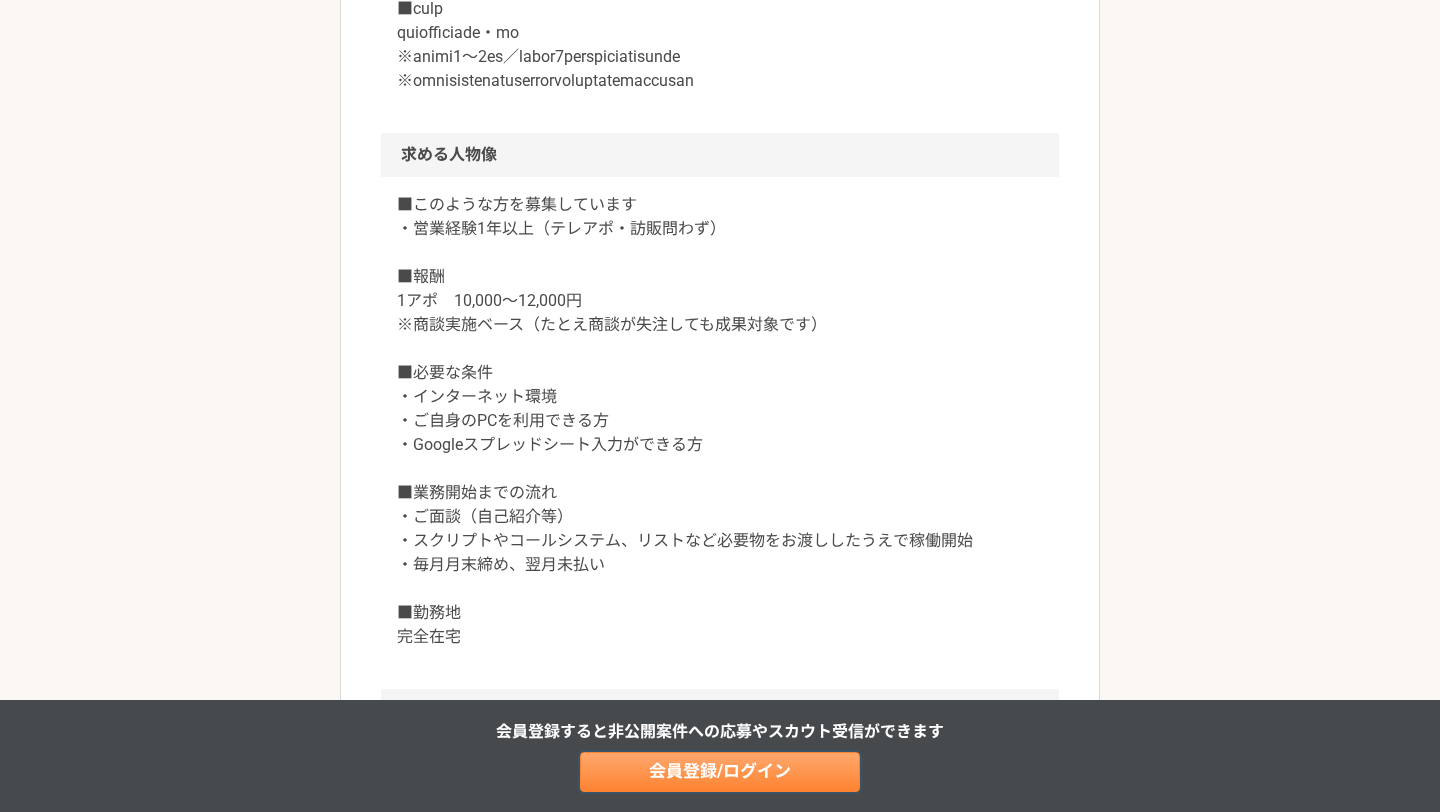 click on "会員登録/ログイン" at bounding box center (720, 772) 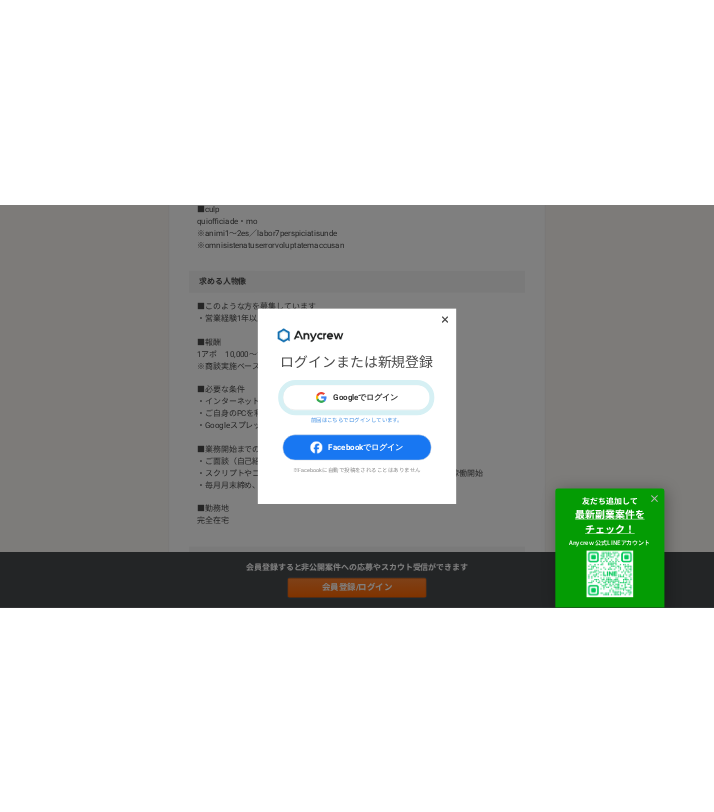 scroll, scrollTop: 1349, scrollLeft: 0, axis: vertical 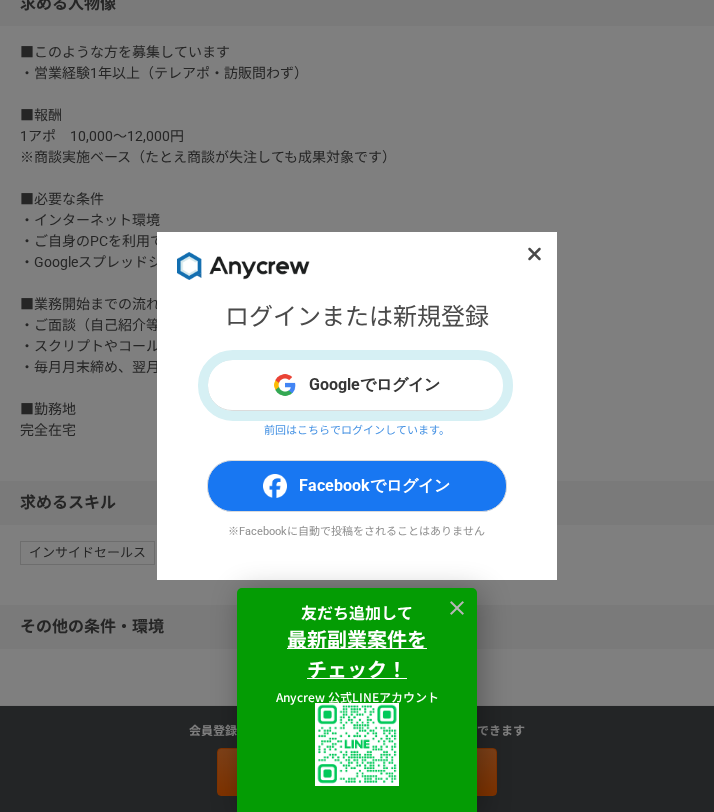 click at bounding box center [535, 254] 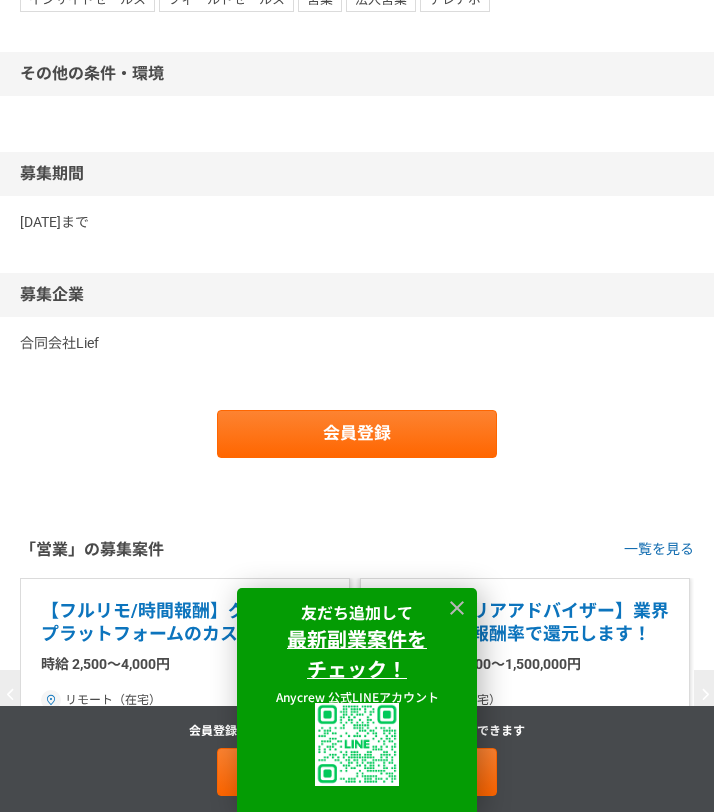 scroll, scrollTop: 2322, scrollLeft: 0, axis: vertical 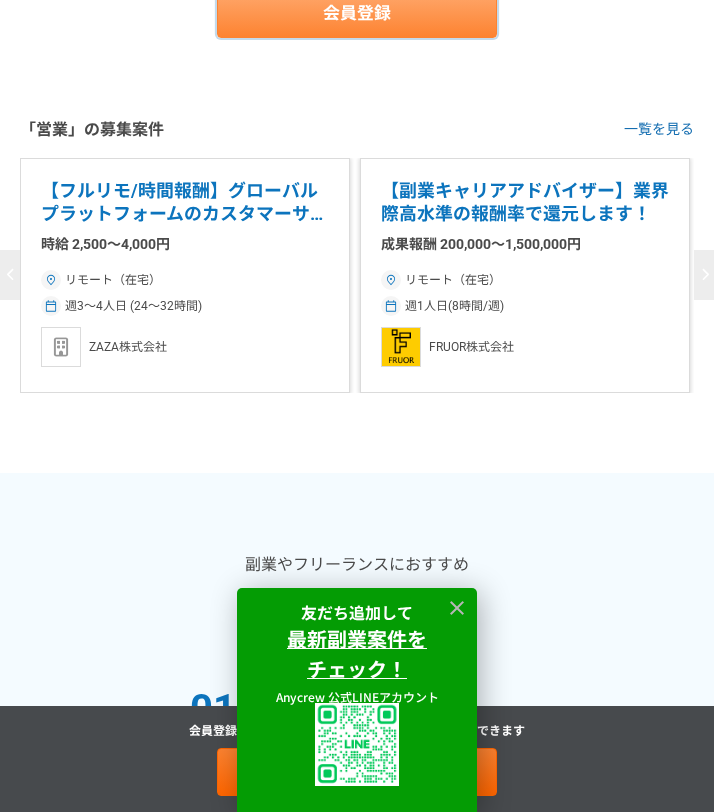 click on "会員登録" at bounding box center (357, 14) 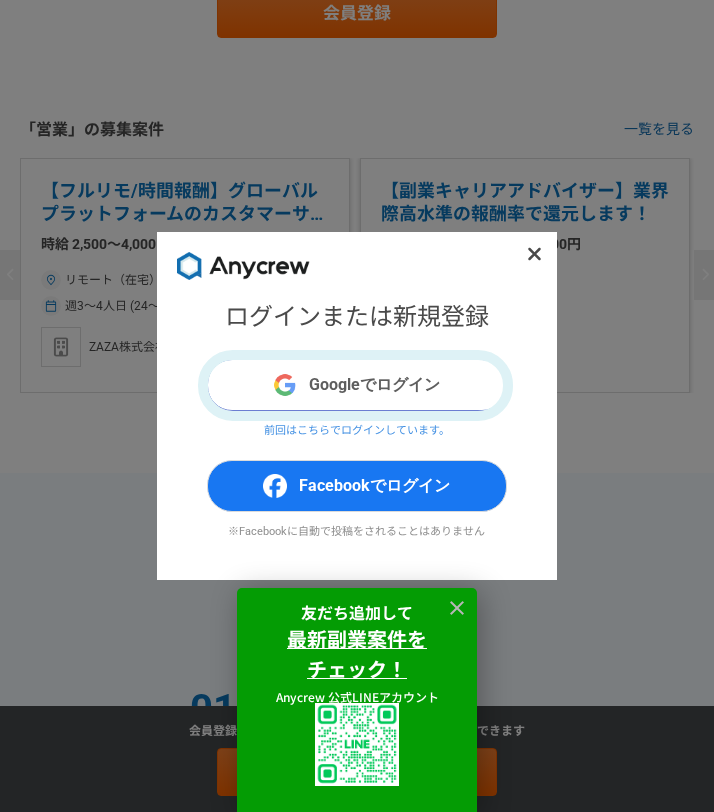 click on "Googleでログイン" at bounding box center (357, 385) 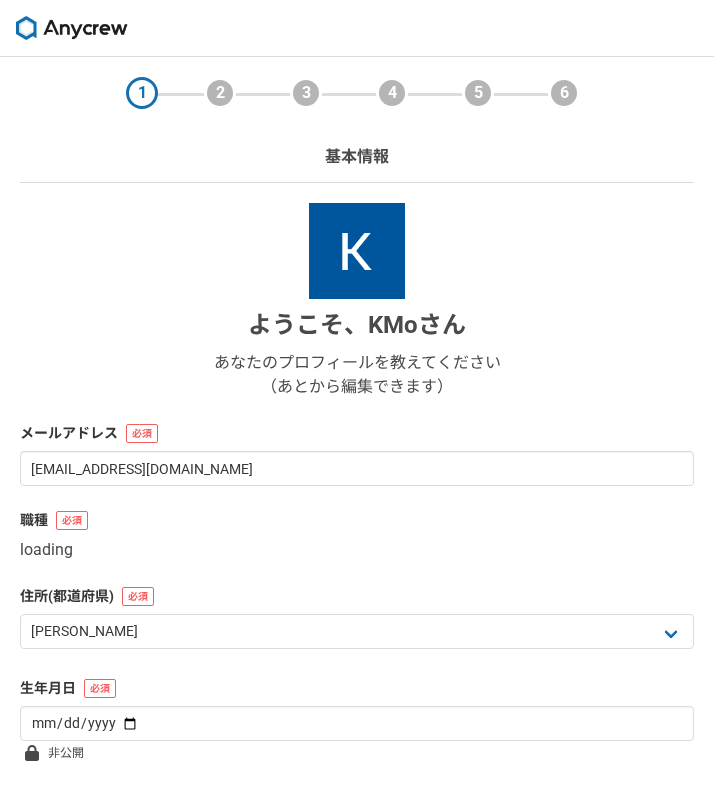 select on "13" 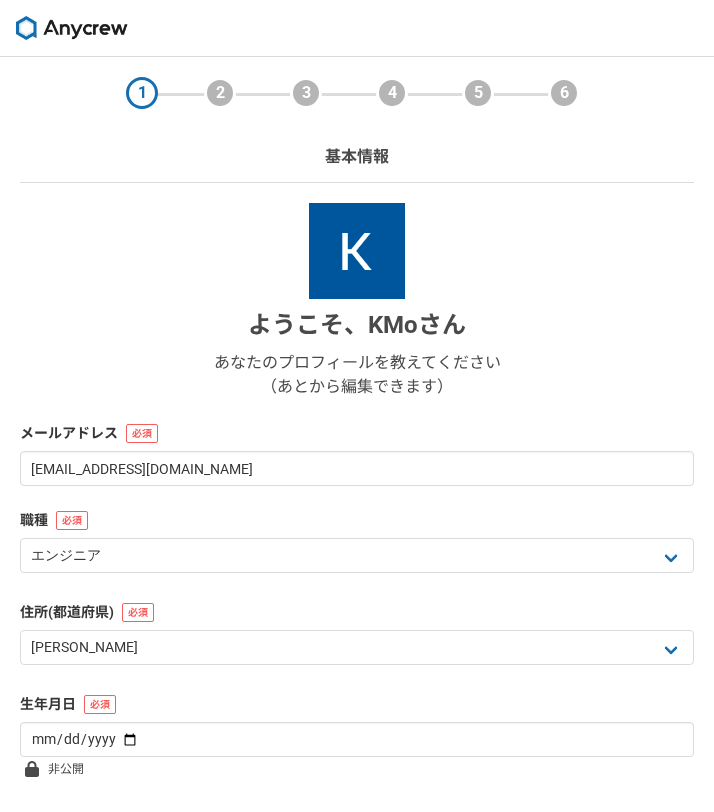 scroll, scrollTop: 138, scrollLeft: 0, axis: vertical 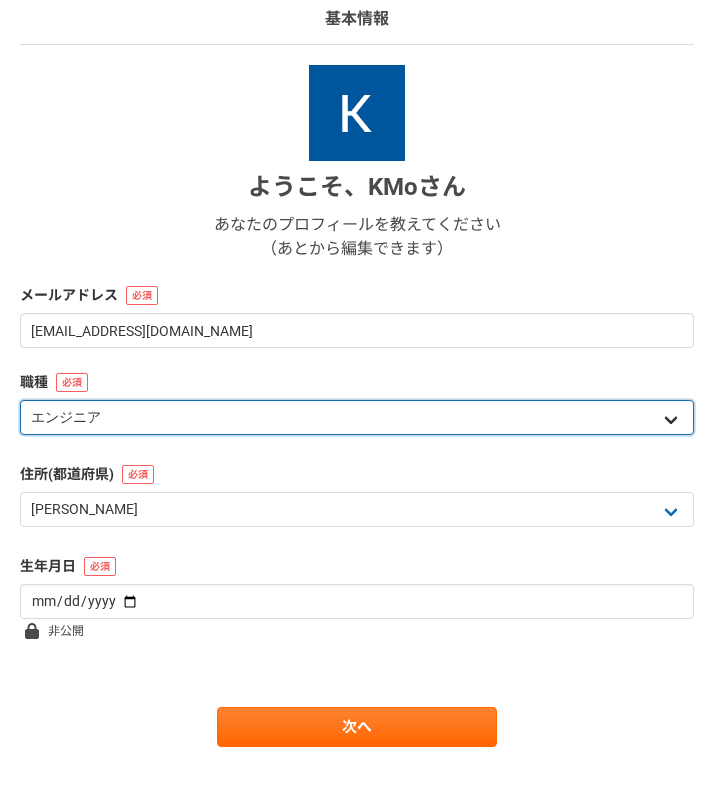 click on "エンジニア デザイナー ライター 営業 マーケティング 企画・事業開発 バックオフィス その他" at bounding box center [357, 417] 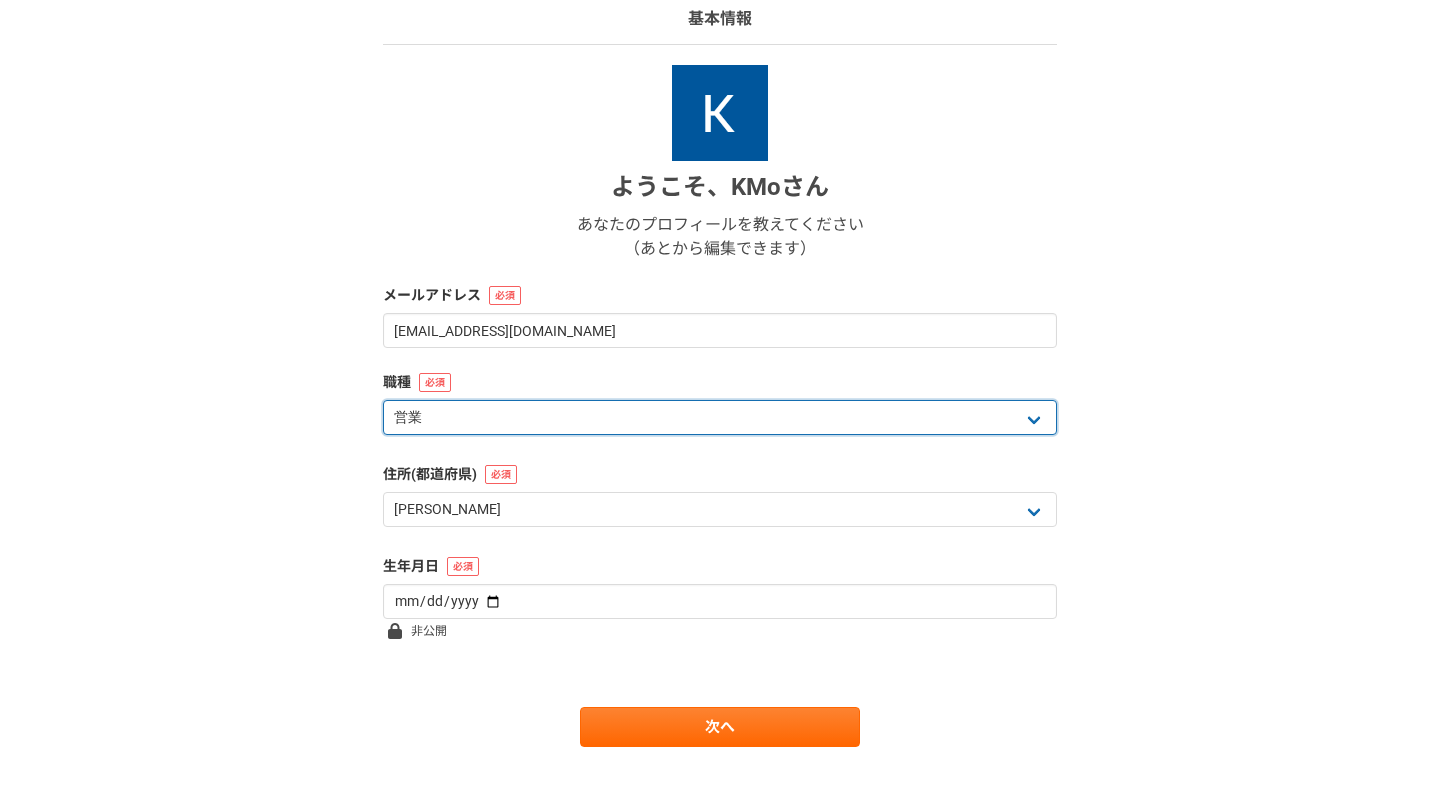 scroll, scrollTop: 150, scrollLeft: 0, axis: vertical 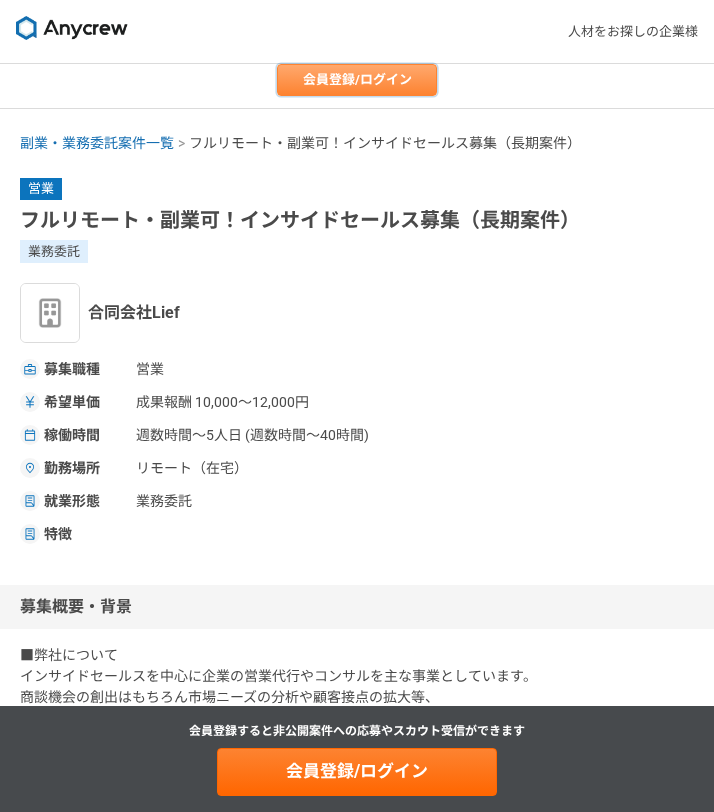 click on "会員登録/ログイン" at bounding box center (357, 80) 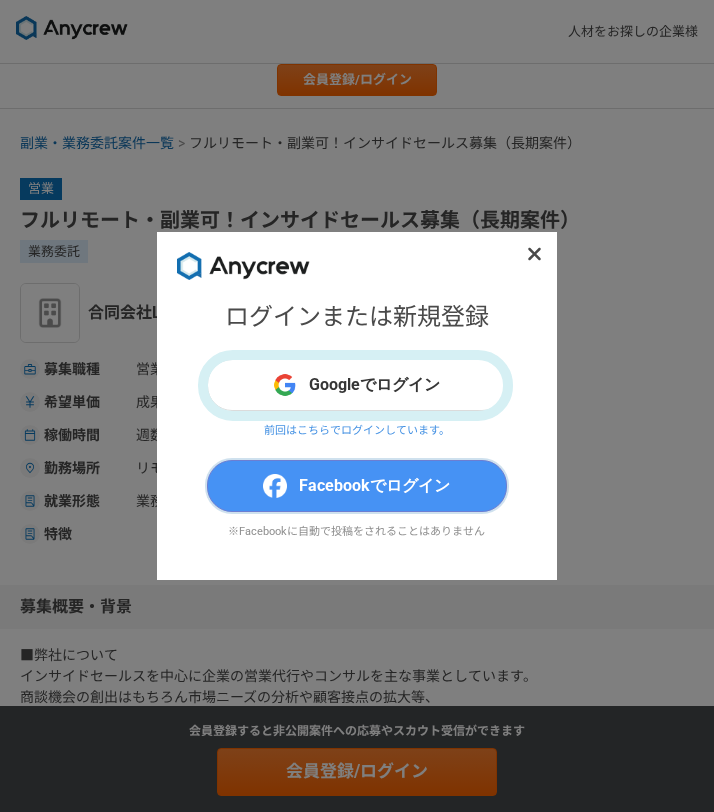 click on "Facebookでログイン" at bounding box center (374, 486) 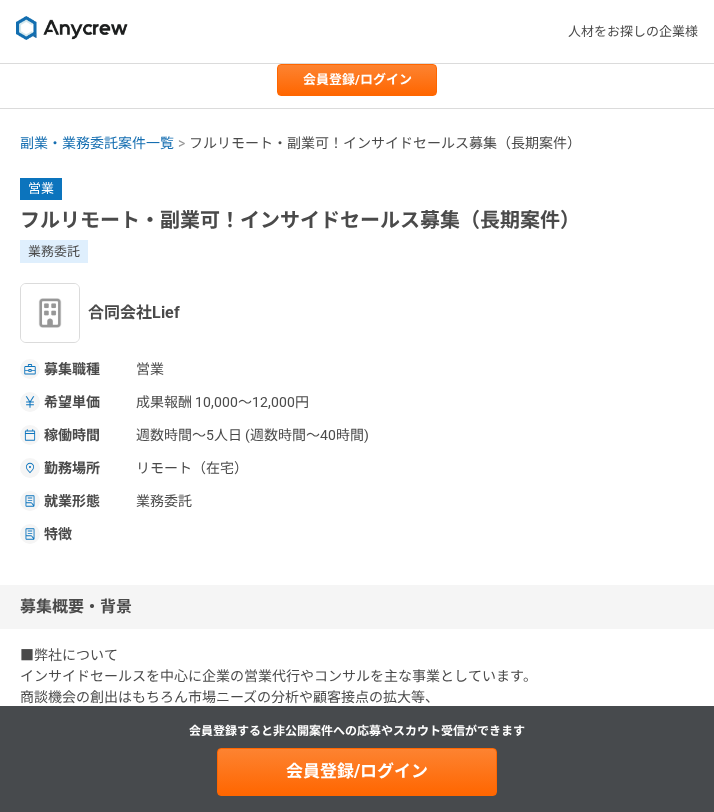 scroll, scrollTop: 0, scrollLeft: 0, axis: both 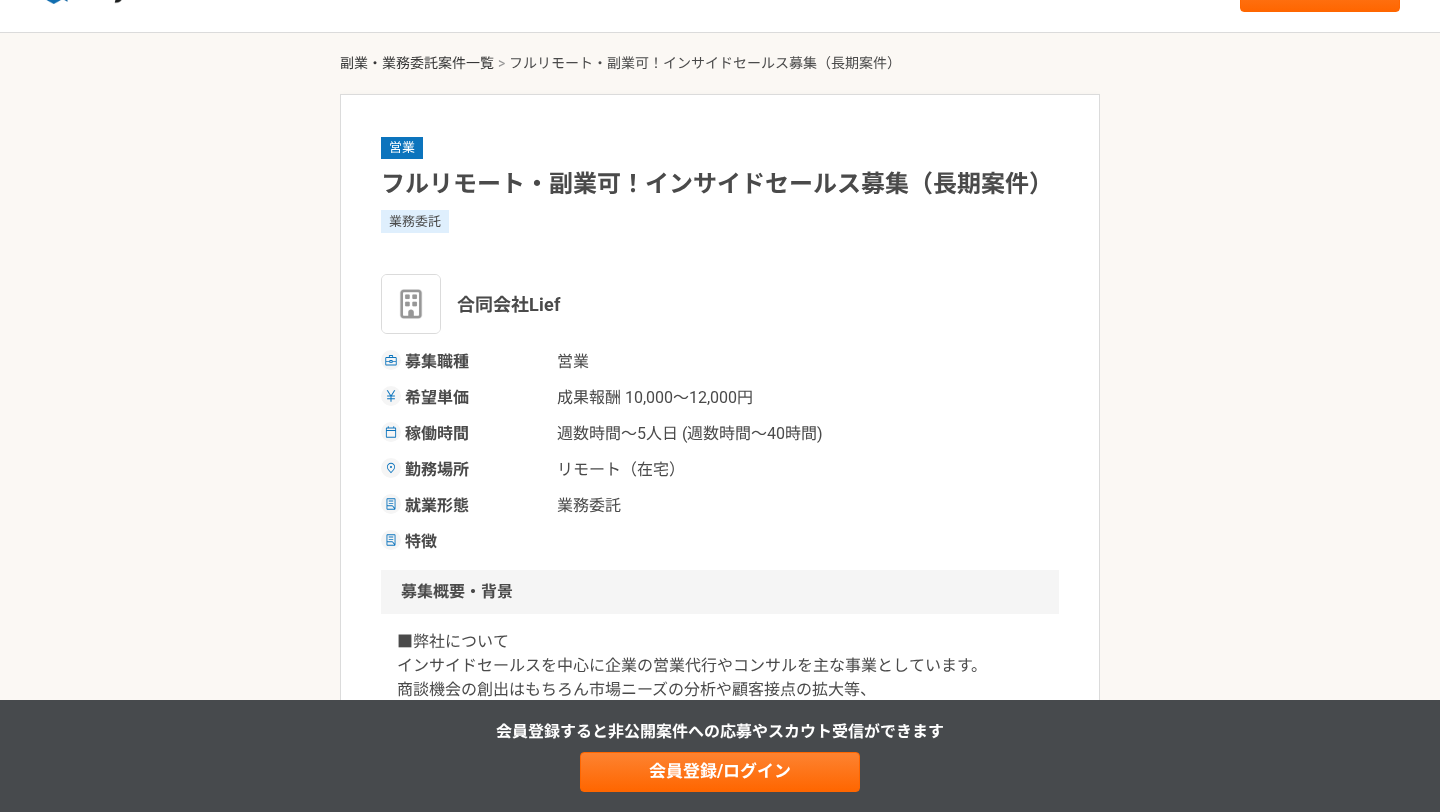click on "副業・業務委託案件一覧" at bounding box center (417, 63) 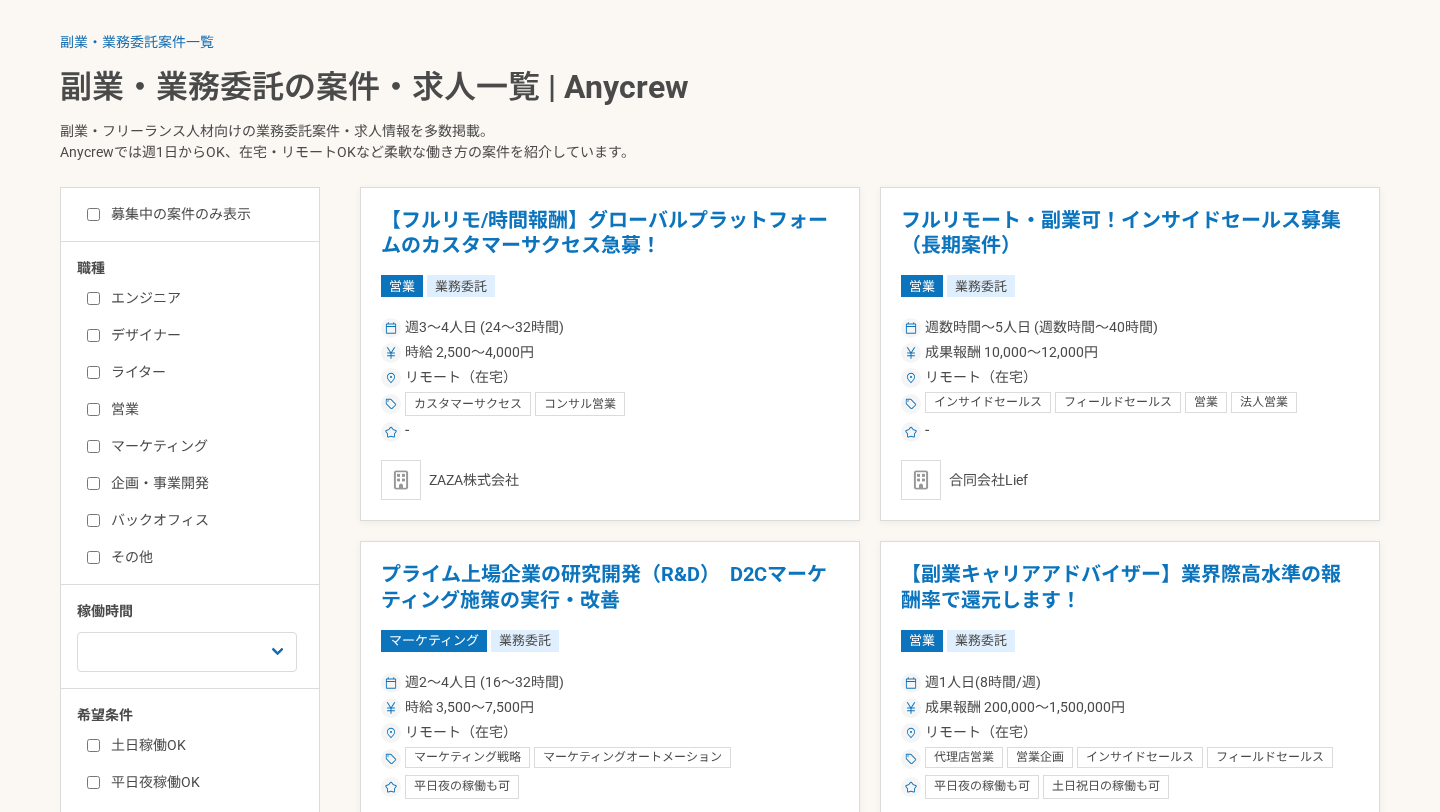 scroll, scrollTop: 492, scrollLeft: 0, axis: vertical 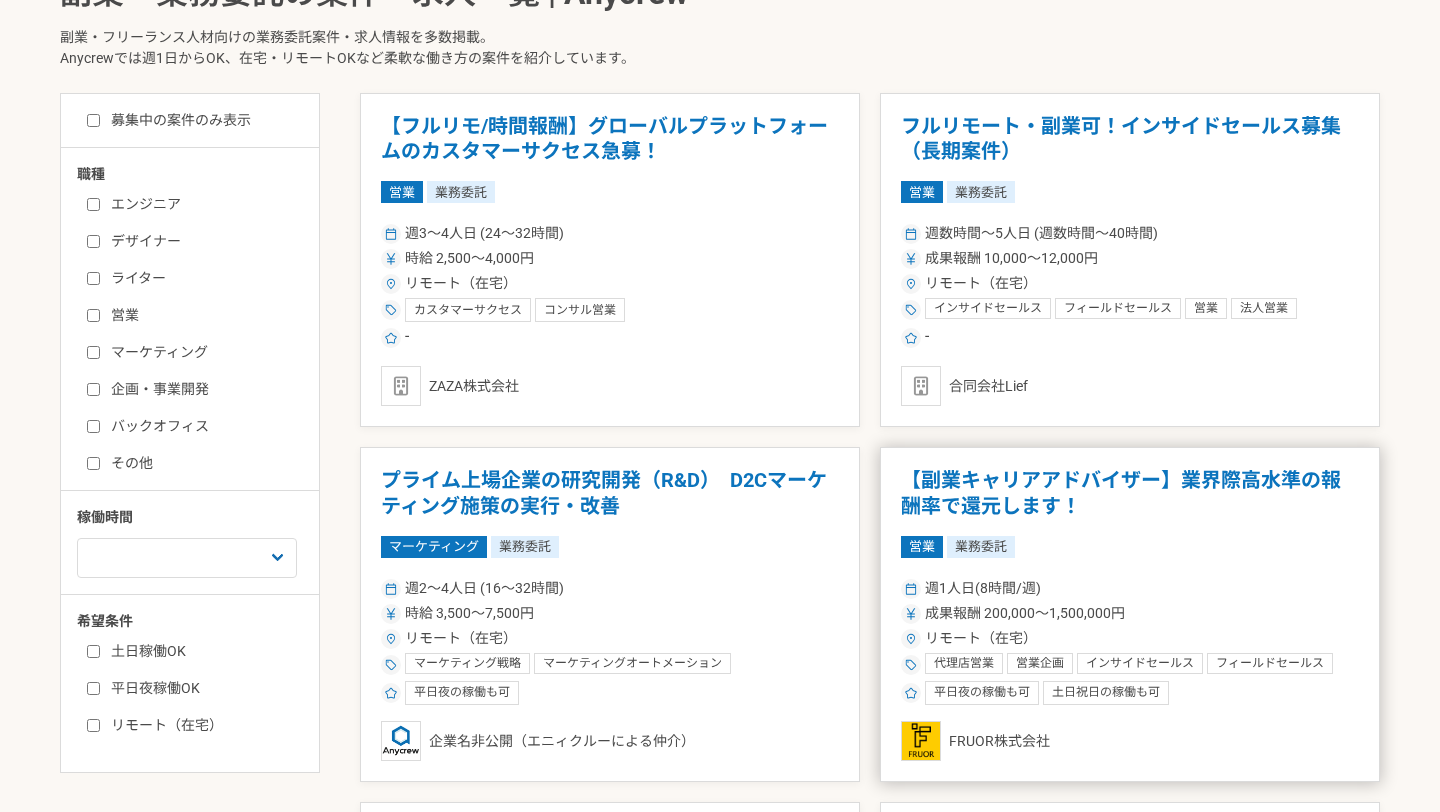 click on "【副業キャリアアドバイザー】業界際高水準の報酬率で還元します！" at bounding box center [1130, 493] 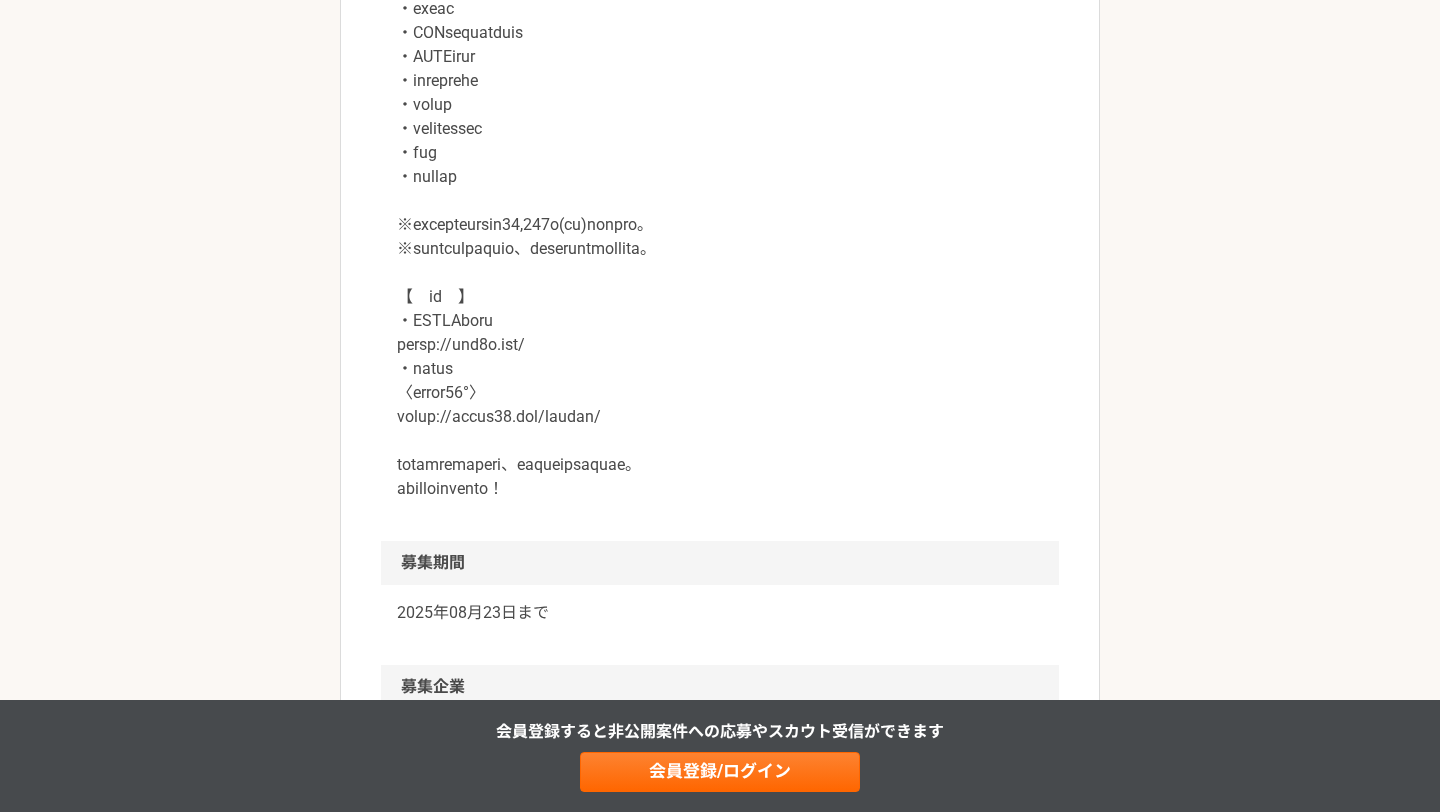 scroll, scrollTop: 2858, scrollLeft: 0, axis: vertical 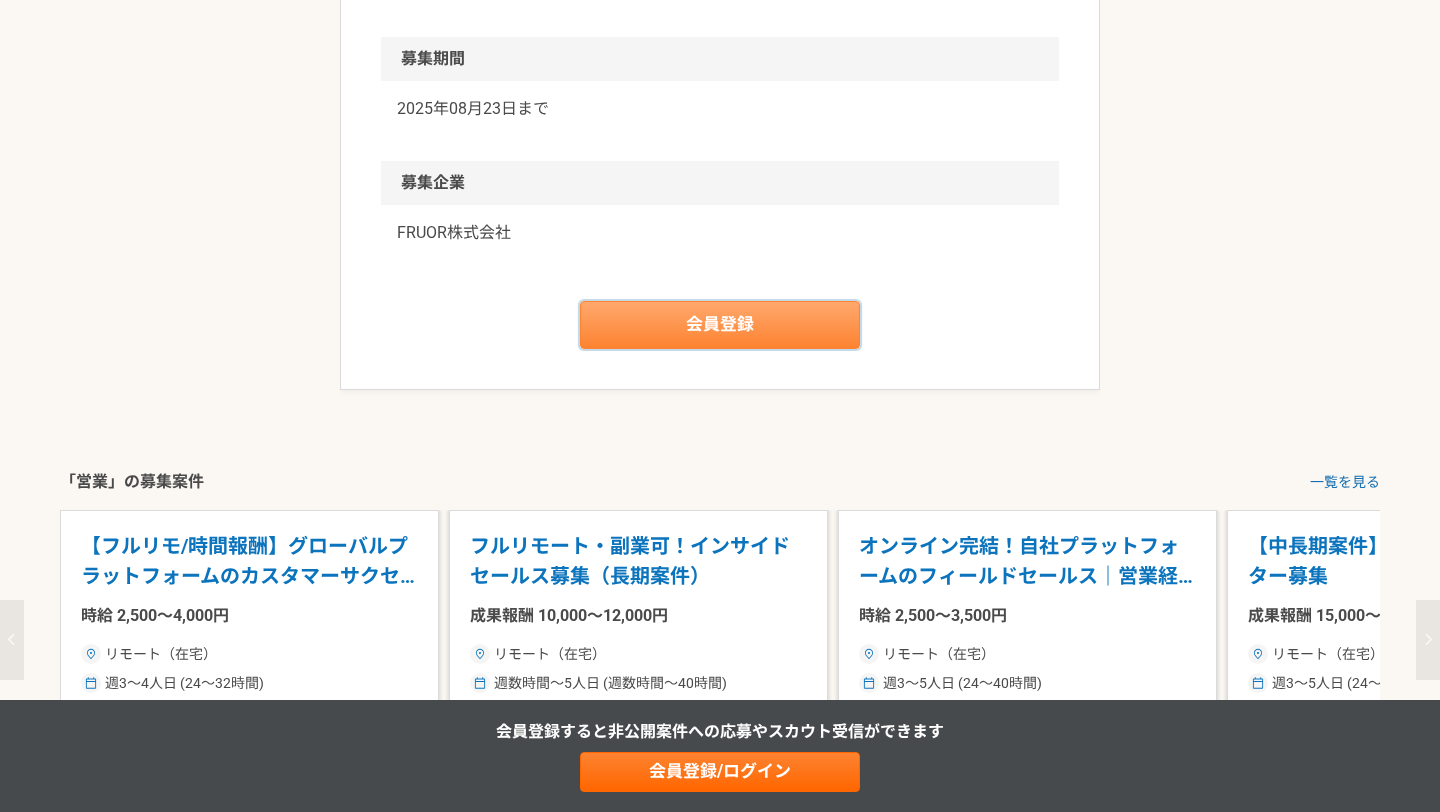 click on "会員登録" at bounding box center (720, 325) 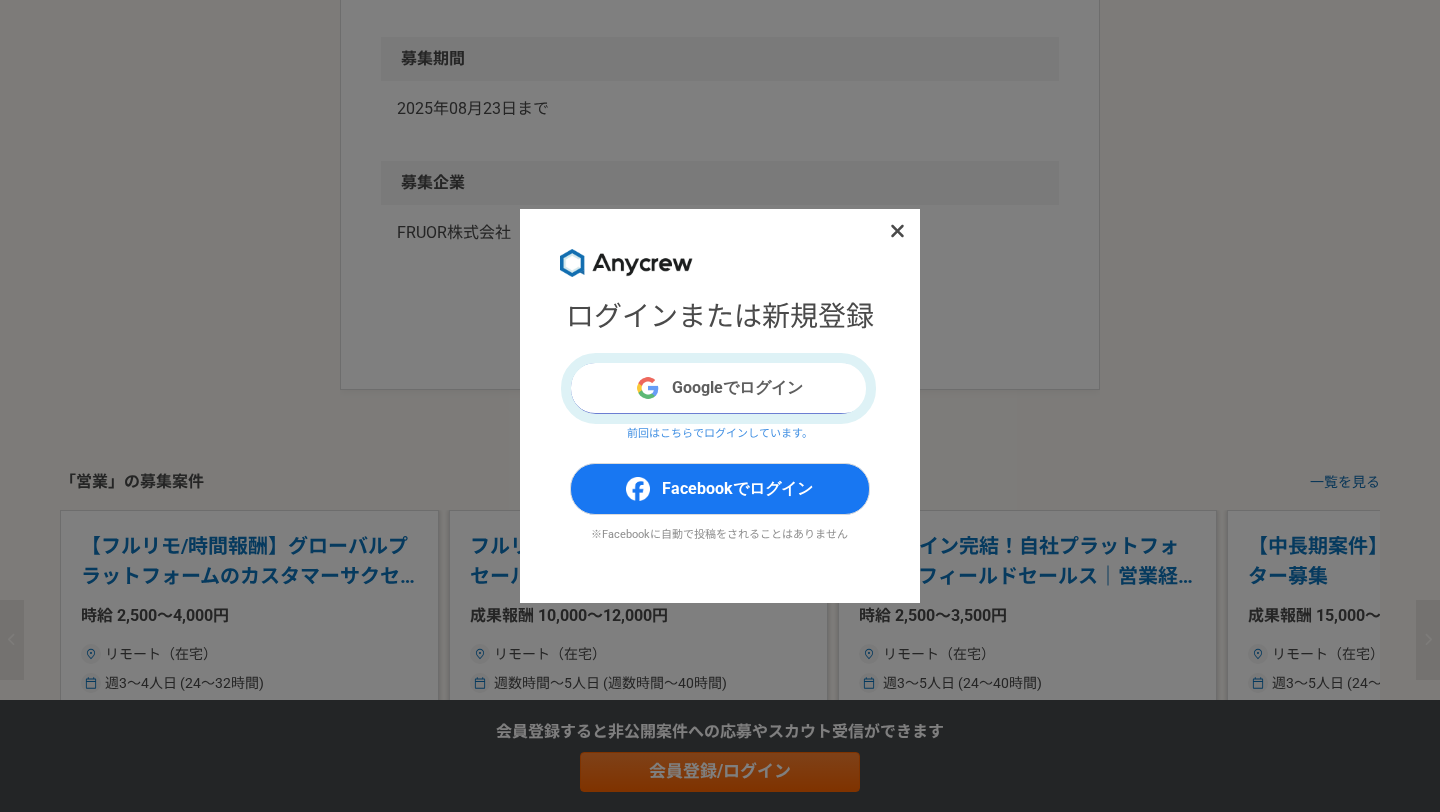 click on "Googleでログイン" at bounding box center (720, 388) 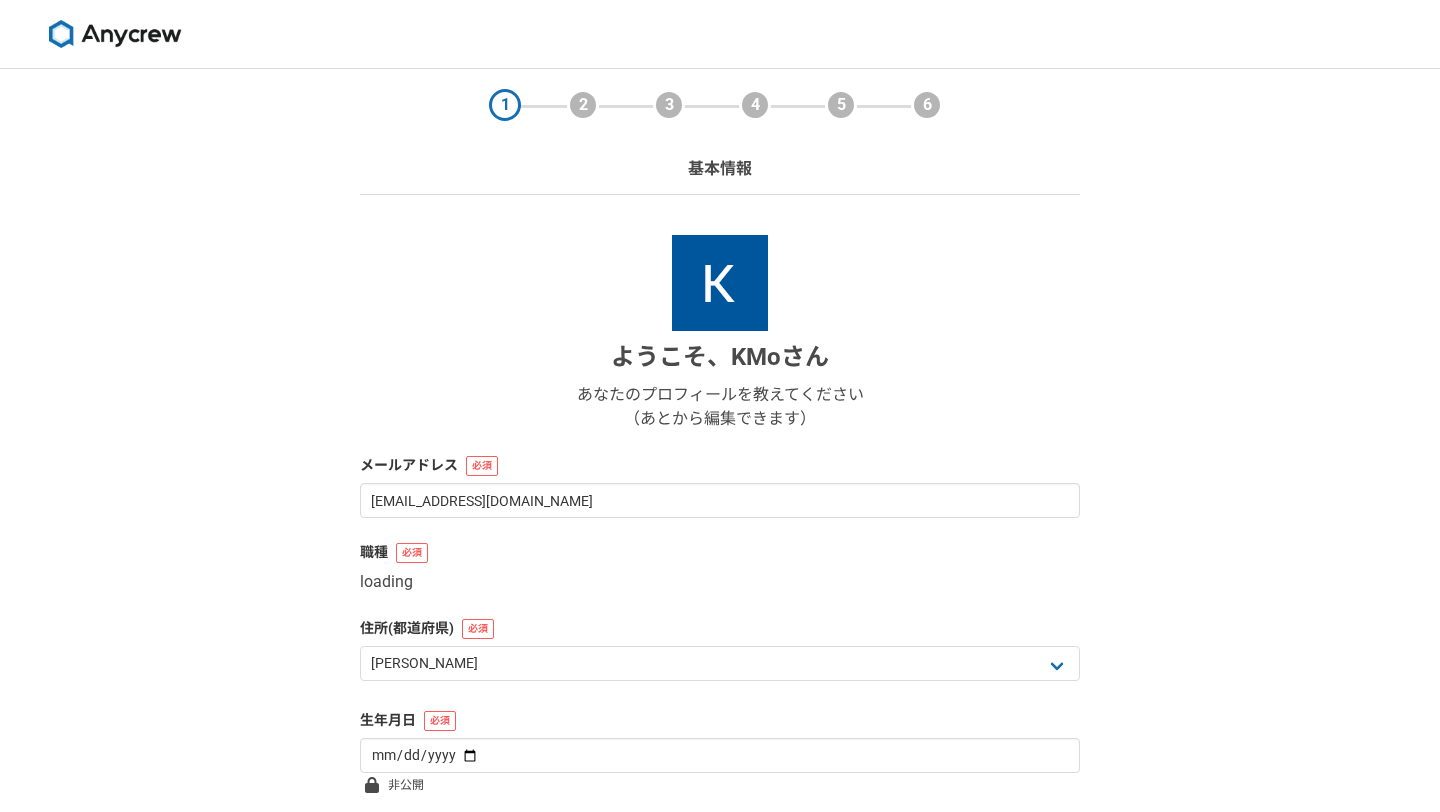 select on "13" 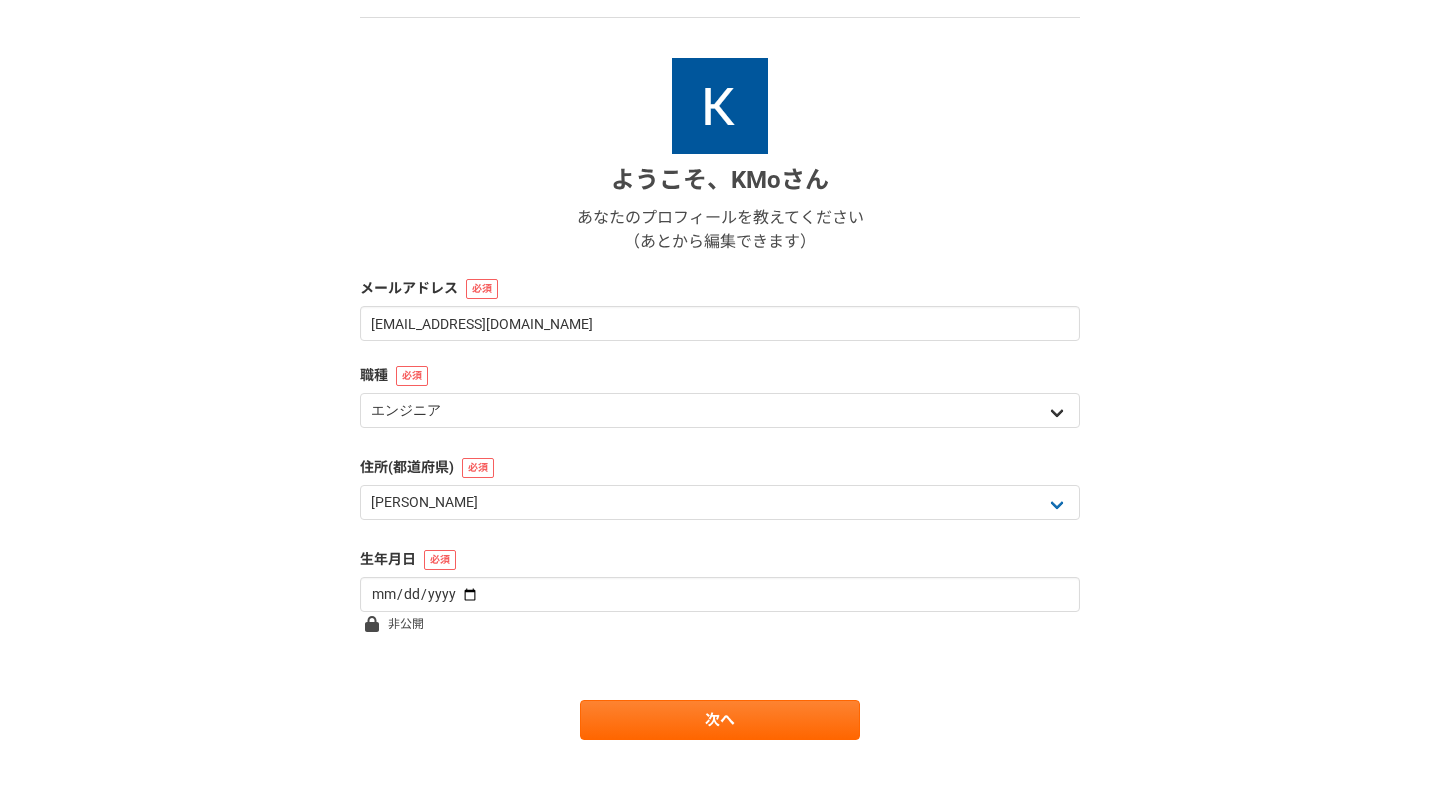 scroll, scrollTop: 185, scrollLeft: 0, axis: vertical 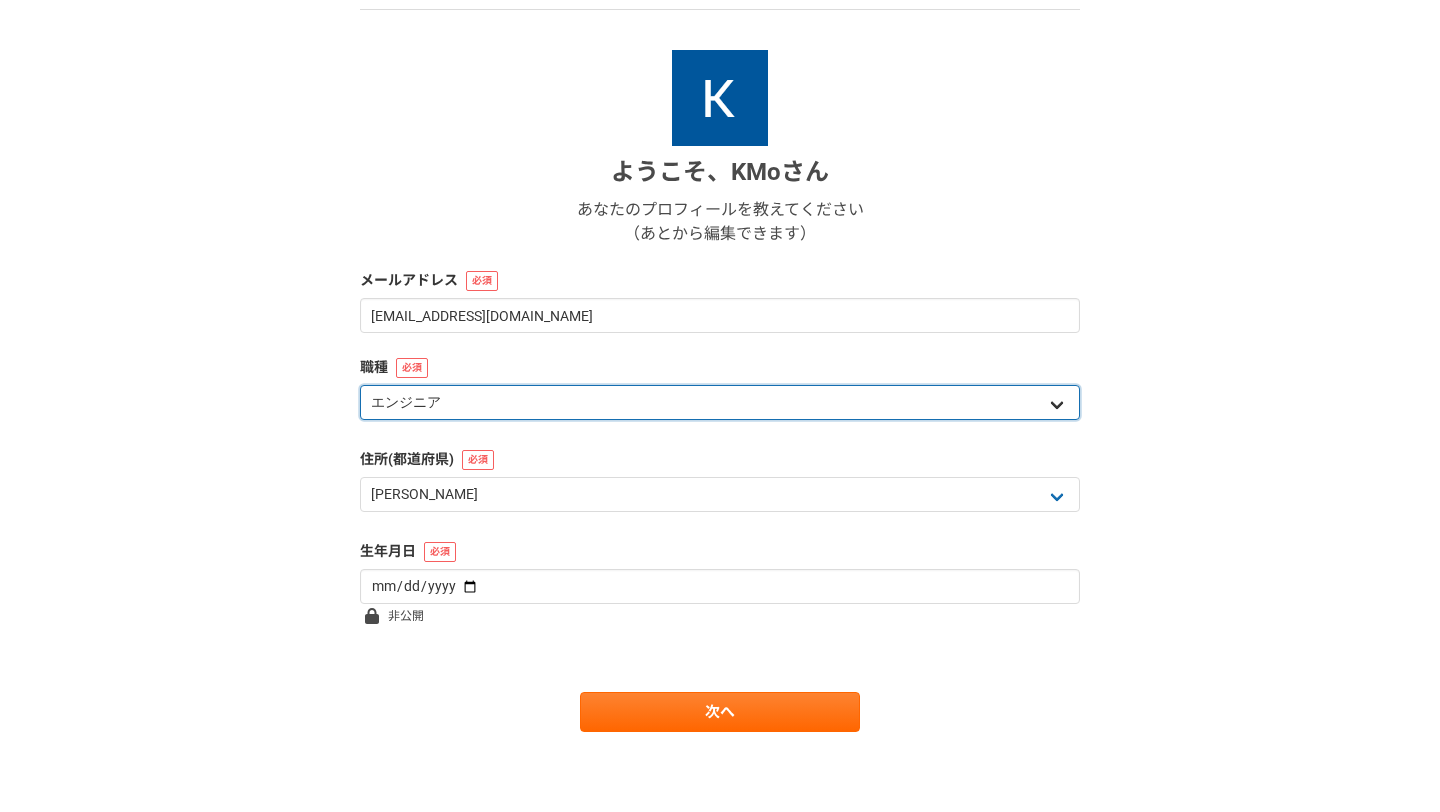 click on "エンジニア デザイナー ライター 営業 マーケティング 企画・事業開発 バックオフィス その他" at bounding box center [720, 402] 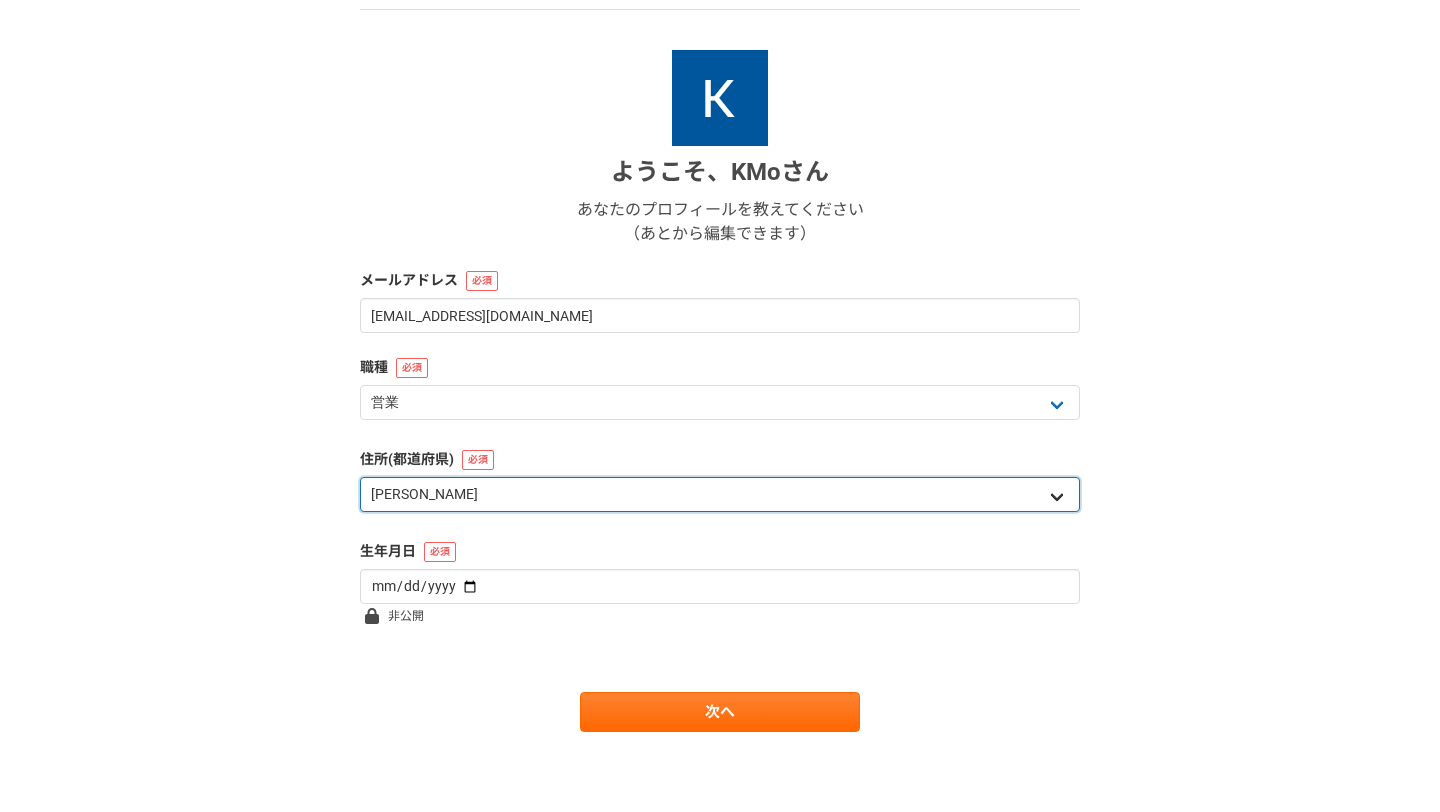 click on "北海道 青森県 岩手県 宮城県 秋田県 山形県 福島県 茨城県 栃木県 群馬県 埼玉県 千葉県 東京都 神奈川県 新潟県 富山県 石川県 福井県 山梨県 長野県 岐阜県 静岡県 愛知県 三重県 滋賀県 京都府 大阪府 兵庫県 奈良県 和歌山県 鳥取県 島根県 岡山県 広島県 山口県 徳島県 香川県 愛媛県 高知県 福岡県 佐賀県 長崎県 熊本県 大分県 宮崎県 鹿児島県 沖縄県 海外" at bounding box center (720, 494) 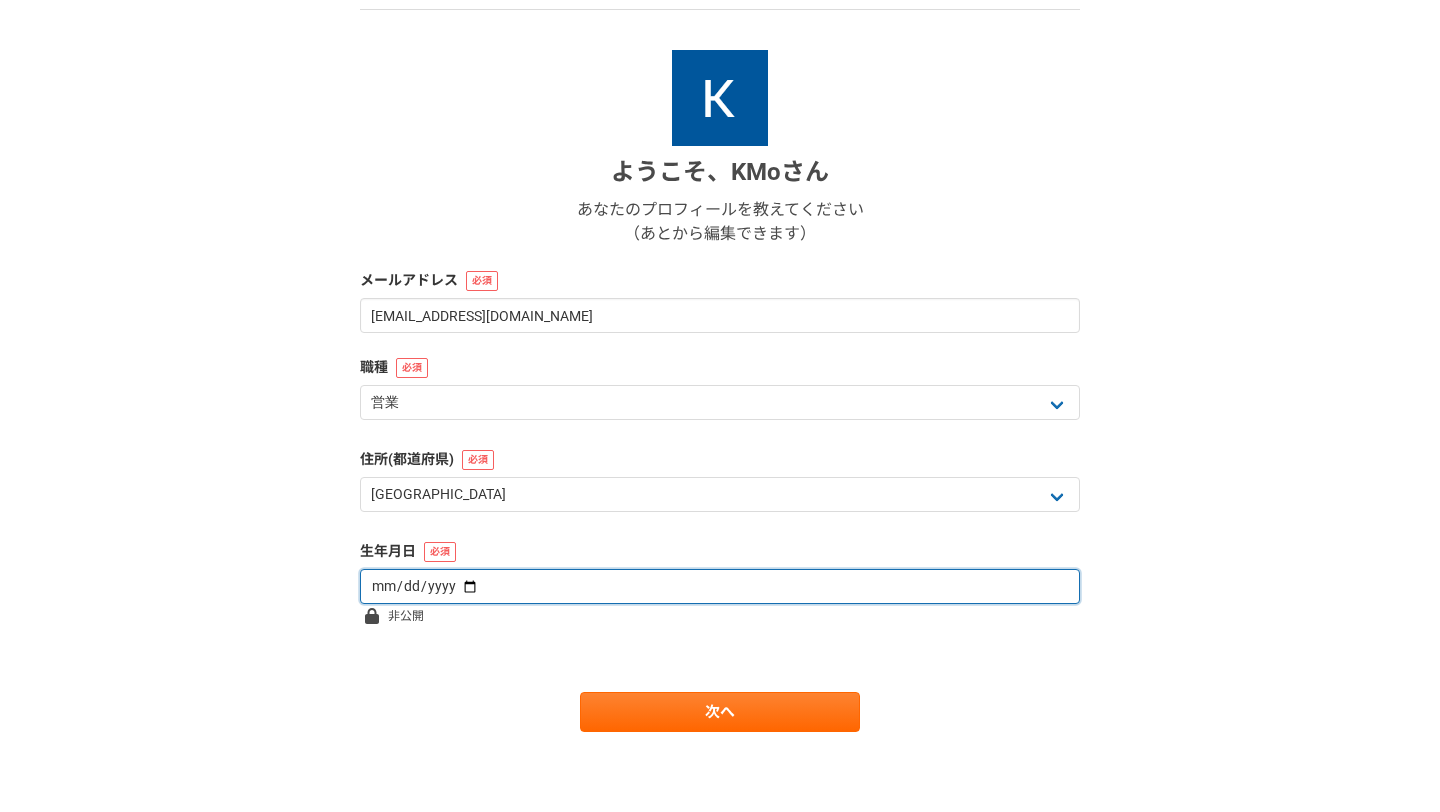 click at bounding box center (720, 586) 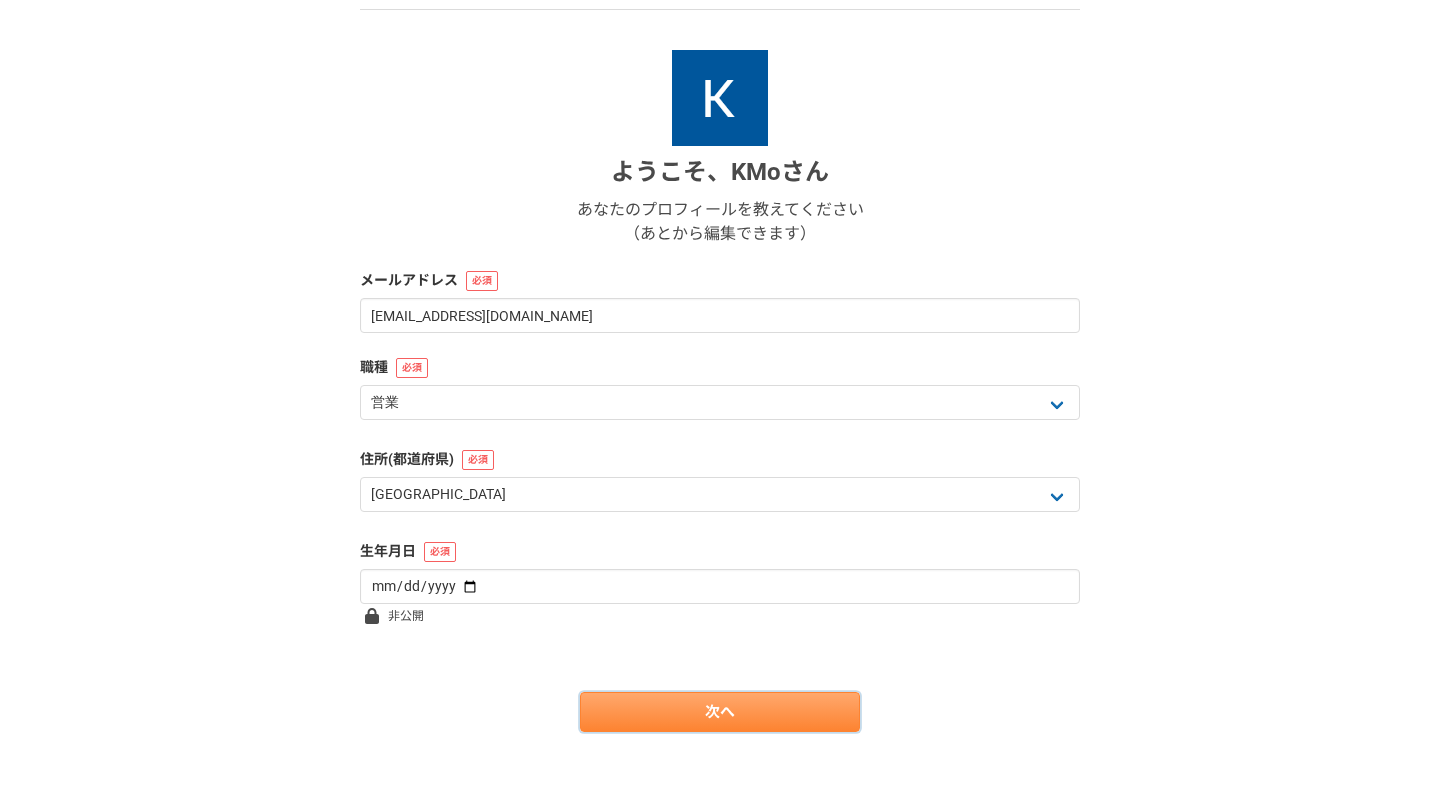 click on "次へ" at bounding box center [720, 712] 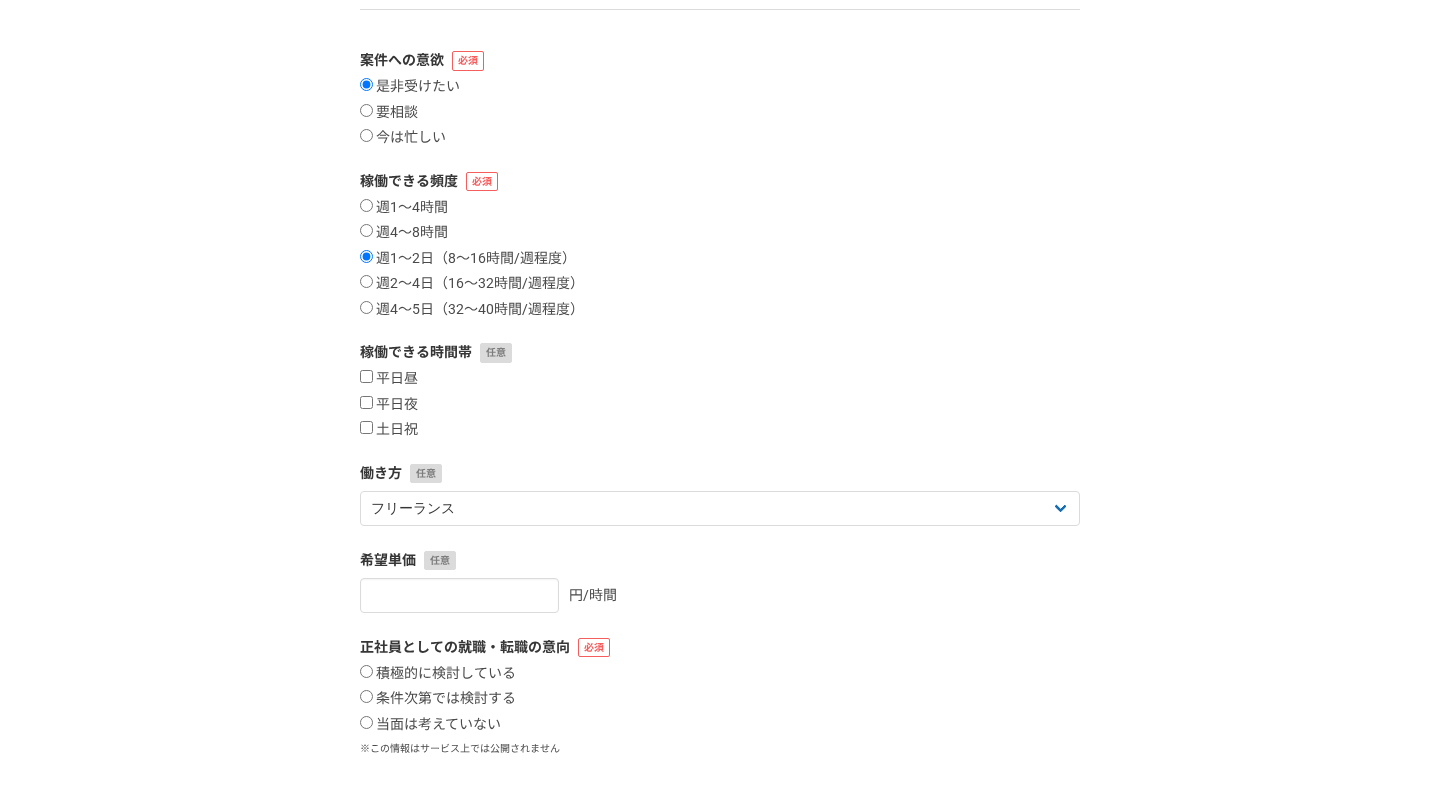 scroll, scrollTop: 0, scrollLeft: 0, axis: both 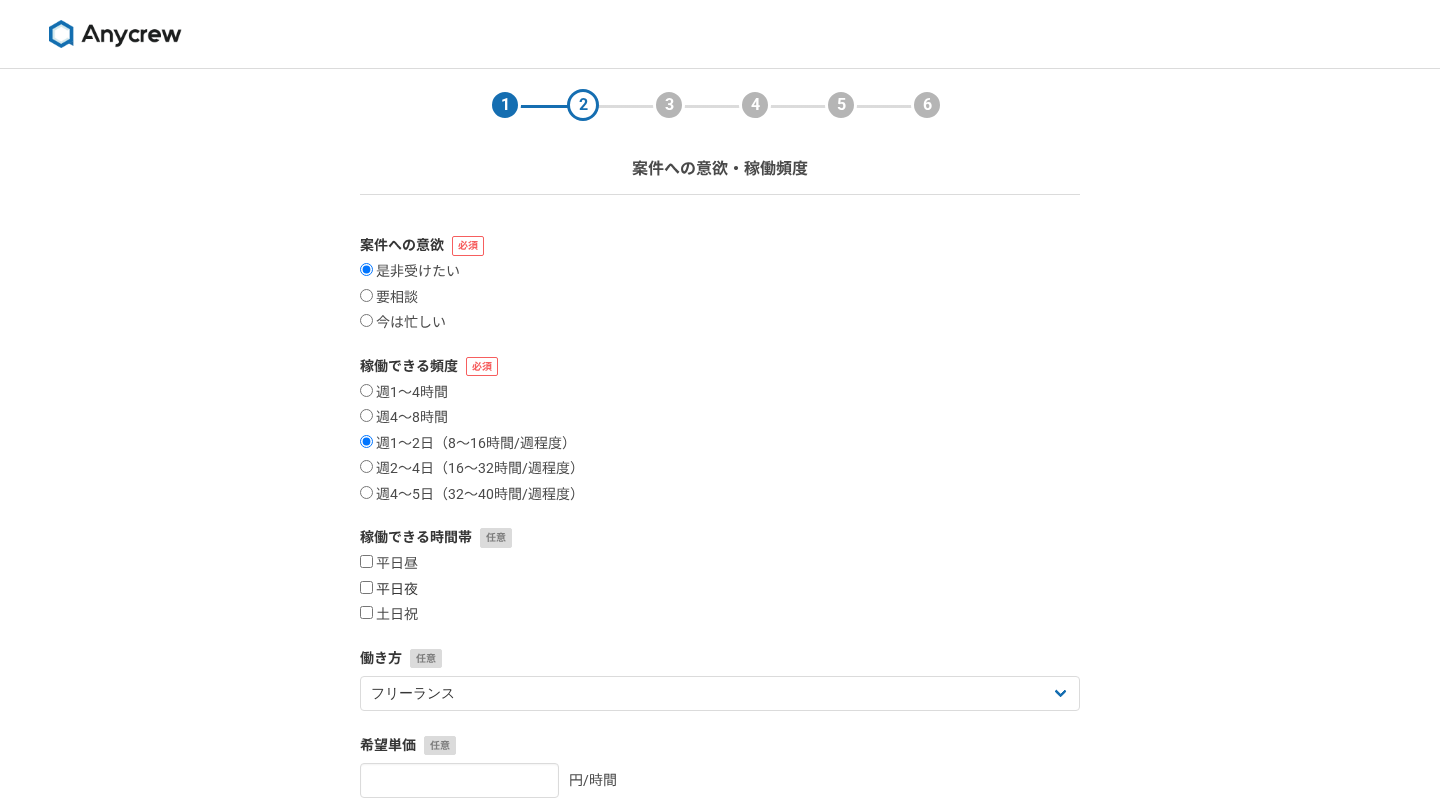 click on "平日夜" at bounding box center (366, 587) 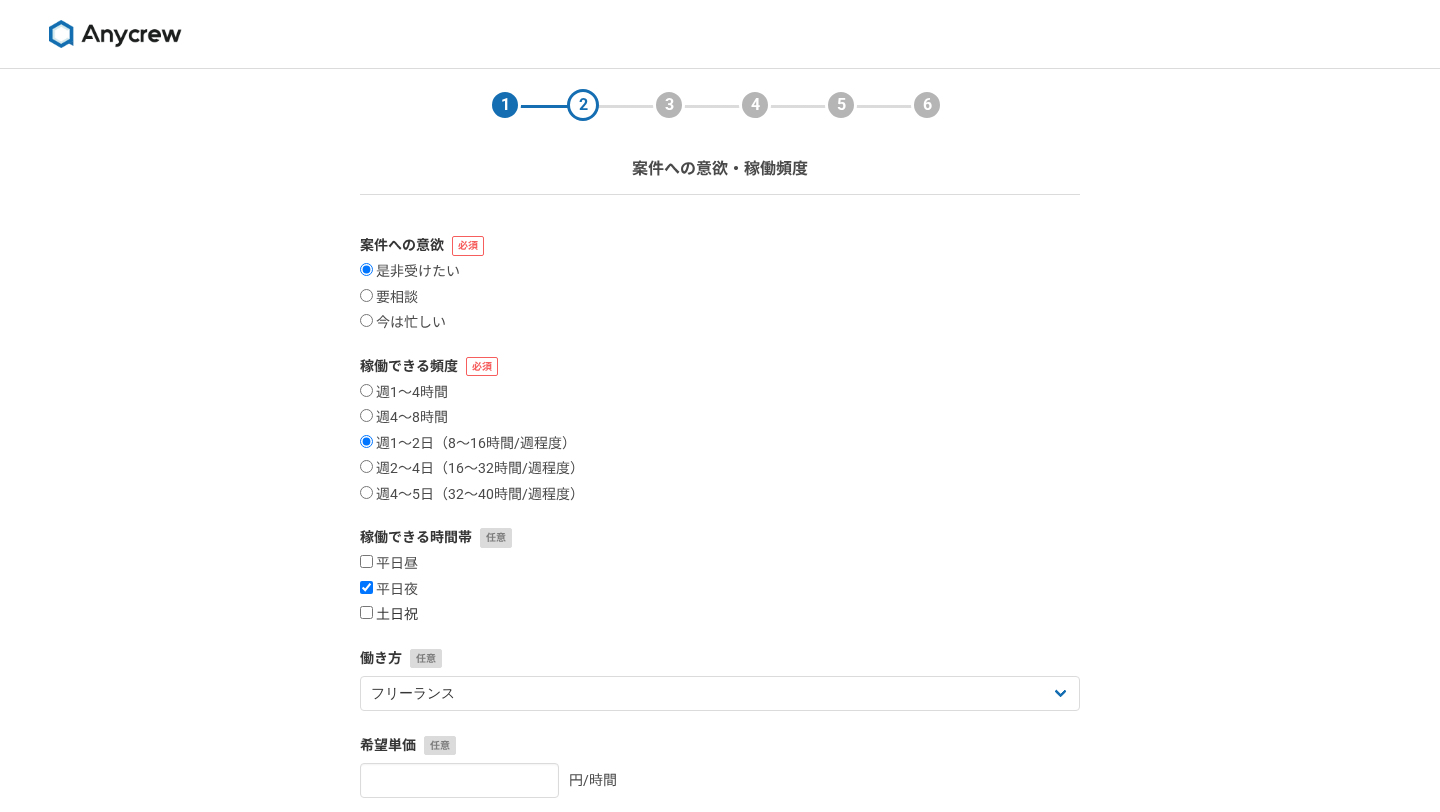click on "土日祝" at bounding box center (366, 612) 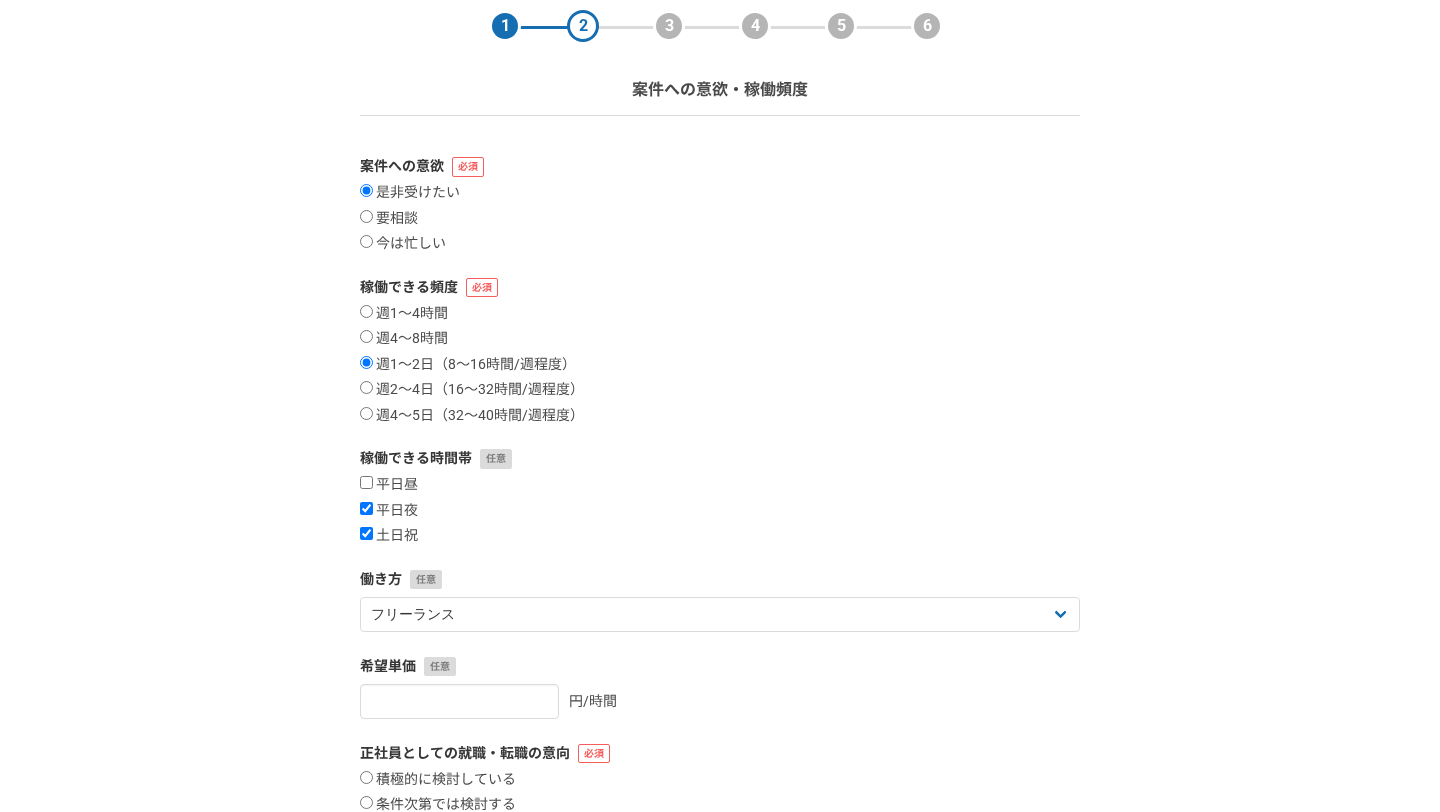 scroll, scrollTop: 88, scrollLeft: 0, axis: vertical 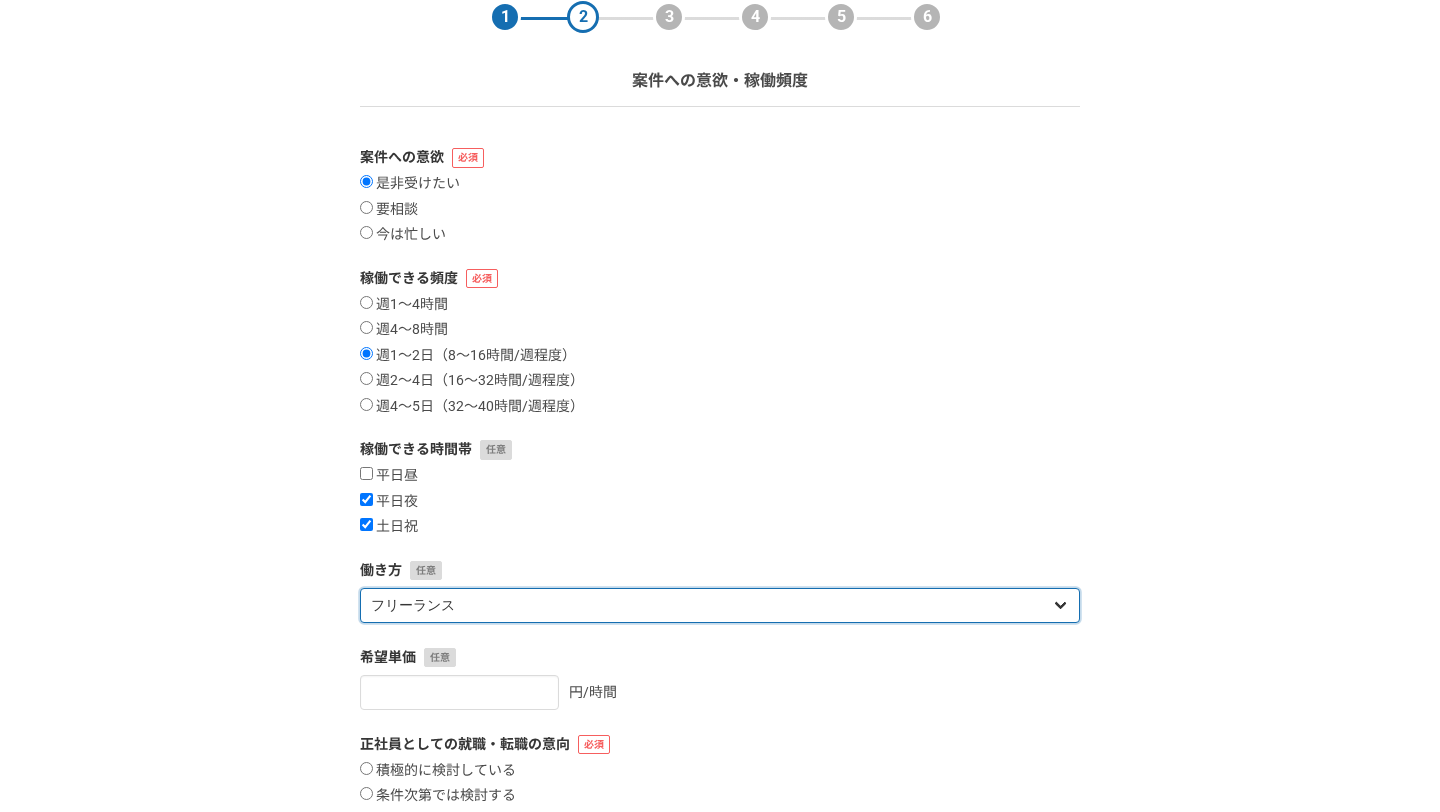 click on "フリーランス 副業 その他" at bounding box center [720, 605] 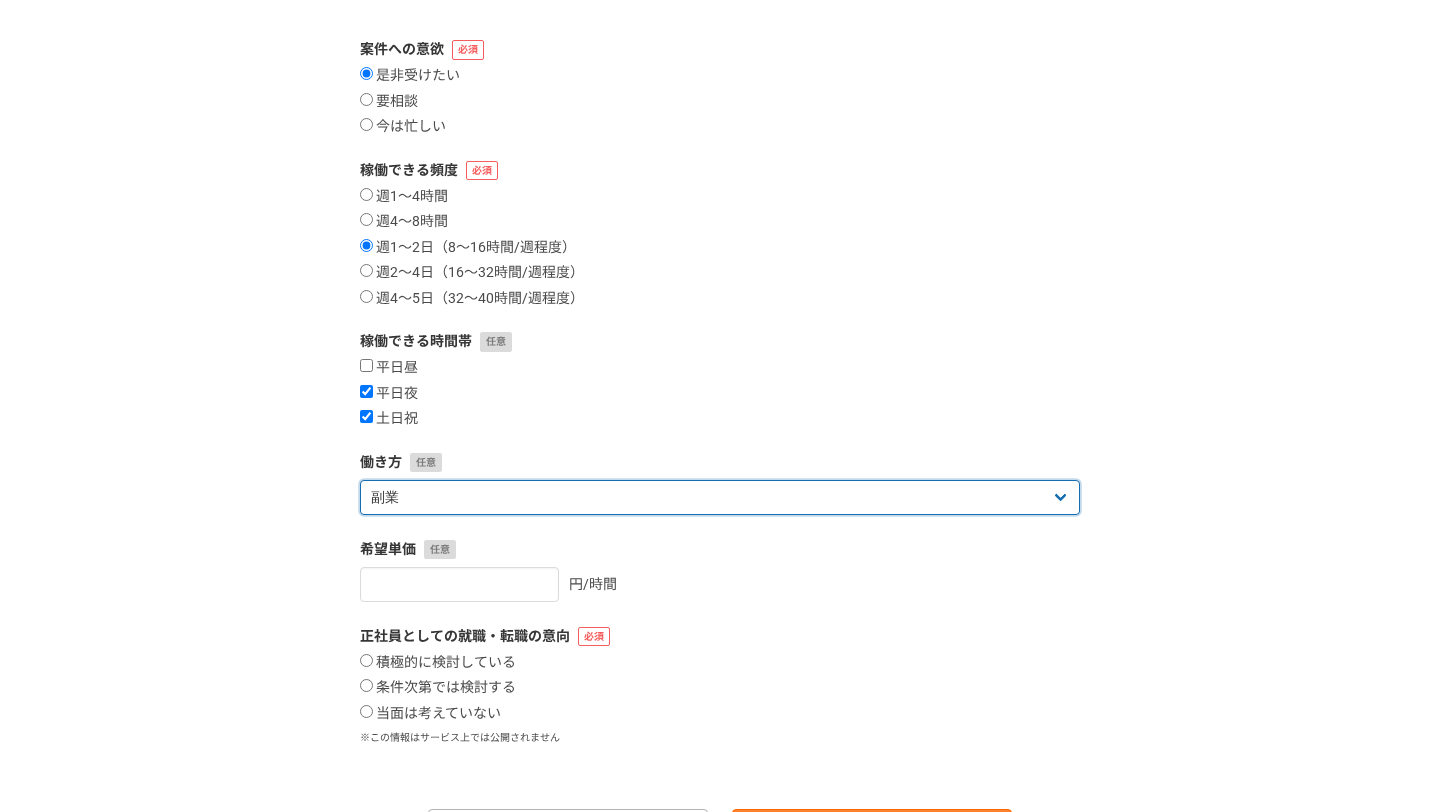 scroll, scrollTop: 313, scrollLeft: 0, axis: vertical 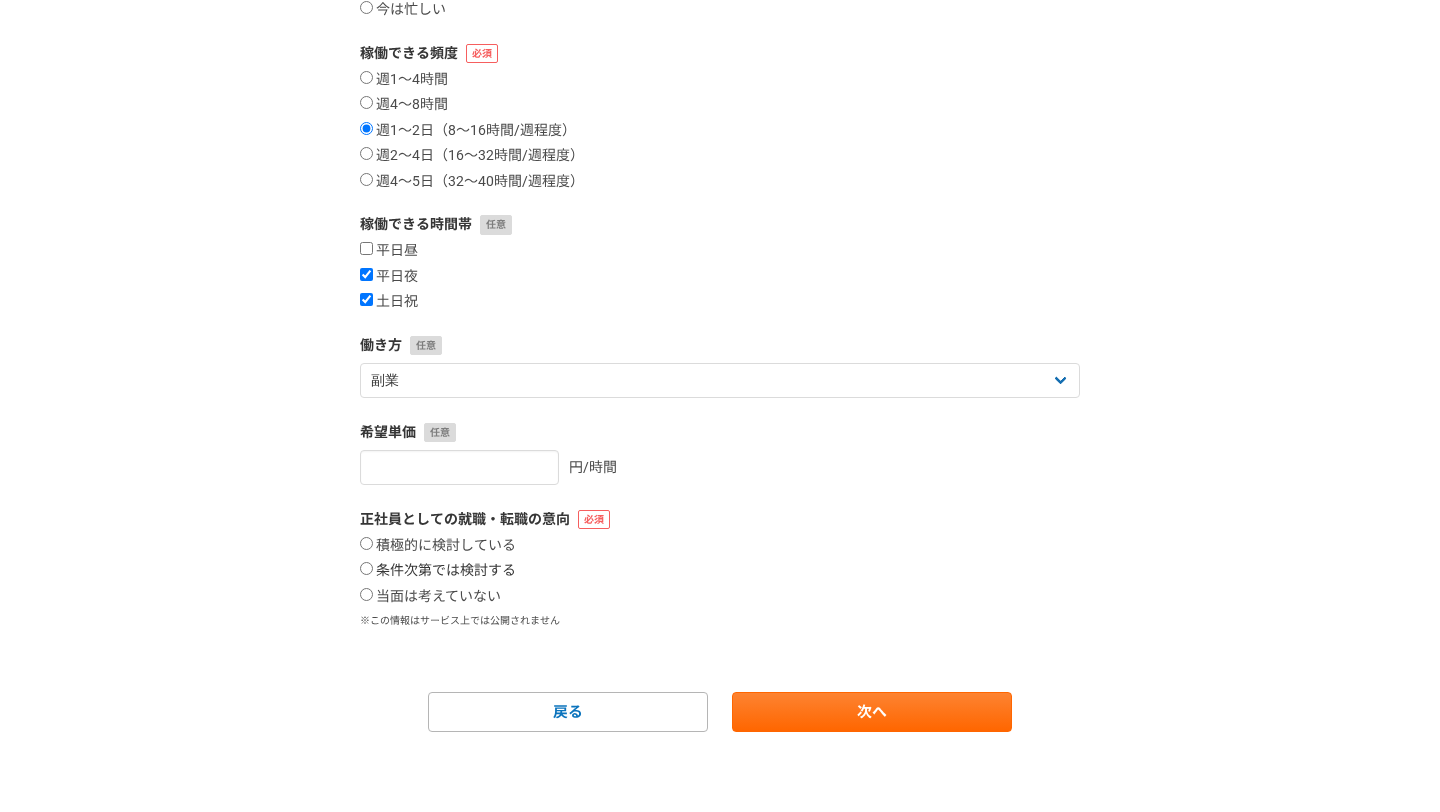 click on "条件次第では検討する" at bounding box center (438, 571) 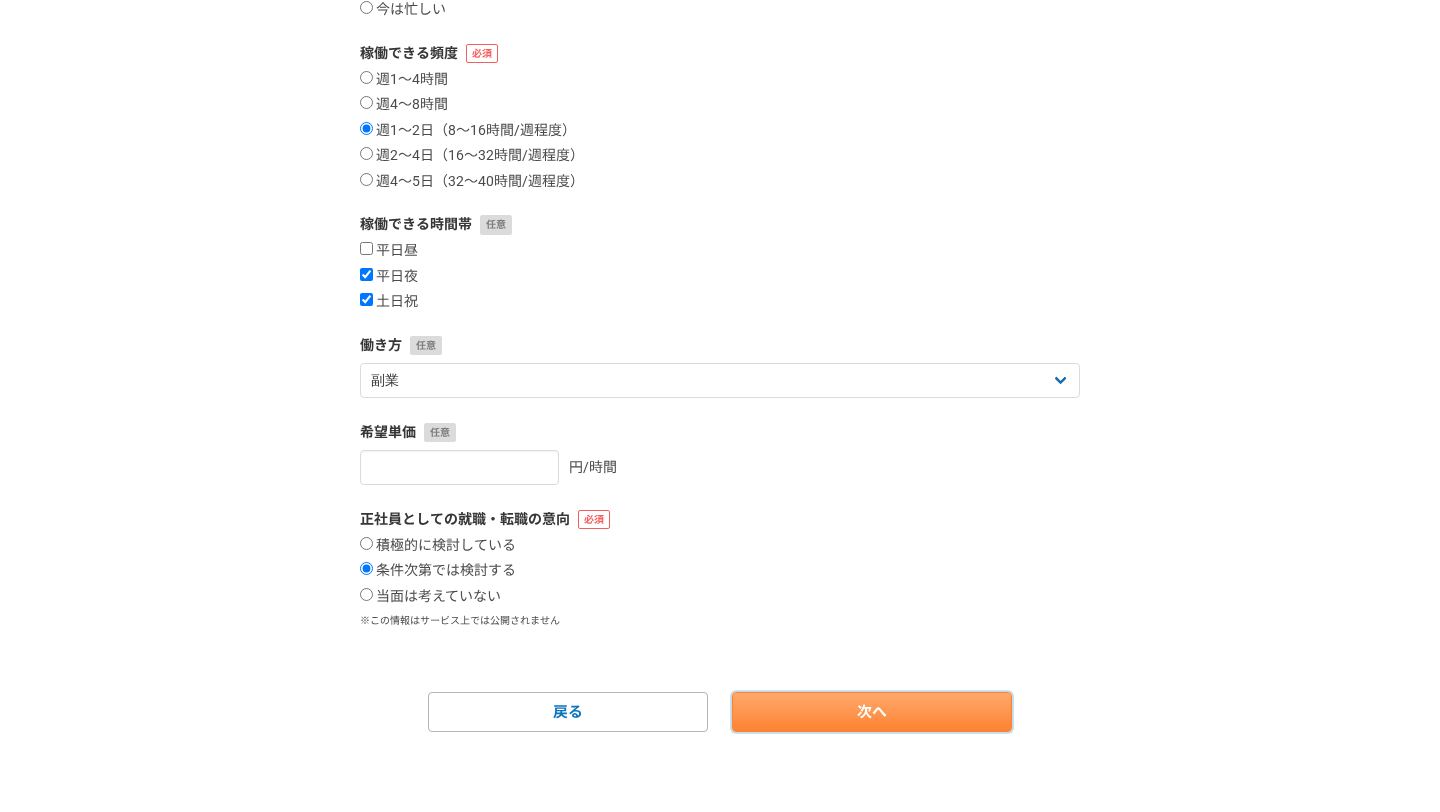 click on "次へ" at bounding box center (872, 712) 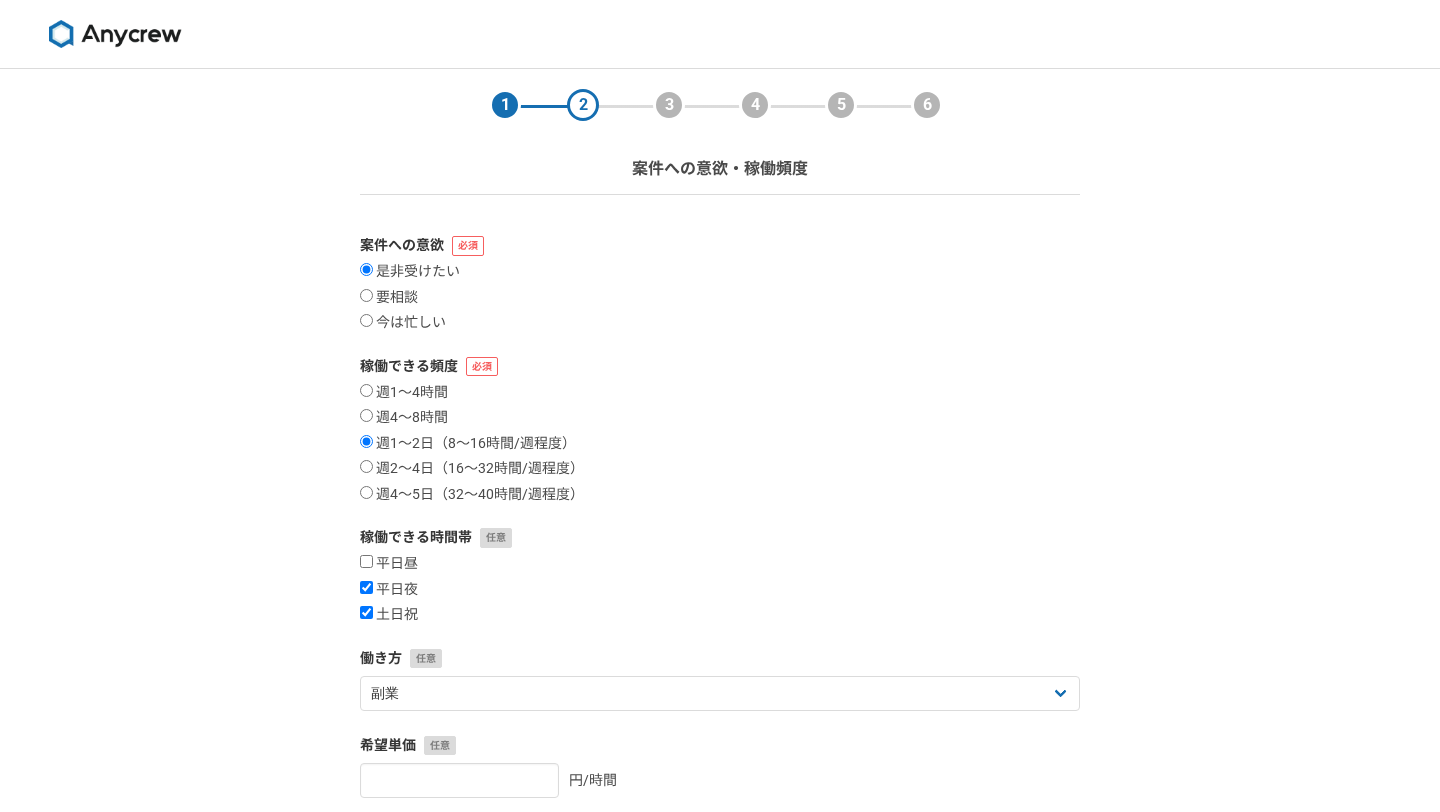 select 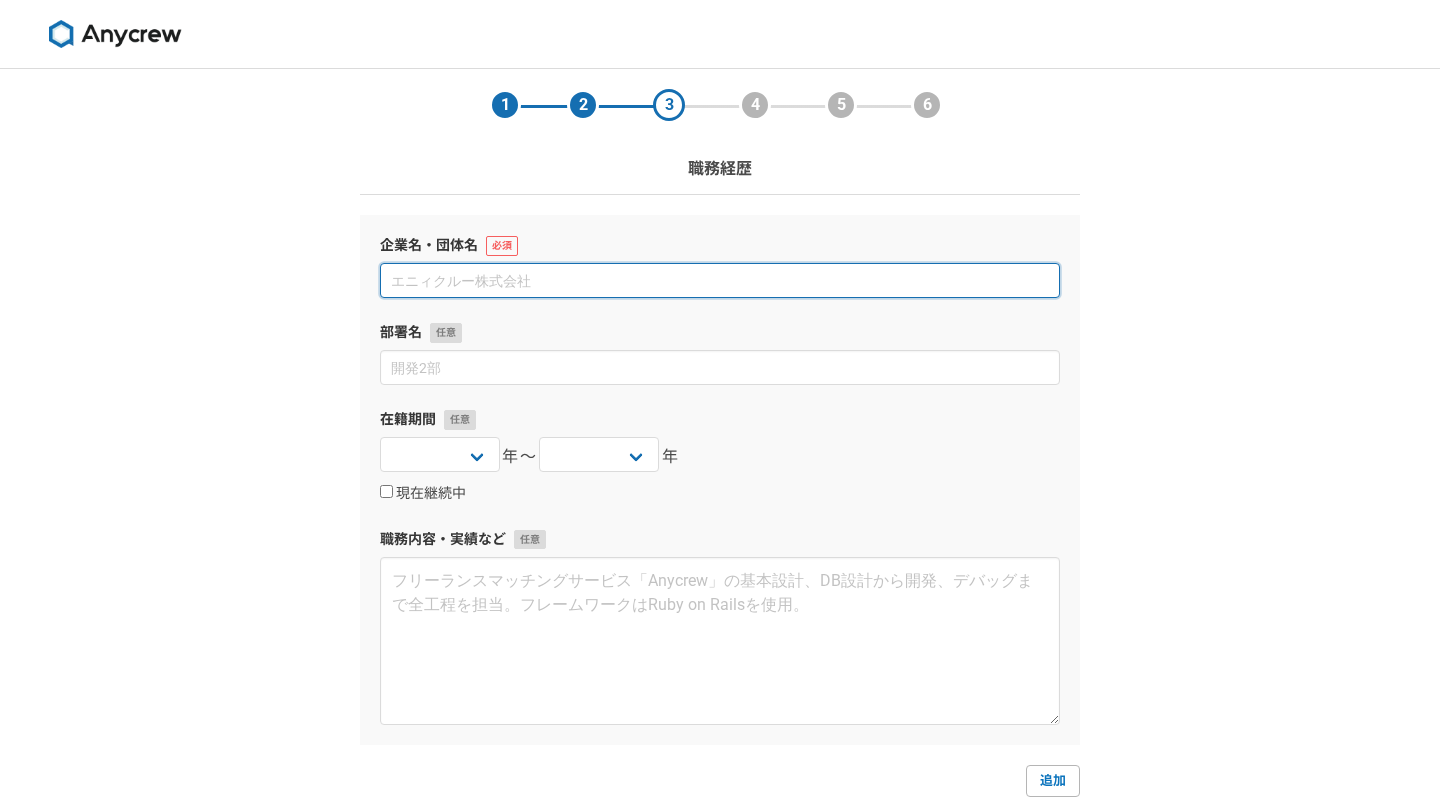 click at bounding box center [720, 280] 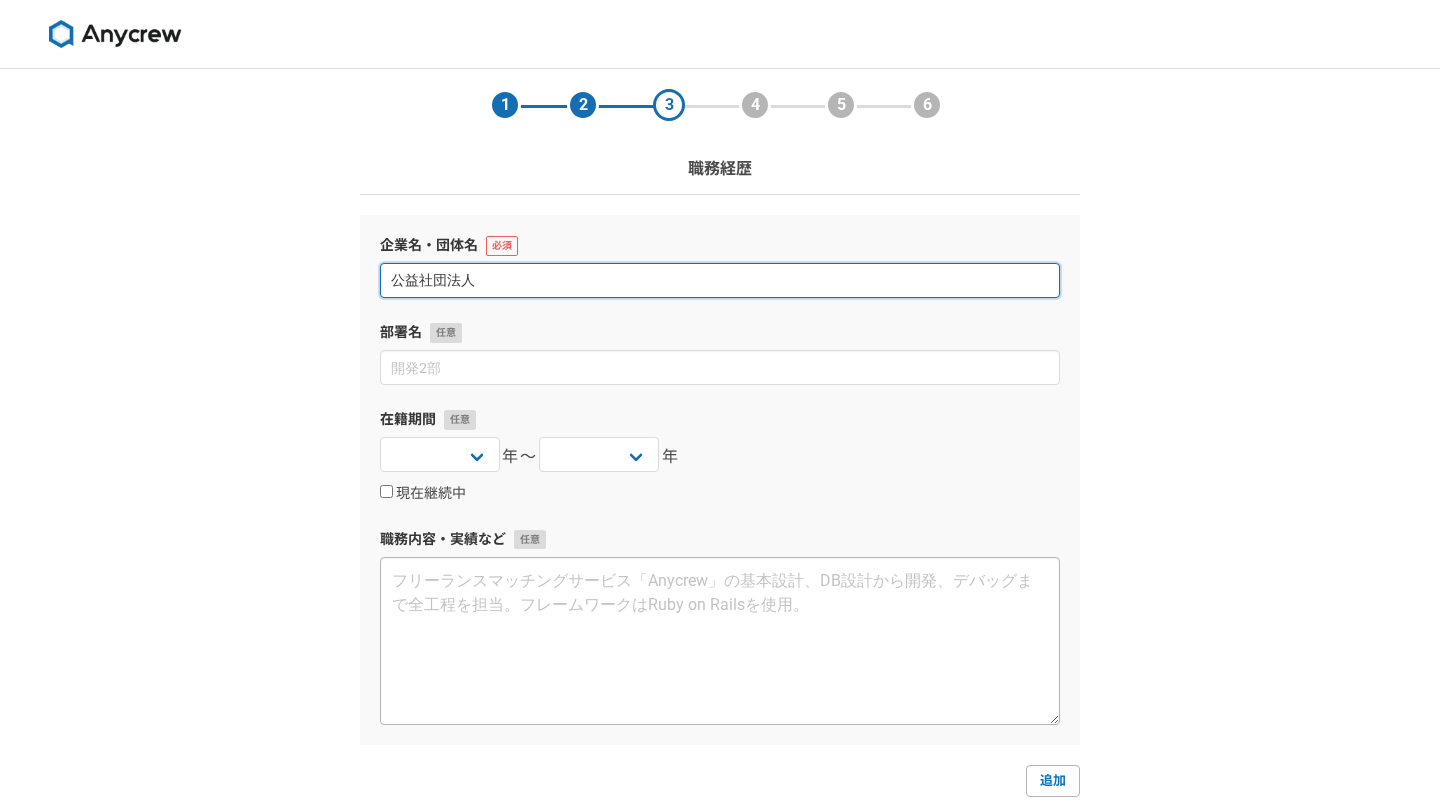 type on "公益社団法人" 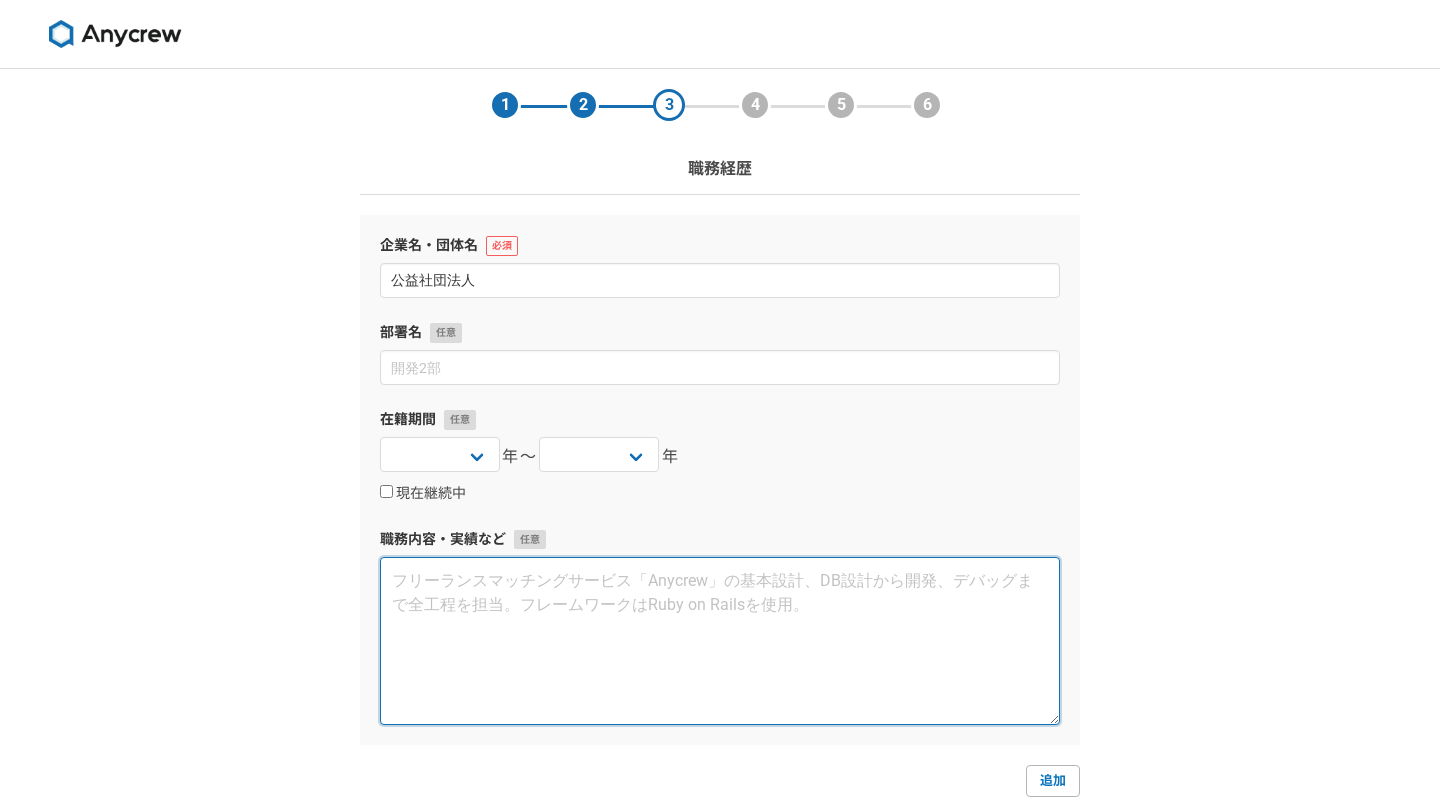 click at bounding box center [720, 641] 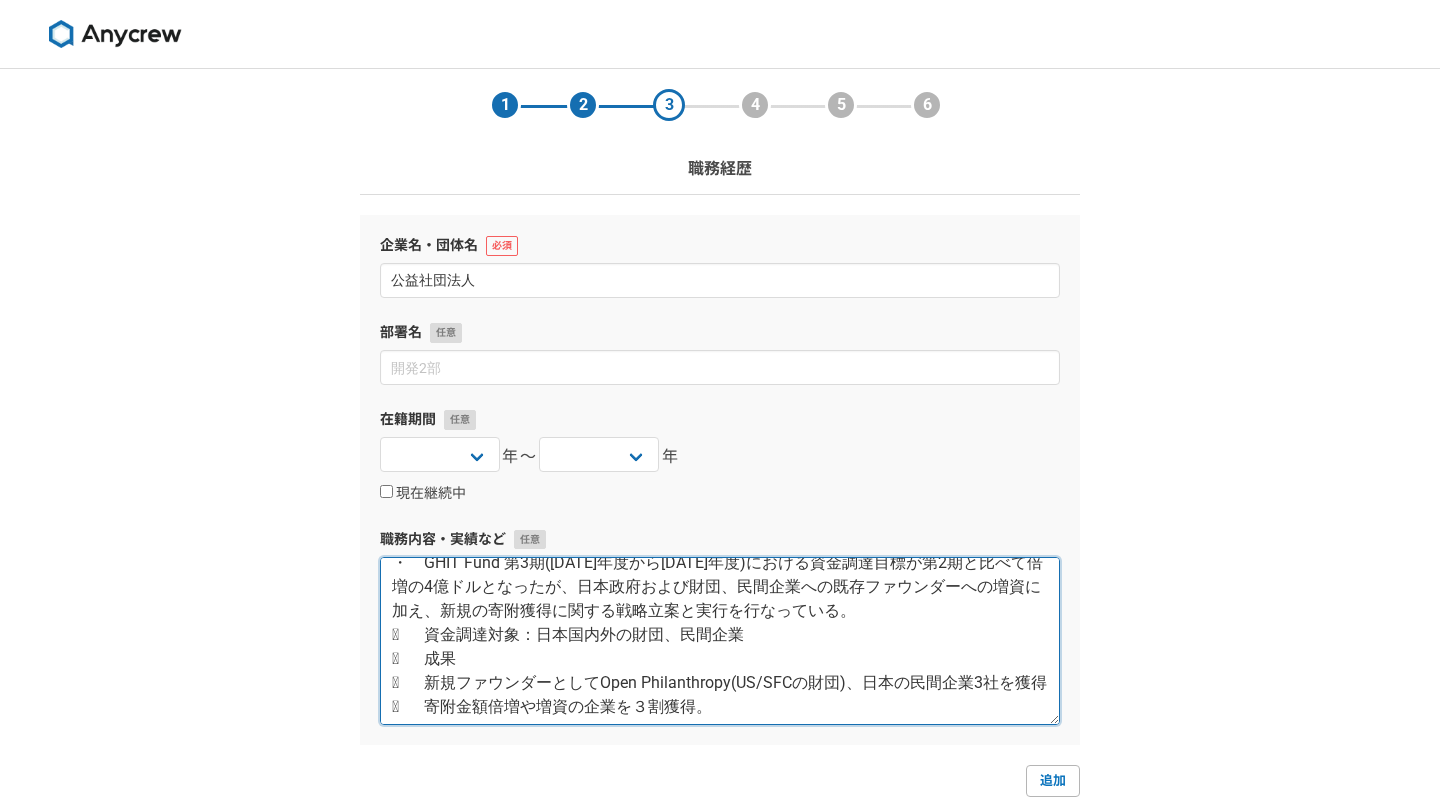 scroll, scrollTop: 0, scrollLeft: 0, axis: both 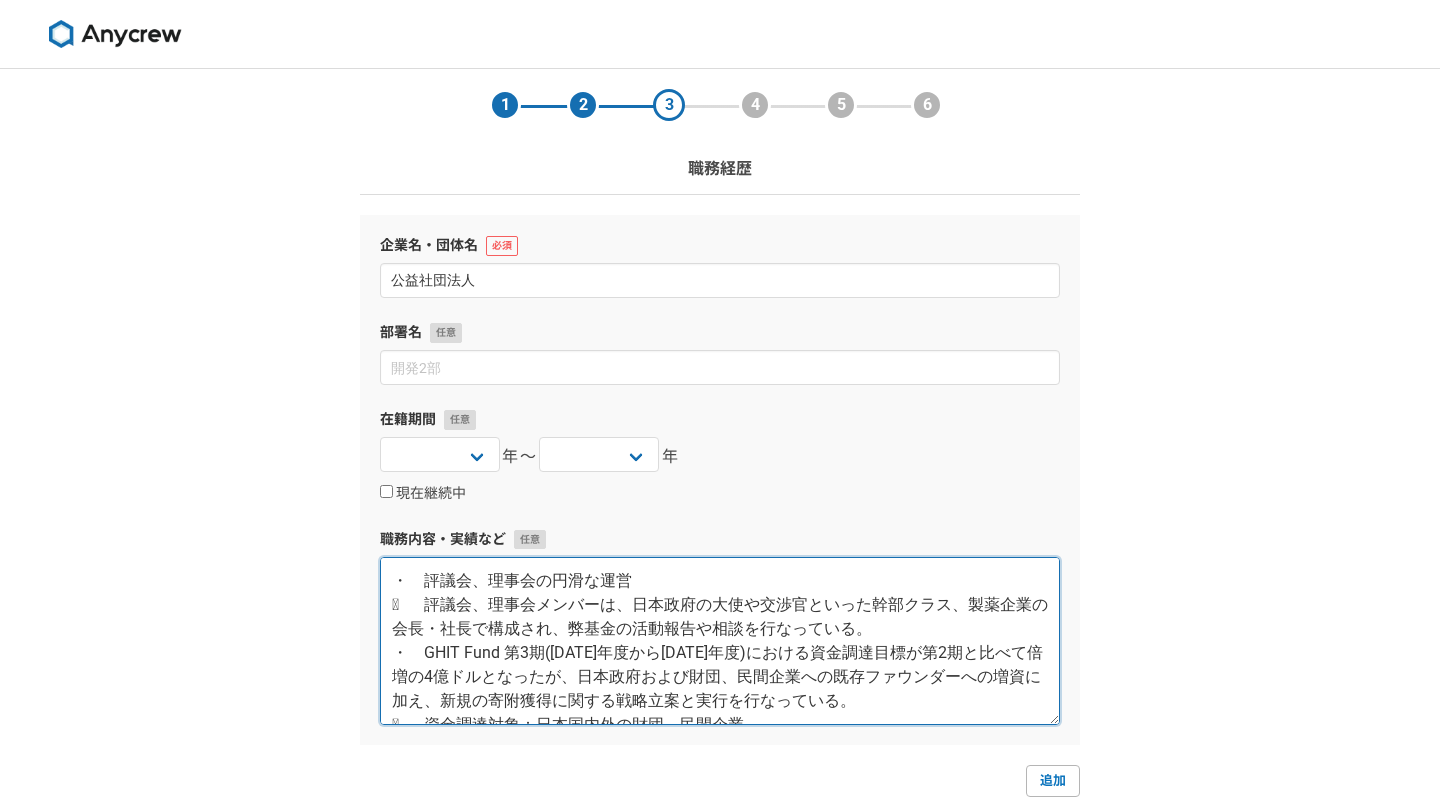 click on "・	評議会、理事会の円滑な運営
	評議会、理事会メンバーは、日本政府の大使や交渉官といった幹部クラス、製薬企業の会長・社長で構成され、弊基金の活動報告や相談を行なっている。
・	GHIT Fund 第3期(2023年度から2027年度)における資金調達目標が第2期と比べて倍増の4億ドルとなったが、日本政府および財団、民間企業への既存ファウンダーへの増資に加え、新規の寄附獲得に関する戦略立案と実行を行なっている。
	資金調達対象：日本国内外の財団、民間企業
	成果
	新規ファウンダーとしてOpen Philanthropy(US/SFCの財団)、日本の民間企業3社を獲得
	寄附金額倍増や増資の企業を３割獲得。" at bounding box center (720, 641) 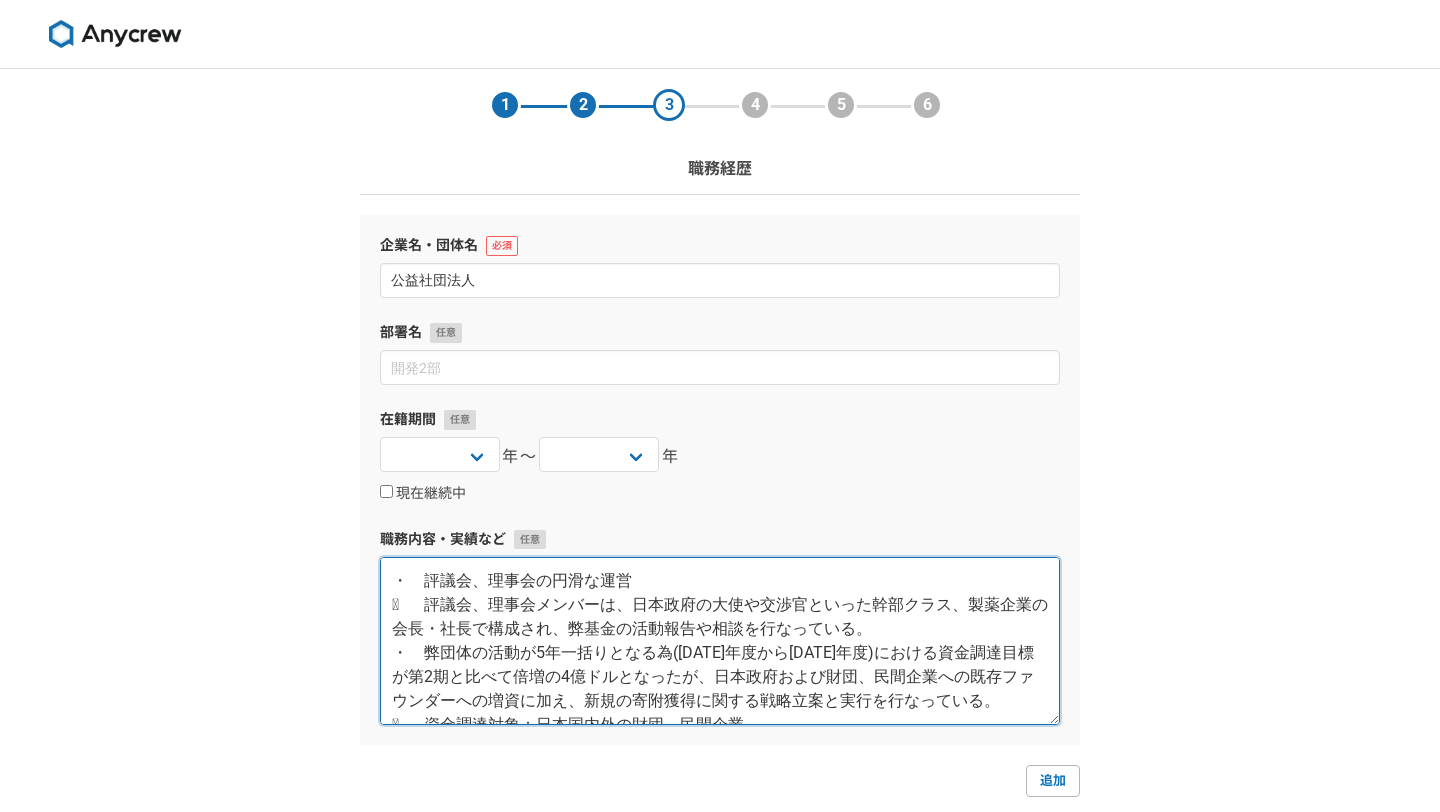 scroll, scrollTop: 19, scrollLeft: 0, axis: vertical 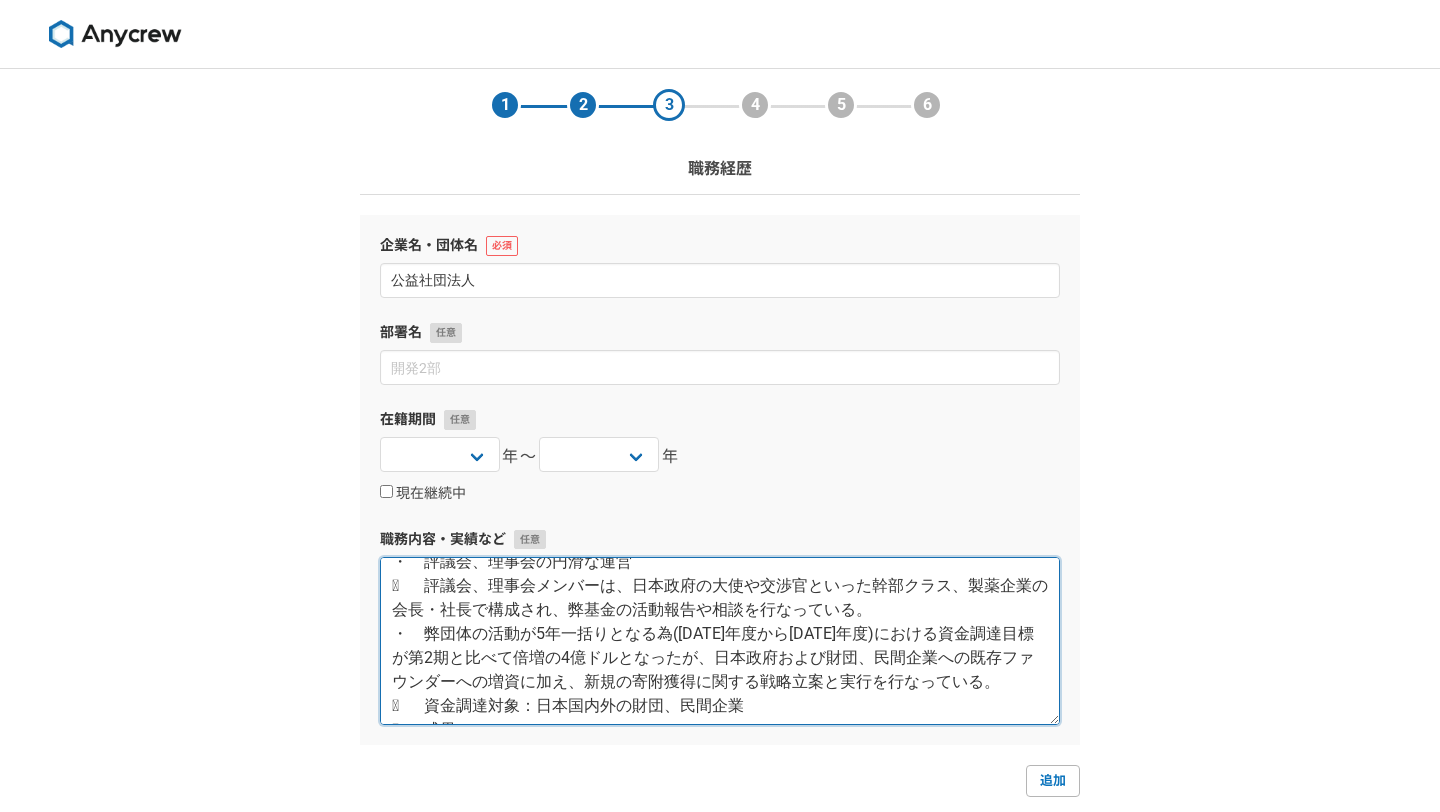 click on "・	評議会、理事会の円滑な運営
	評議会、理事会メンバーは、日本政府の大使や交渉官といった幹部クラス、製薬企業の会長・社長で構成され、弊基金の活動報告や相談を行なっている。
・	弊団体の活動が5年一括りとなる為(2023年度から2027年度)における資金調達目標が第2期と比べて倍増の4億ドルとなったが、日本政府および財団、民間企業への既存ファウンダーへの増資に加え、新規の寄附獲得に関する戦略立案と実行を行なっている。
	資金調達対象：日本国内外の財団、民間企業
	成果
	新規ファウンダーとしてOpen Philanthropy(US/SFCの財団)、日本の民間企業3社を獲得
	寄附金額倍増や増資の企業を３割獲得。" at bounding box center (720, 641) 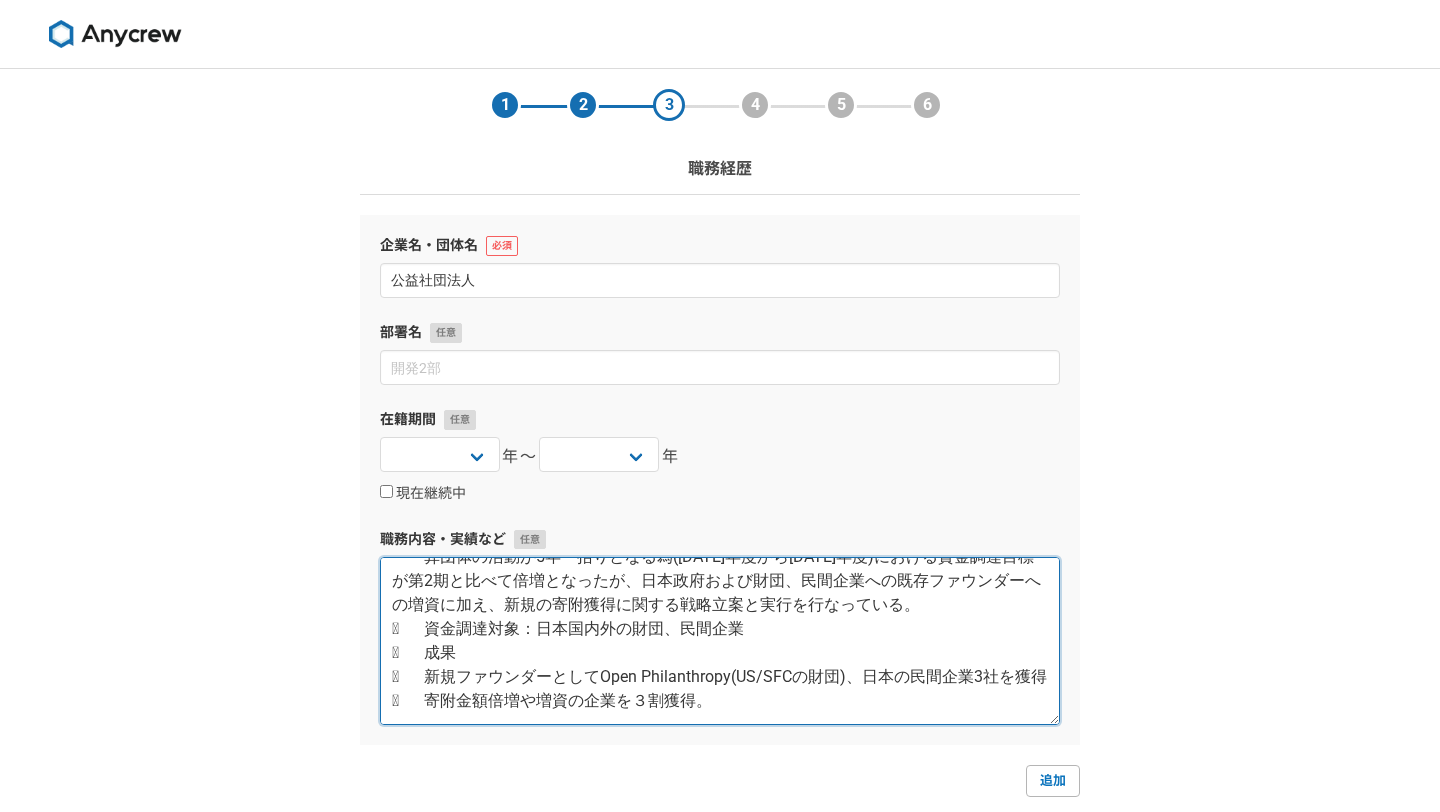 scroll, scrollTop: 12, scrollLeft: 0, axis: vertical 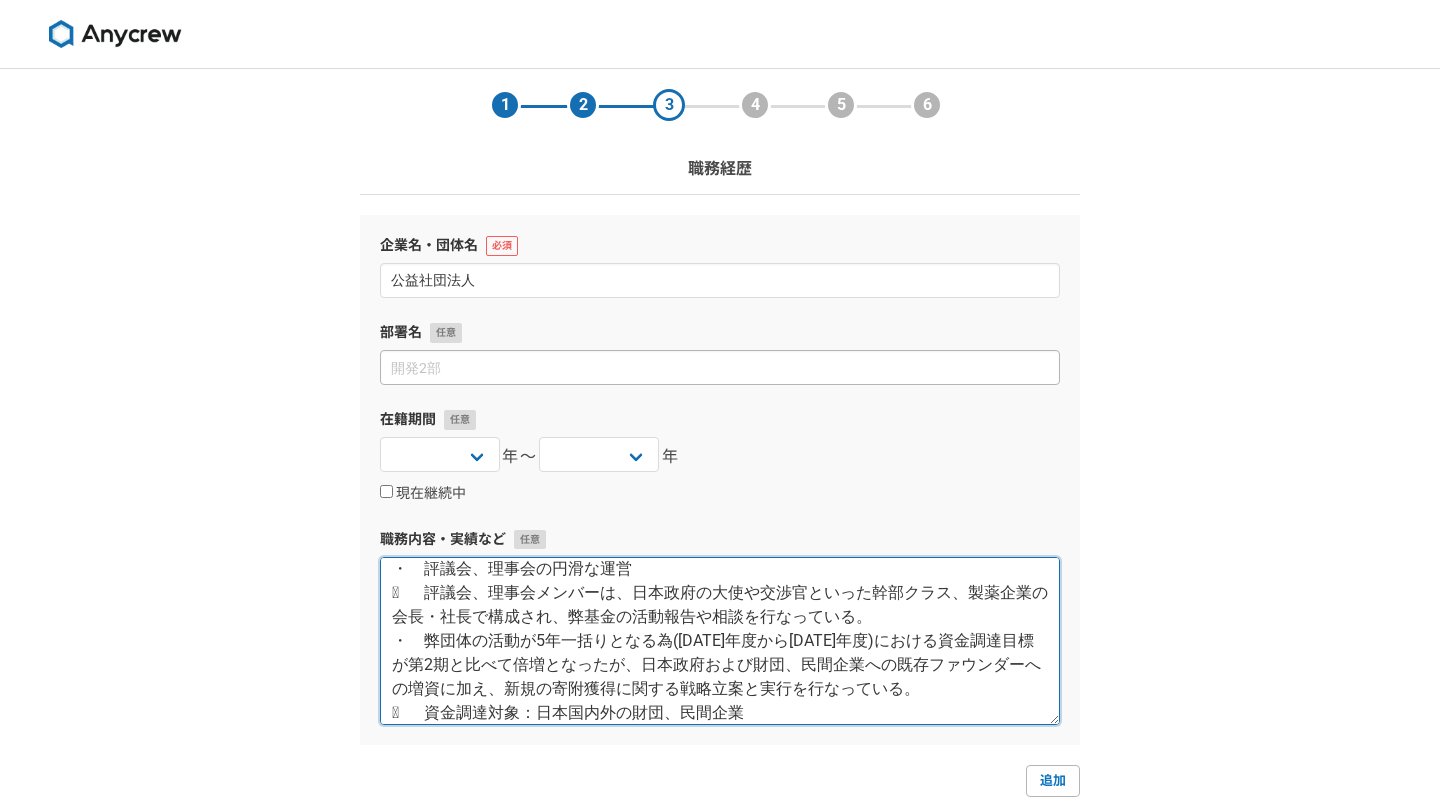 type on "・	評議会、理事会の円滑な運営
	評議会、理事会メンバーは、日本政府の大使や交渉官といった幹部クラス、製薬企業の会長・社長で構成され、弊基金の活動報告や相談を行なっている。
・	弊団体の活動が5年一括りとなる為(2023年度から2027年度)における資金調達目標が第2期と比べて倍増となったが、日本政府および財団、民間企業への既存ファウンダーへの増資に加え、新規の寄附獲得に関する戦略立案と実行を行なっている。
	資金調達対象：日本国内外の財団、民間企業
	成果
	新規ファウンダーとしてOpen Philanthropy(US/SFCの財団)、日本の民間企業3社を獲得
	寄附金額倍増や増資の企業を３割獲得。" 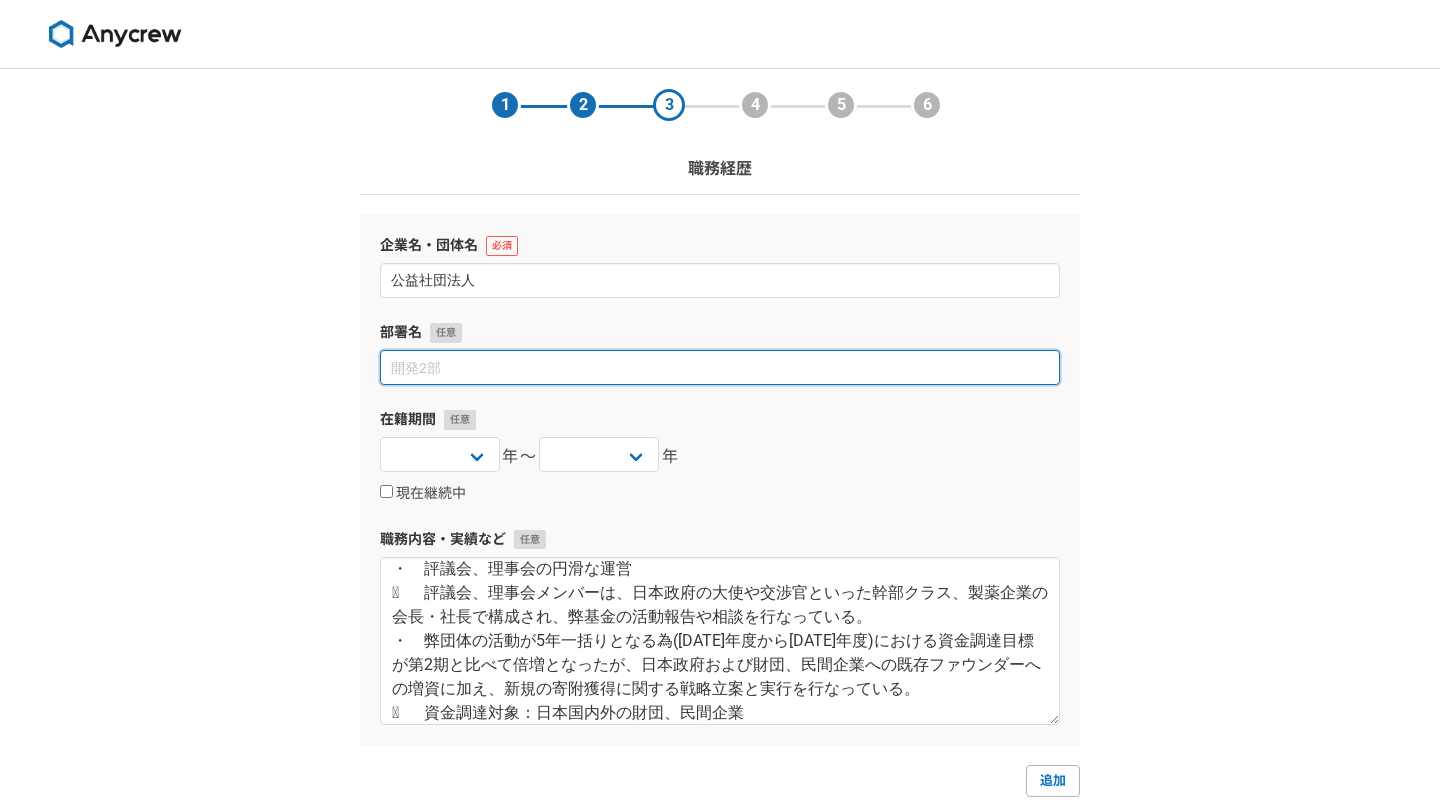 click at bounding box center [720, 367] 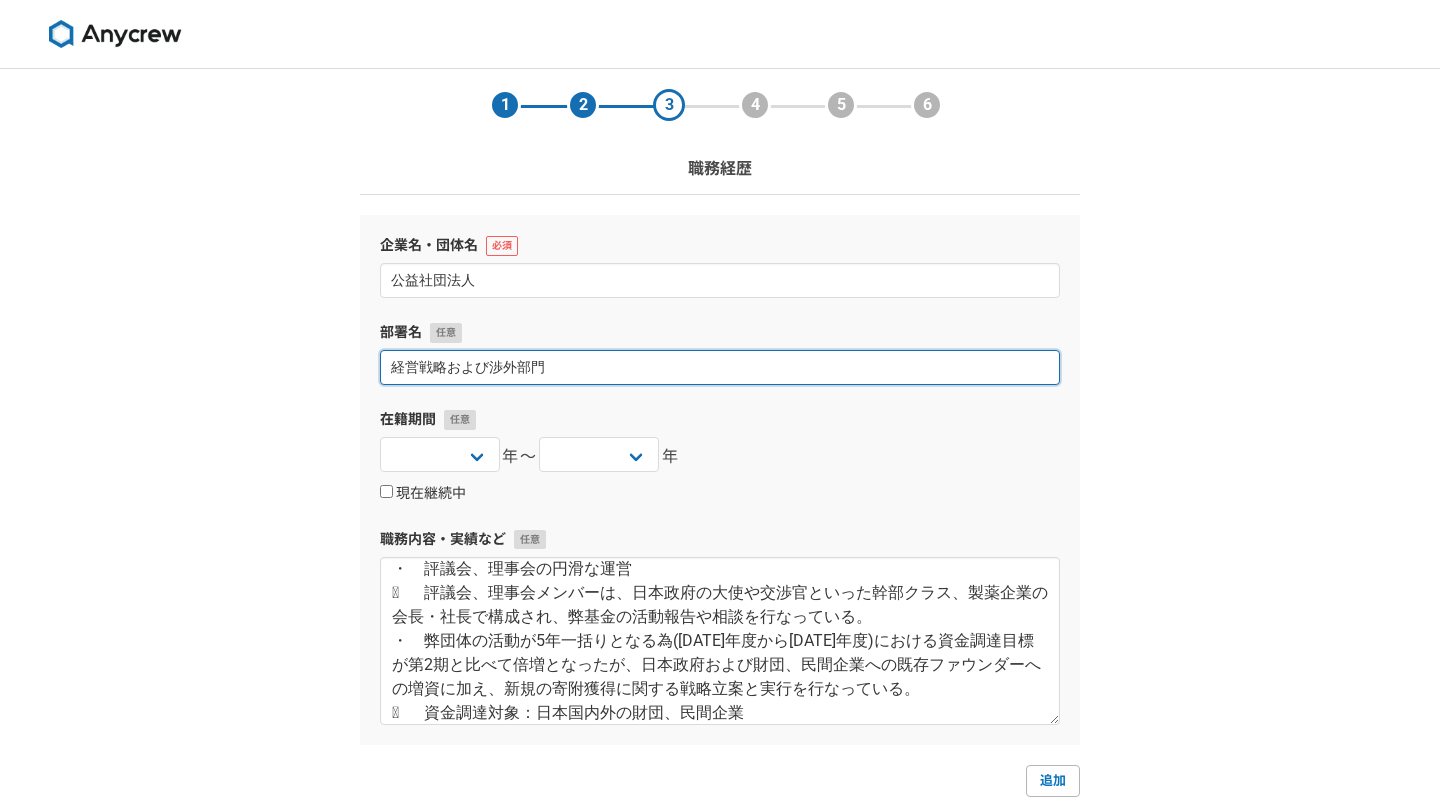 type on "経営戦略および渉外部門" 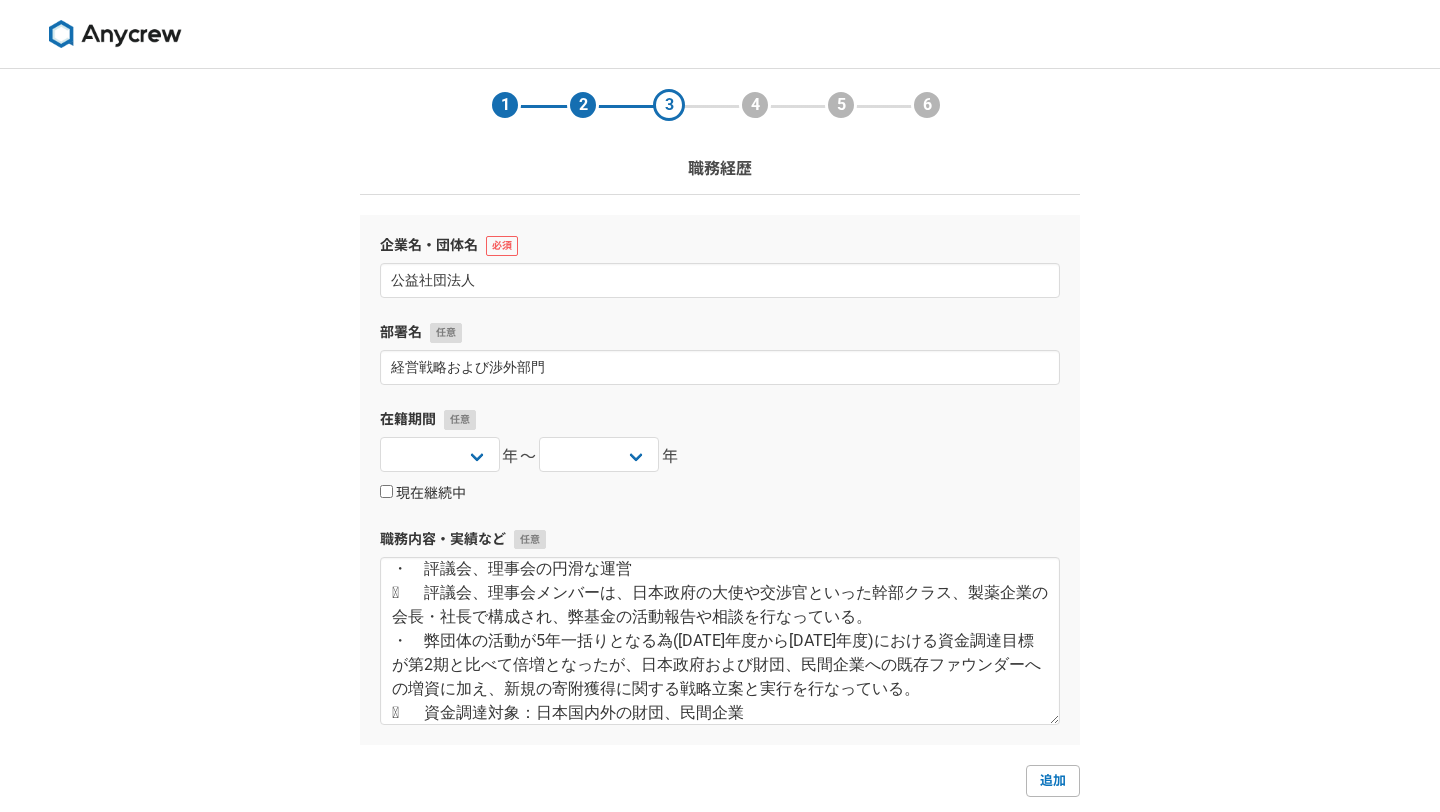 click on "現在継続中" at bounding box center (423, 494) 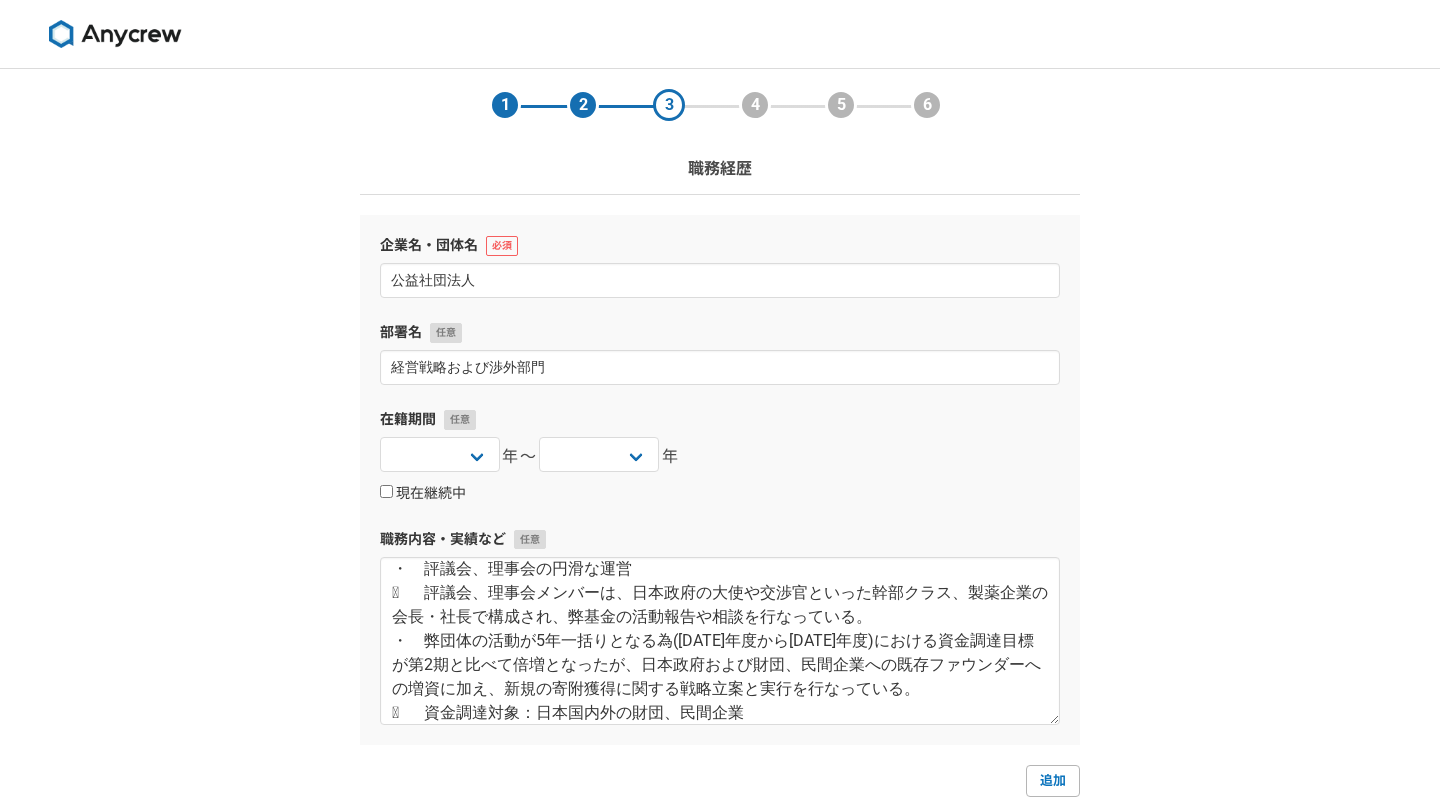 checkbox on "true" 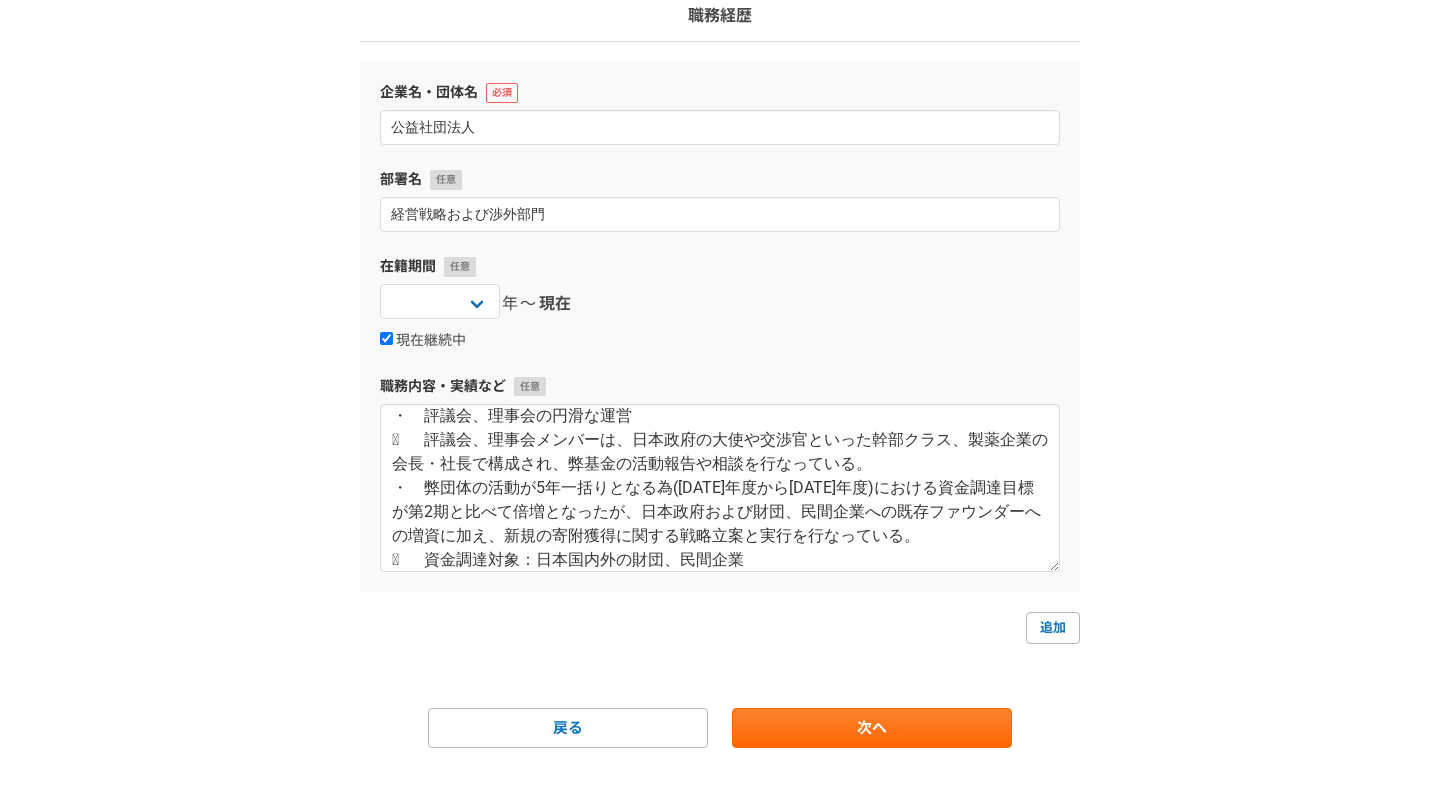 scroll, scrollTop: 169, scrollLeft: 0, axis: vertical 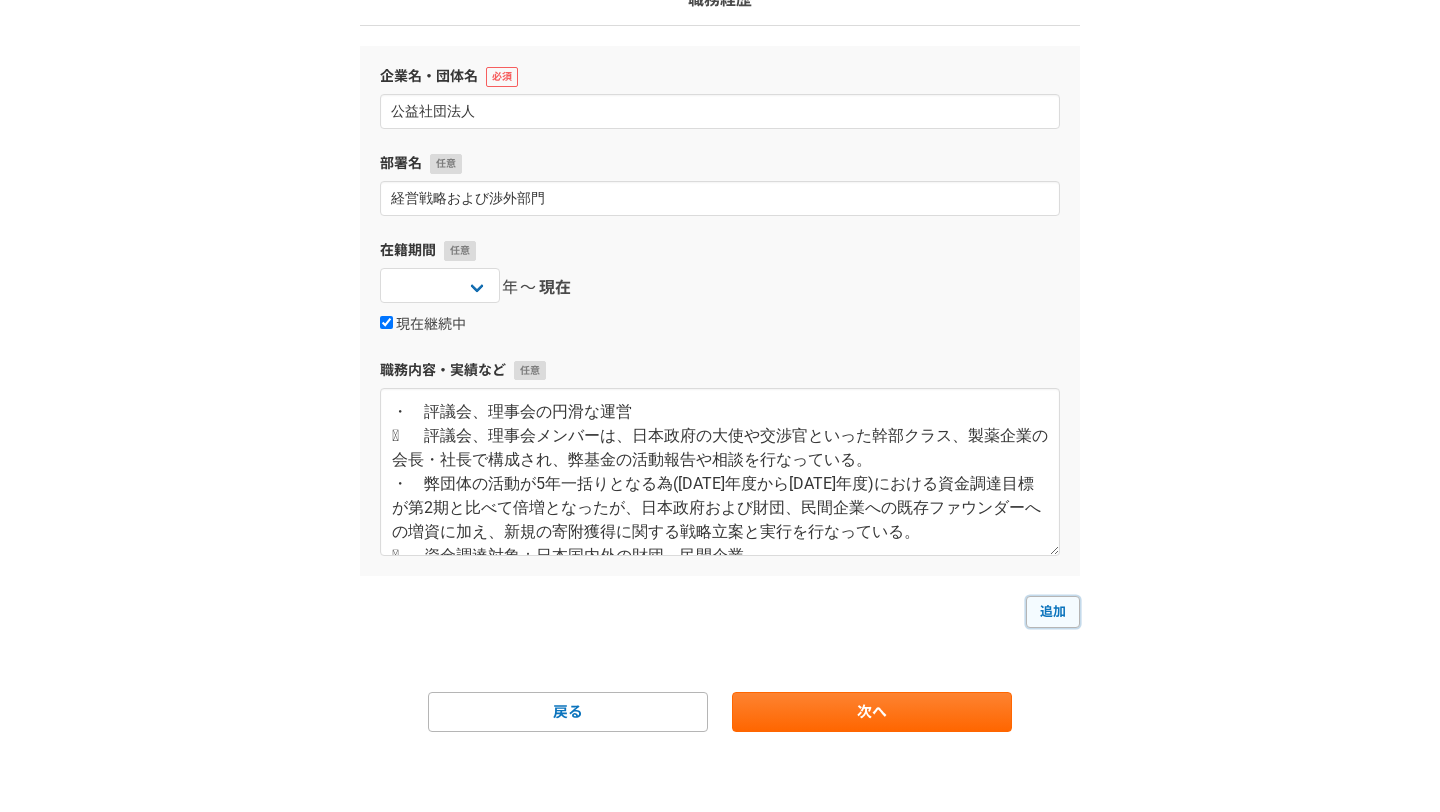 click on "追加" at bounding box center (1053, 612) 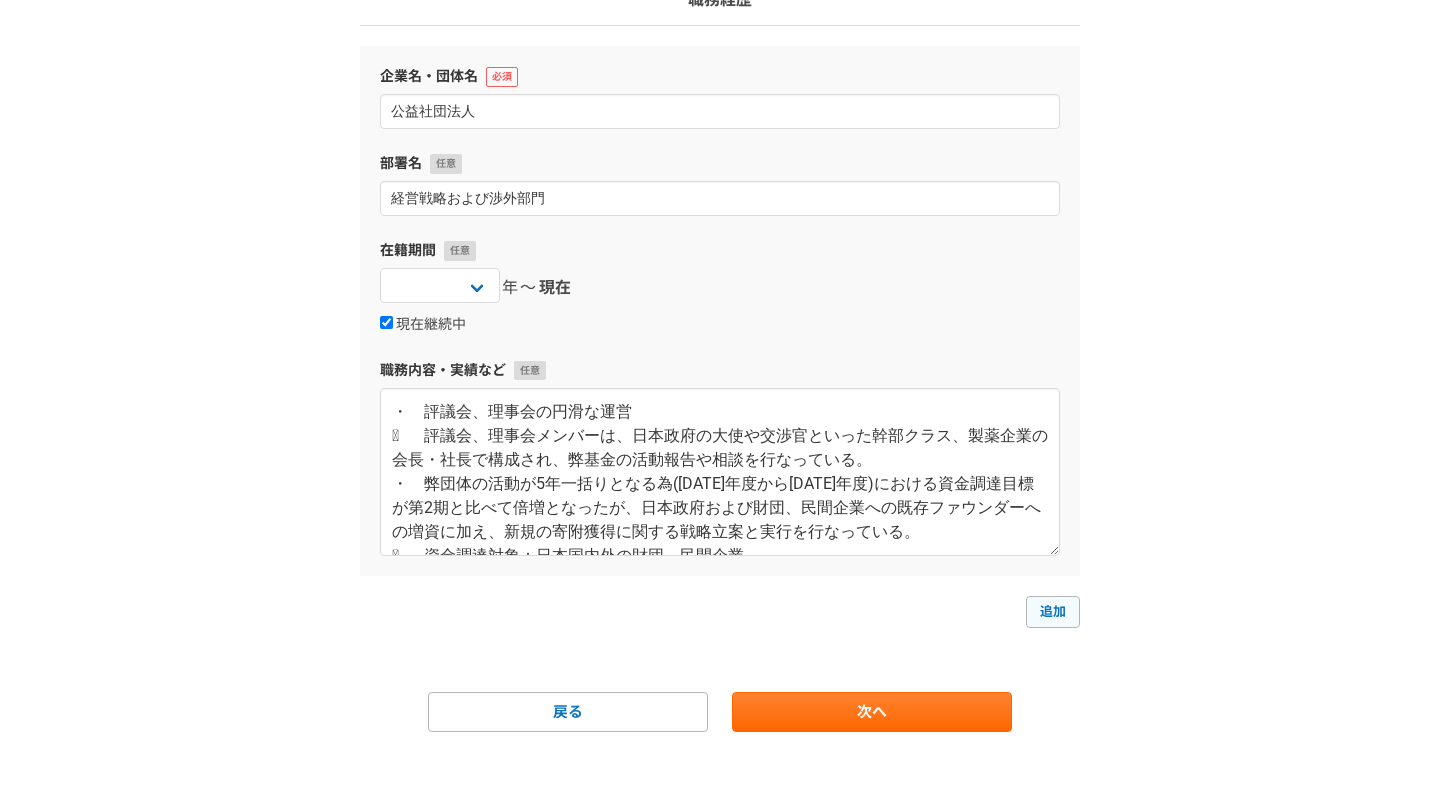 select 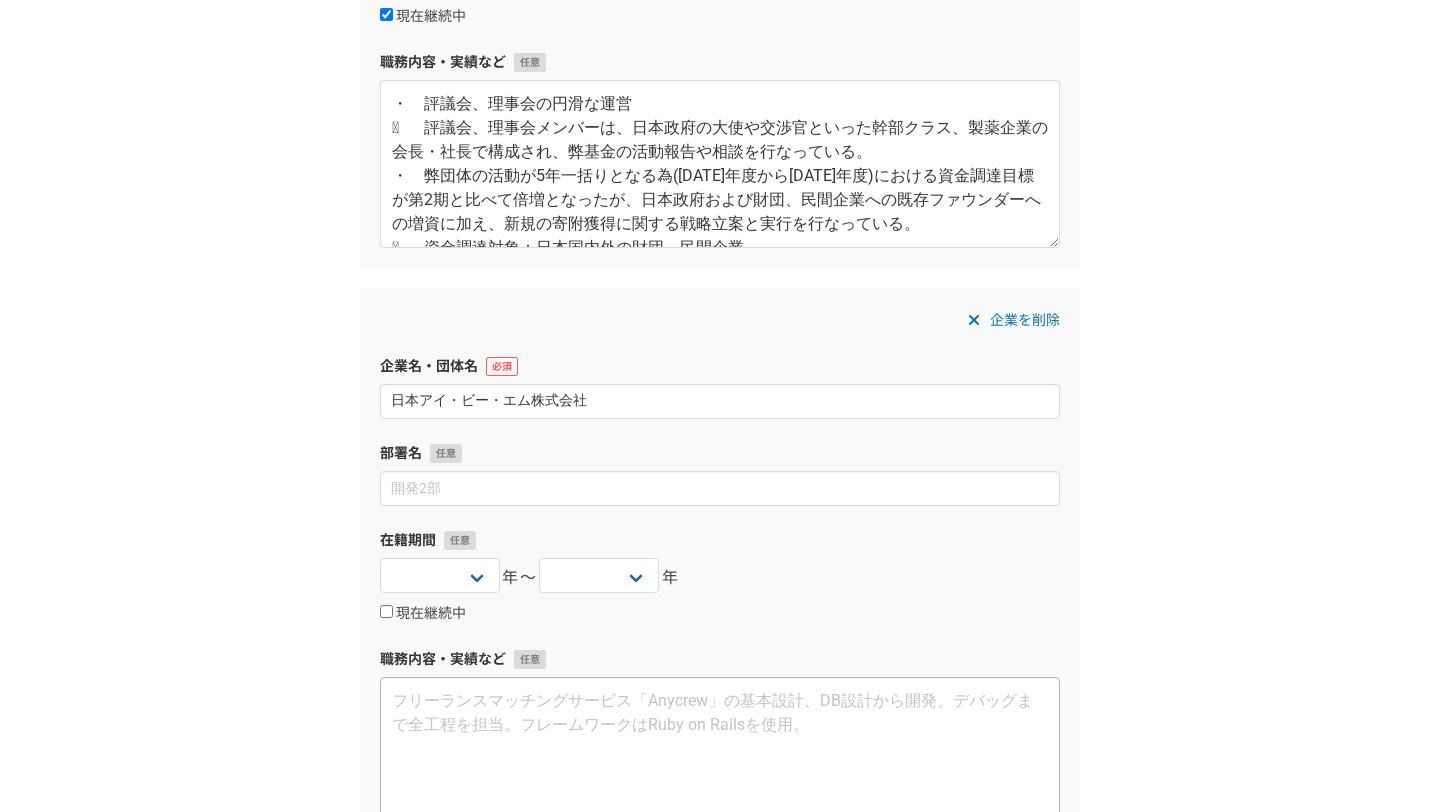 scroll, scrollTop: 504, scrollLeft: 0, axis: vertical 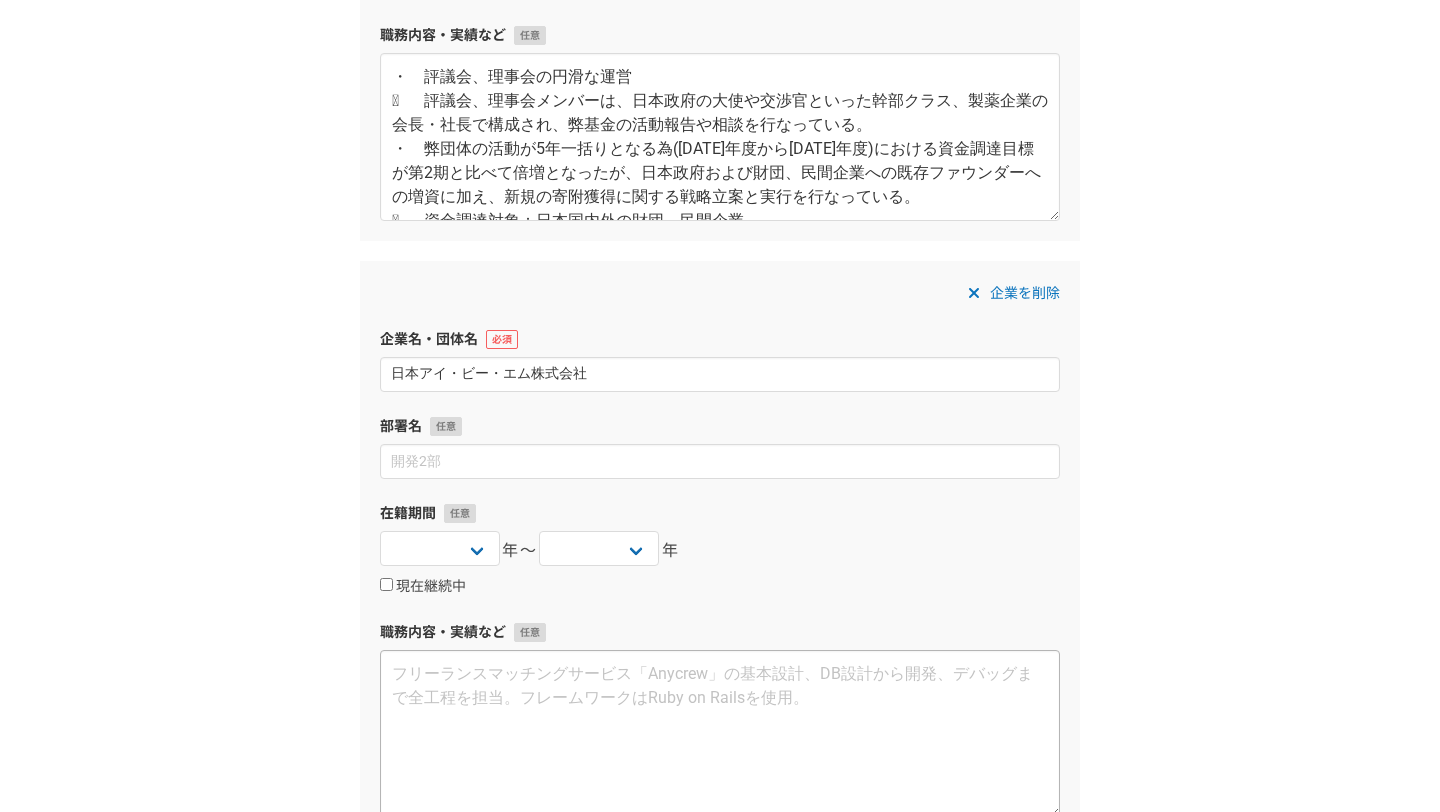 type on "日本アイ・ビー・エム株式会社" 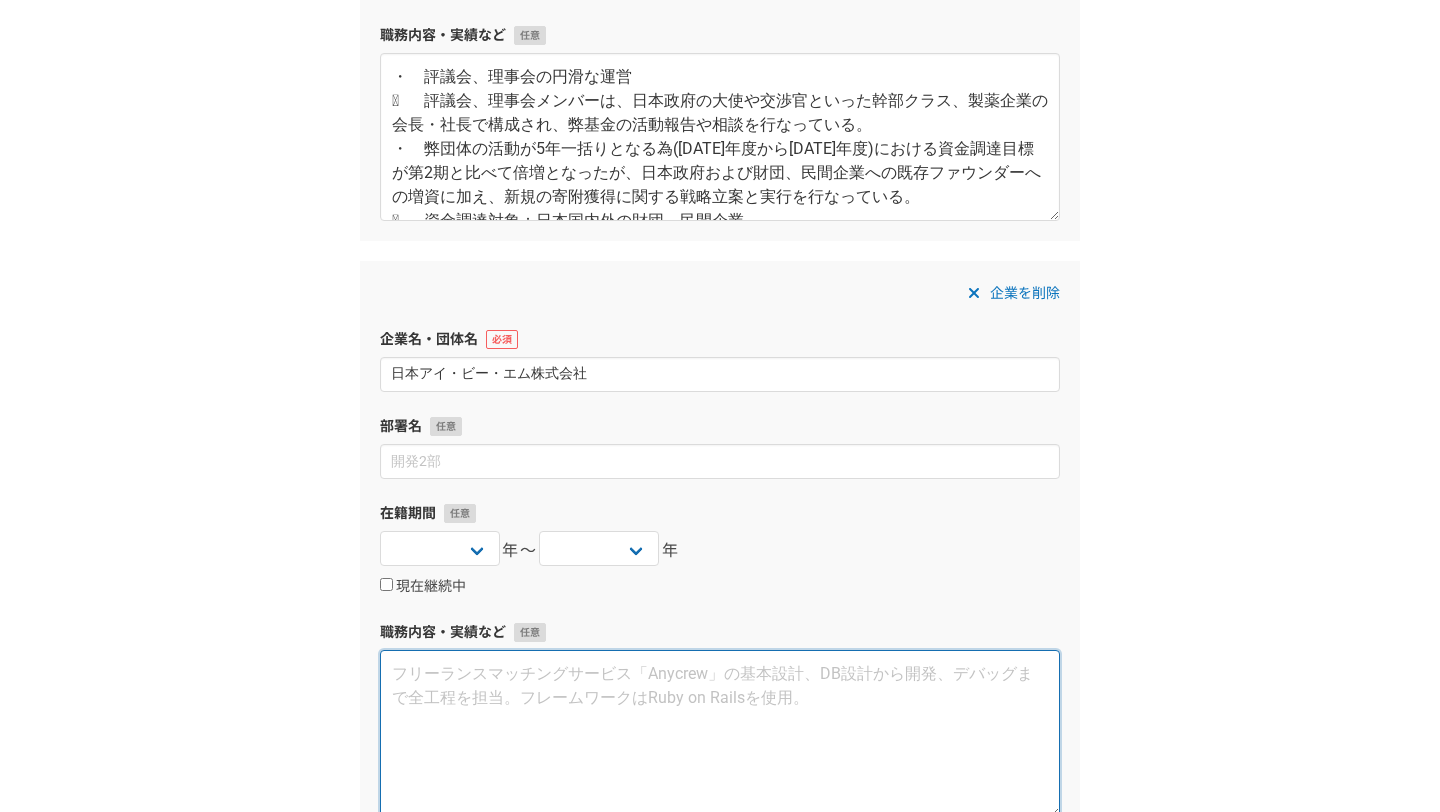 click at bounding box center [720, 734] 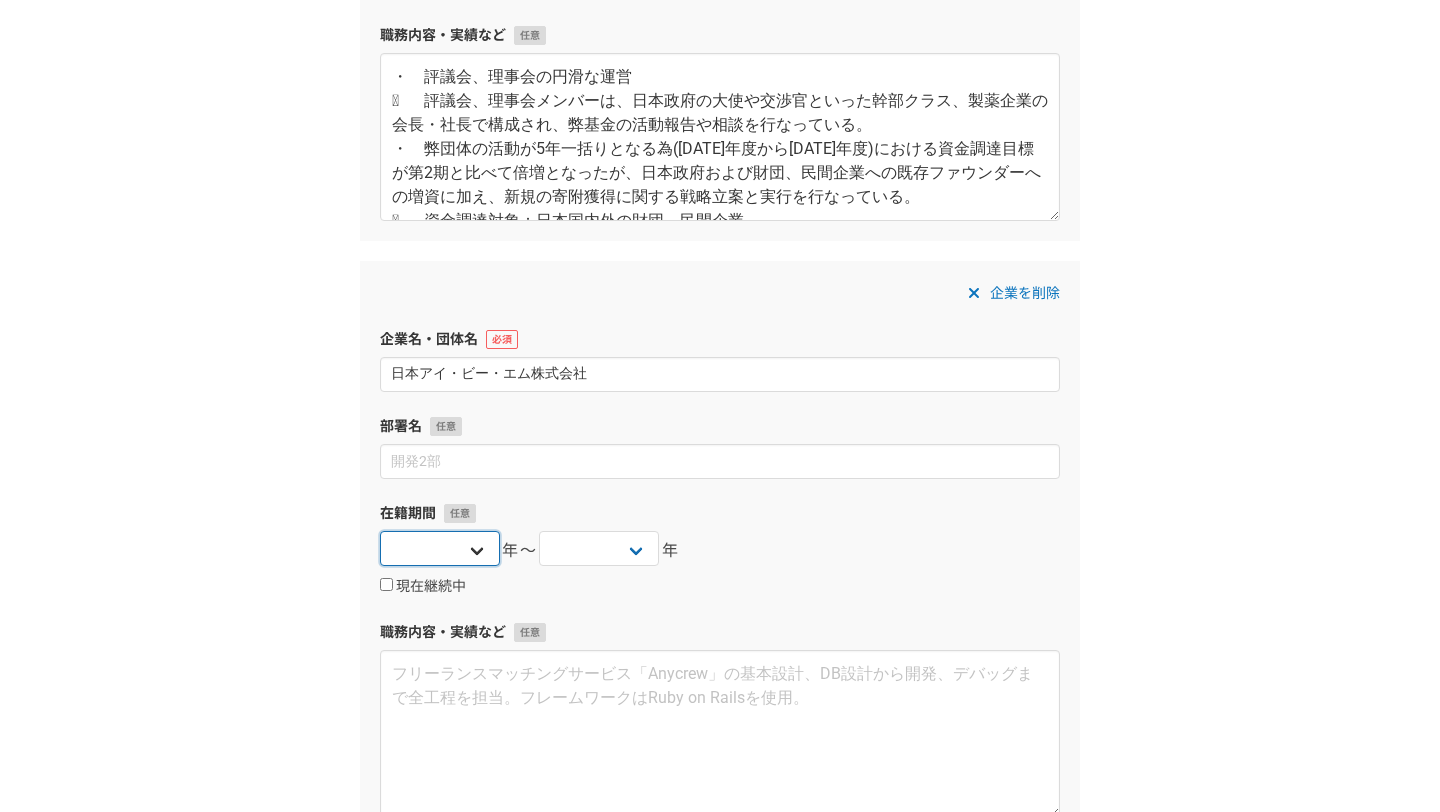 click on "2025 2024 2023 2022 2021 2020 2019 2018 2017 2016 2015 2014 2013 2012 2011 2010 2009 2008 2007 2006 2005 2004 2003 2002 2001 2000 1999 1998 1997 1996 1995 1994 1993 1992 1991 1990 1989 1988 1987 1986 1985 1984 1983 1982 1981 1980 1979 1978 1977 1976" at bounding box center (440, 548) 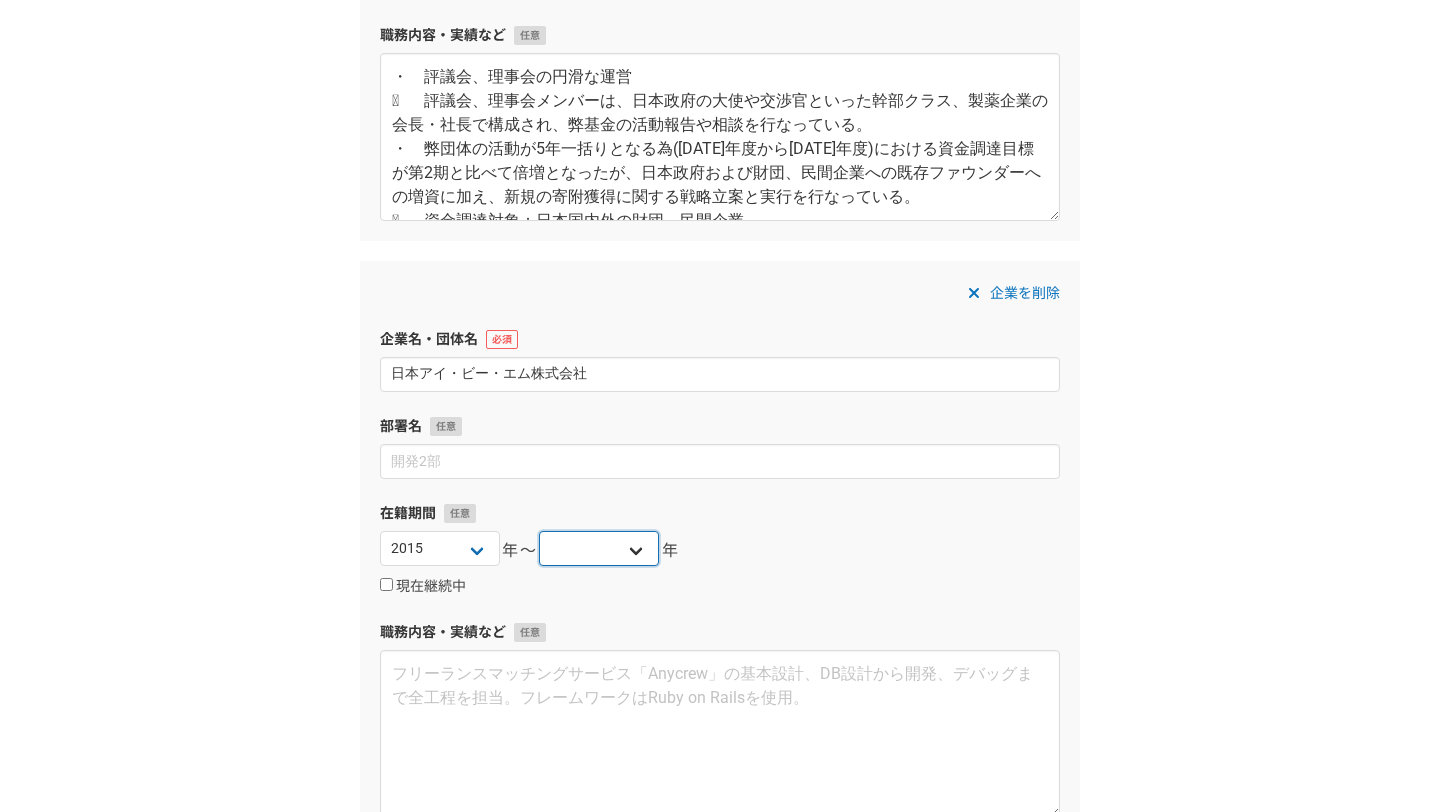 click on "2025 2024 2023 2022 2021 2020 2019 2018 2017 2016 2015 2014 2013 2012 2011 2010 2009 2008 2007 2006 2005 2004 2003 2002 2001 2000 1999 1998 1997 1996 1995 1994 1993 1992 1991 1990 1989 1988 1987 1986 1985 1984 1983 1982 1981 1980 1979 1978 1977 1976" at bounding box center [599, 548] 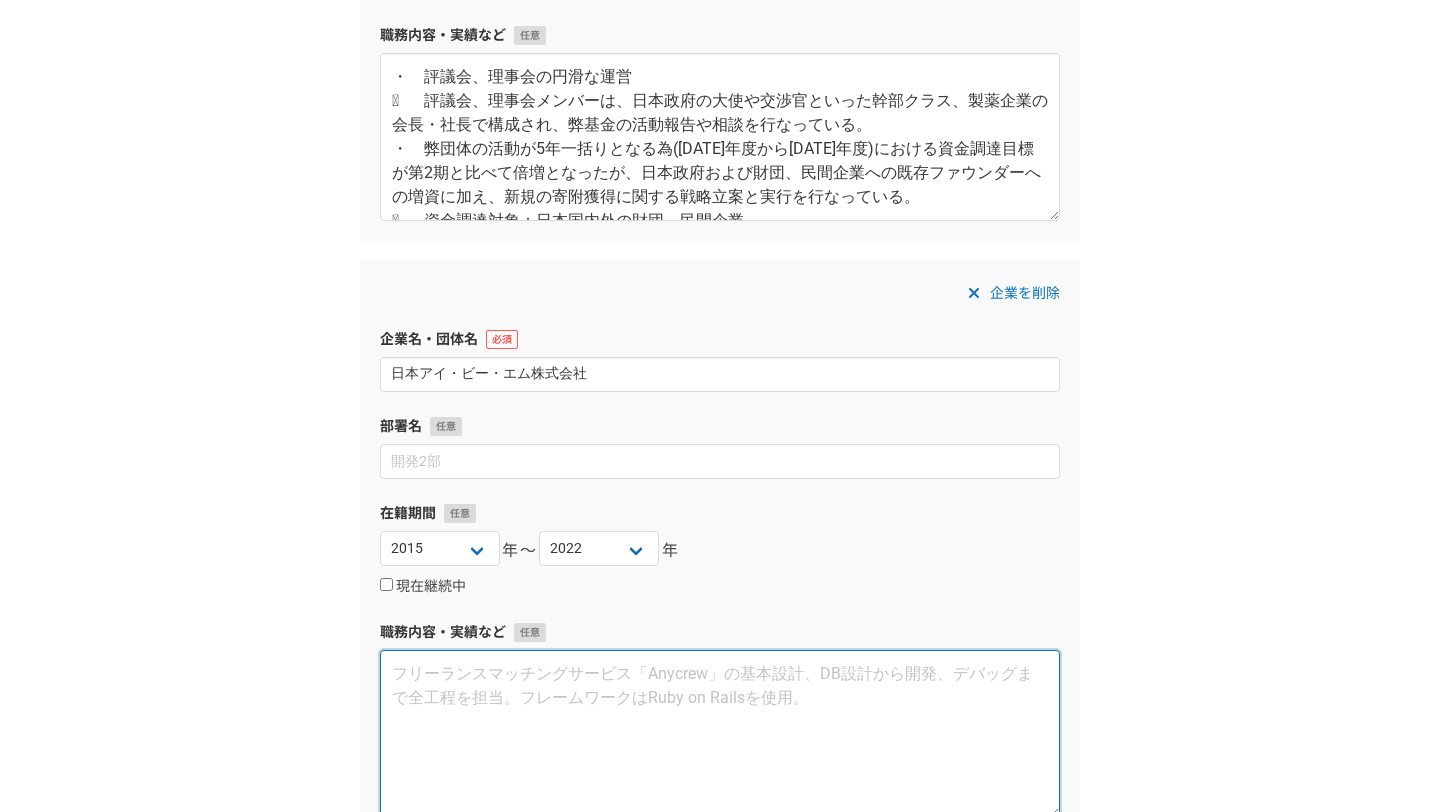 click at bounding box center (720, 734) 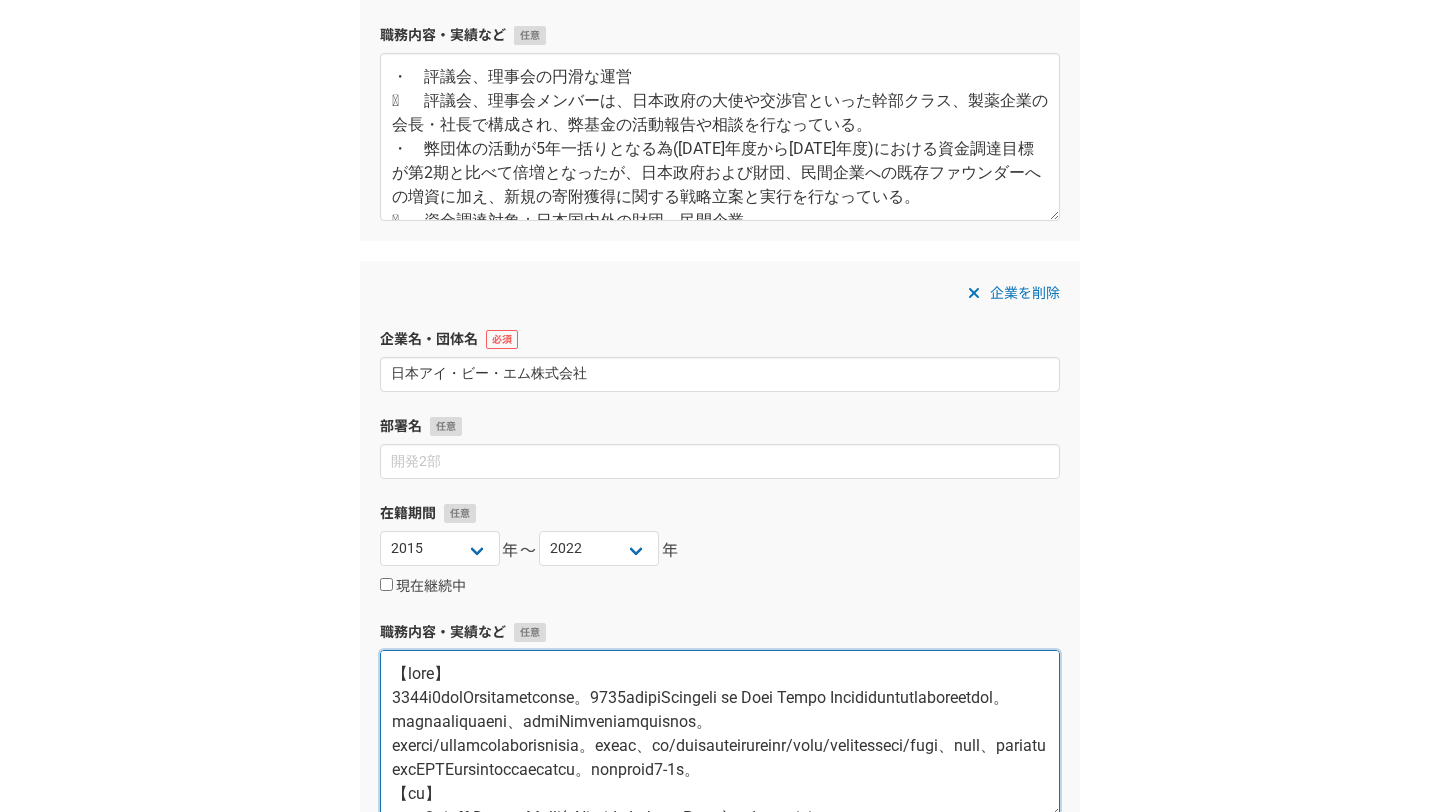 scroll, scrollTop: 466, scrollLeft: 0, axis: vertical 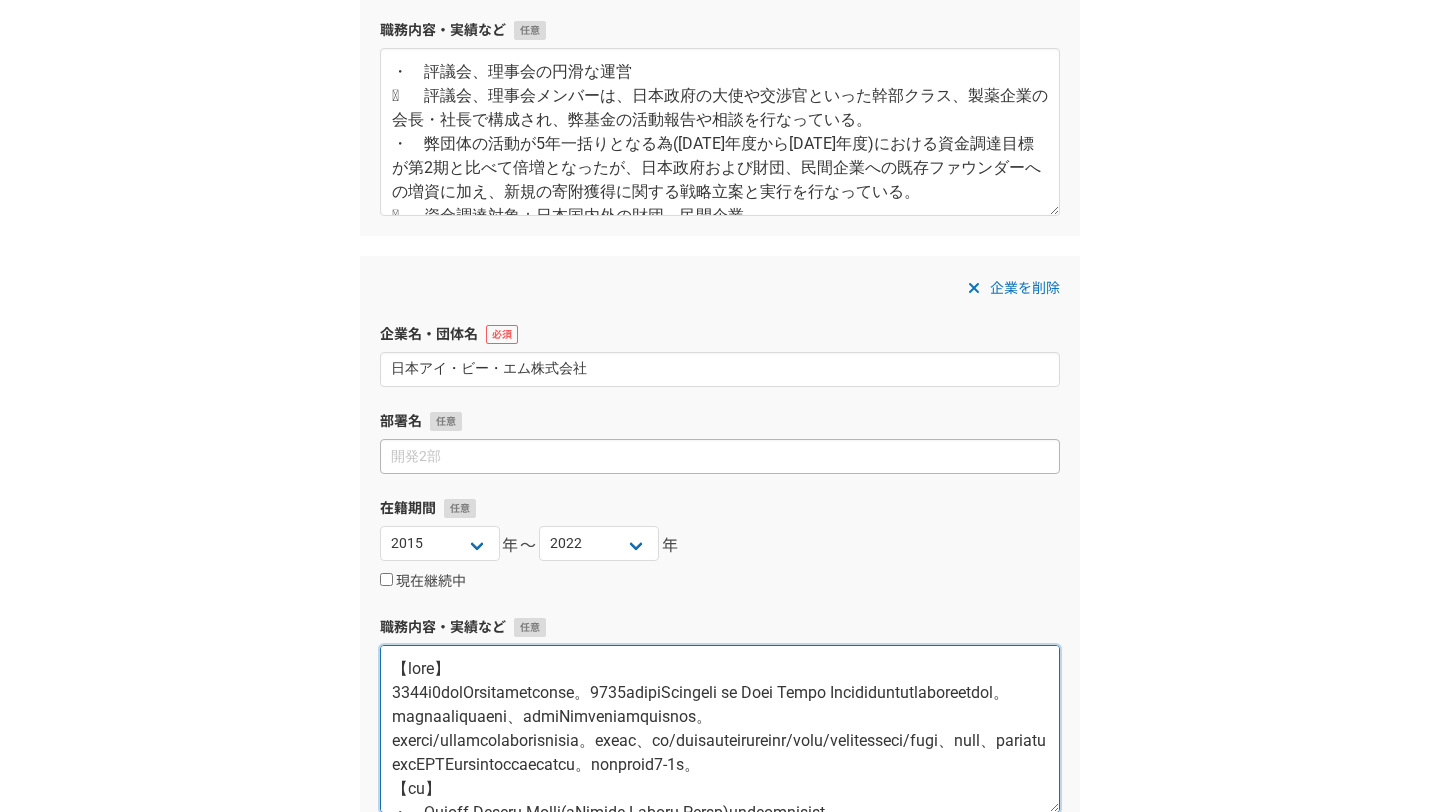 type on "【職務内容】
2022年1月よりJapanリーダーとして活動。2021年末まではDirector of Real World Dataとして医療データ営業統括を行なってきた。プレイイングマネジャーとして、チームのEnablementと下記を行う。
新規顧客開拓/既存顧客維持とプロジェクトマネジメント。主な顧客は、製薬/医療機器メーカーのマーケティング/臨床開発/メディカルアフェアーズ/事業開発、保険会社、大学の研究所等
米国やAPACの上司へ週次進捗レポートしている。部下は最大で過去3-4名。
【実績】
・	Watson Health Japan(旧Truven Health Japan)としての年度営業計画策定、
・	営業活動； 新規顧客のリストアップ、Cold Mail、ファーストコンタクト、ニーズヒアリング、提案資料作成、プレゼンテーション(日英)､見積もり作成、稟議資料作成（日英）、契約手続き　等
・	契約後フォロー; 受託案件の進捗管理、追加/リピート案件受注
・	上記担当業務に伴う社内各担当(US Legal, Proposal, Researcher, PMなど)との調整
・	チームメンバーの採用、トレーニング及び売上進捗管理
実績の具体例
・	日本初の疾患A治療薬開発上市に向け、臨床試験の加速を目的としてSynthetic Control Studyを始めとしたRWE活用提案を行う。
・	医療データSaaS販売において、通常、社内では契約後フォローしない文化であるが、自身は顧客SaaSを正しく使いこなせ、有用なアウトプットを出してこそ真の貢献と考え、継続サポートをする。これが人間関係の構築、追加サービスの受注、さらに多数の顧客内紹介に至り、結果営業活動の効率化に繋がった。
・	内資中堅製薬メーカーデータ戦略部にSaaSライセンス7千万円契約→1契約としては事業部最高金額で2019ベストパフォーマーとして1000名から受賞
..." 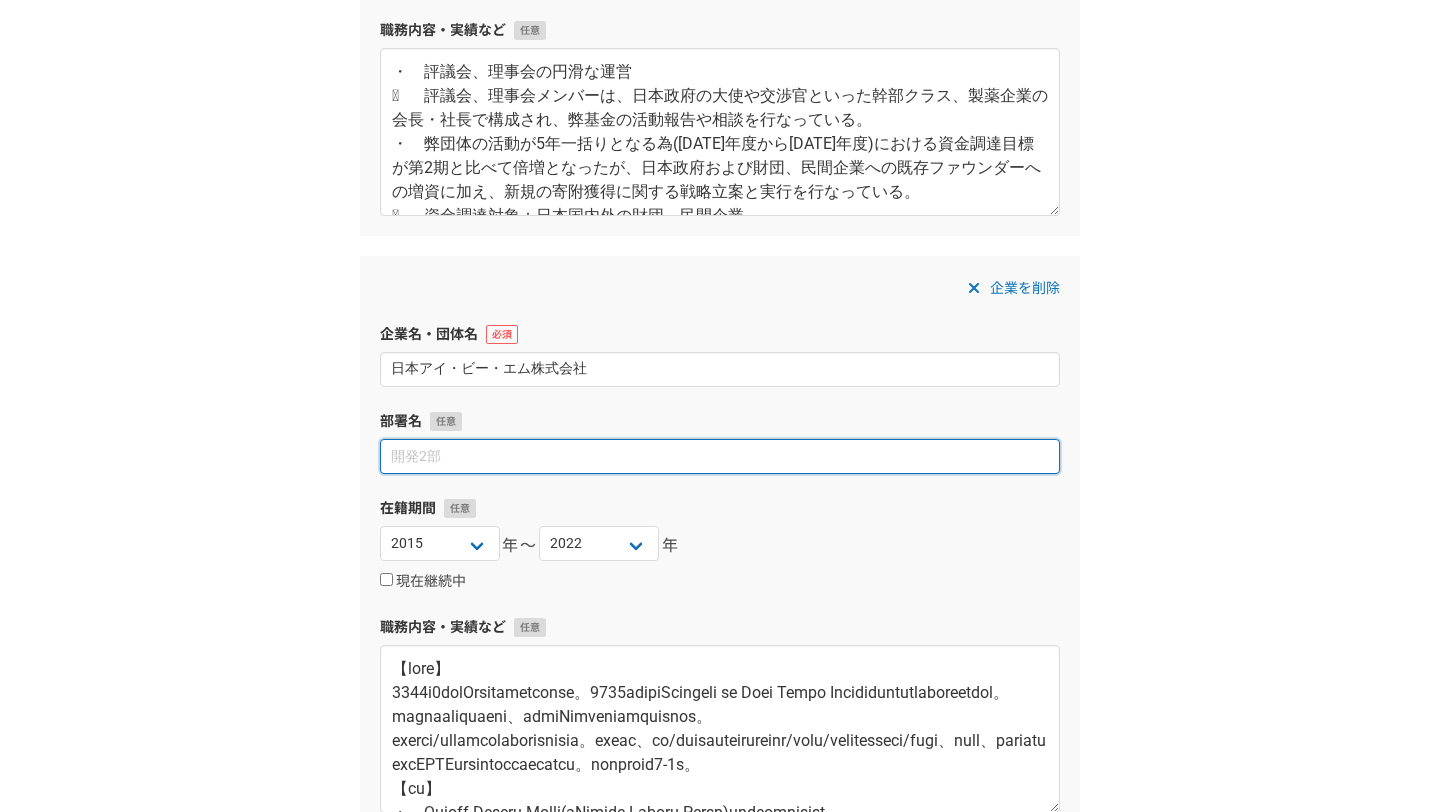 click at bounding box center [720, 456] 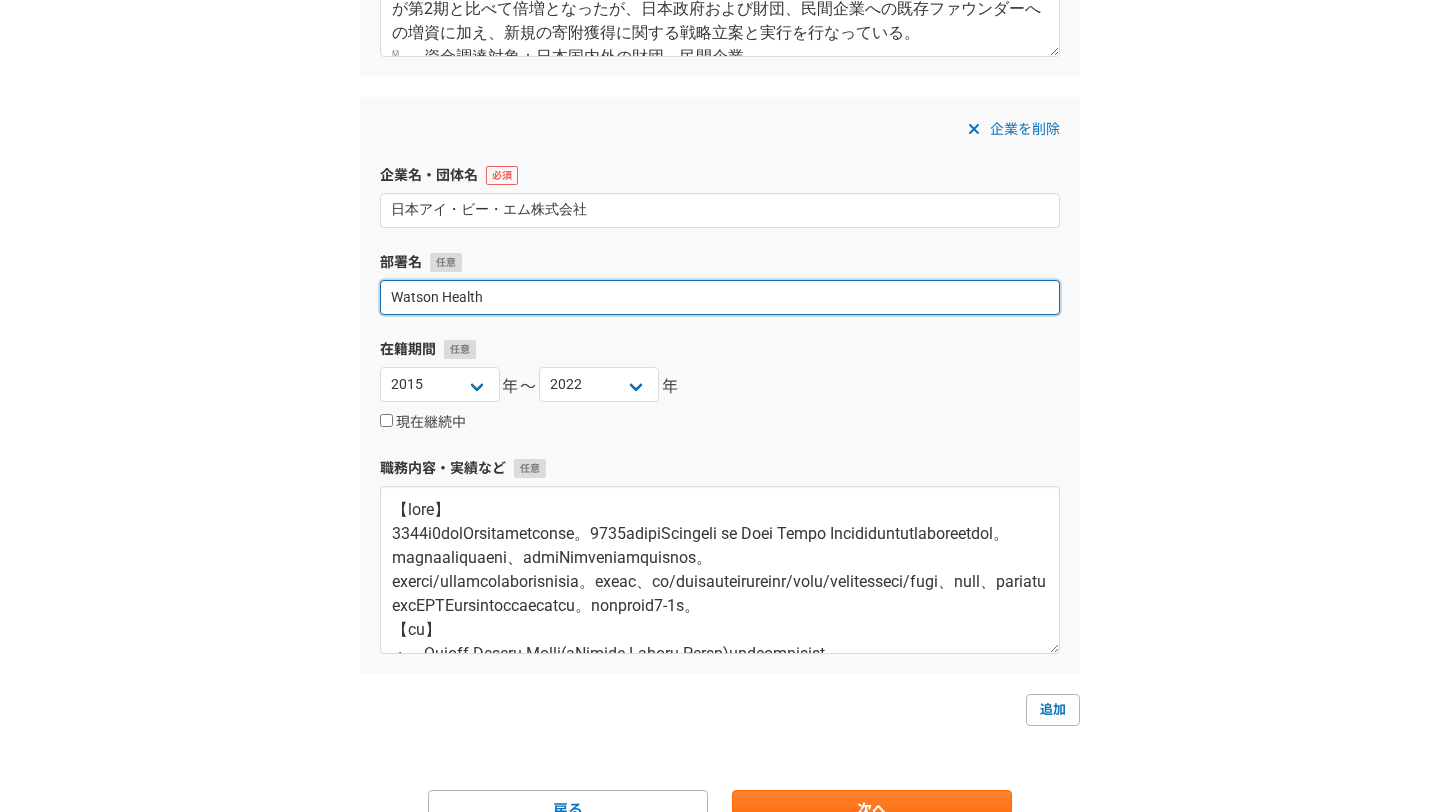 scroll, scrollTop: 671, scrollLeft: 0, axis: vertical 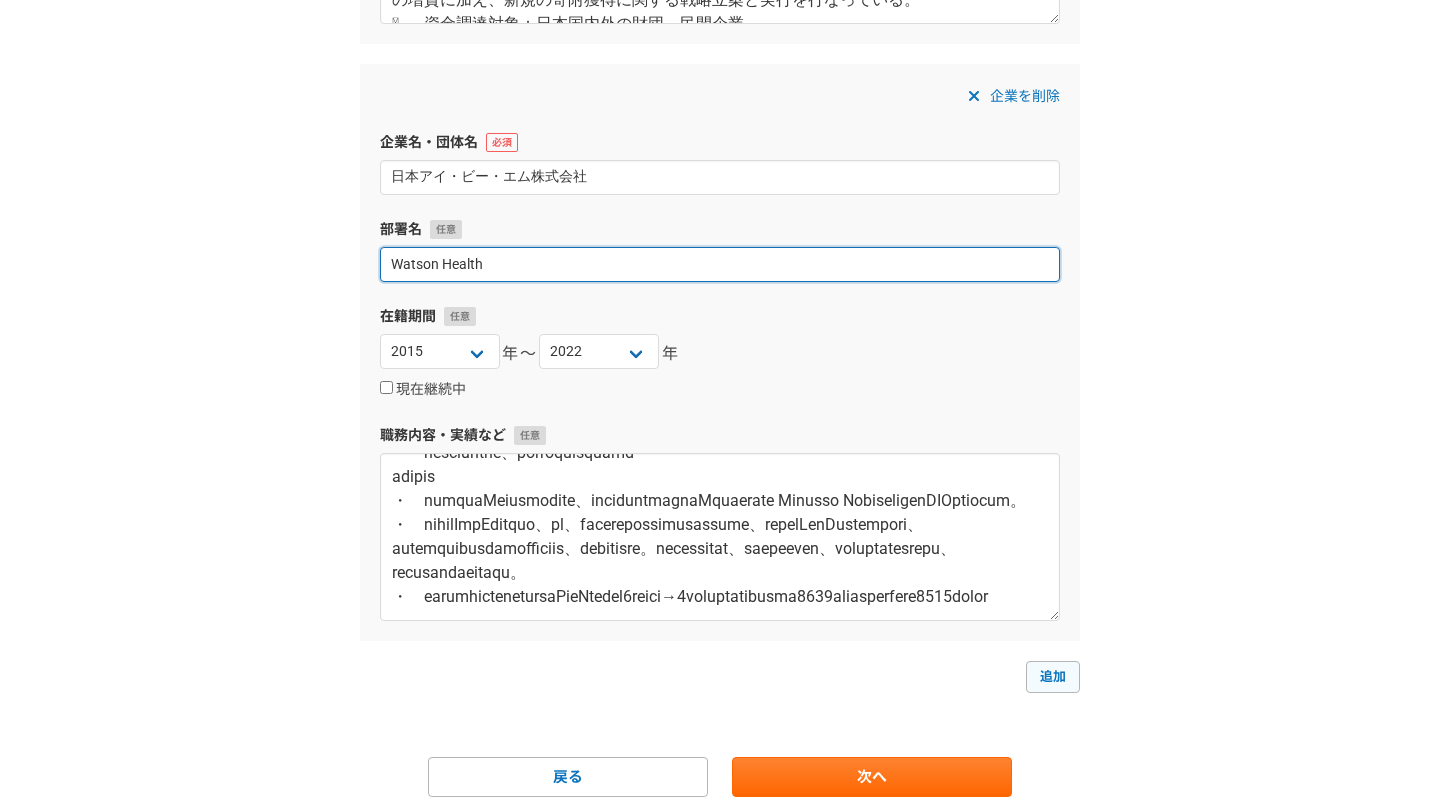 type on "Watson Health" 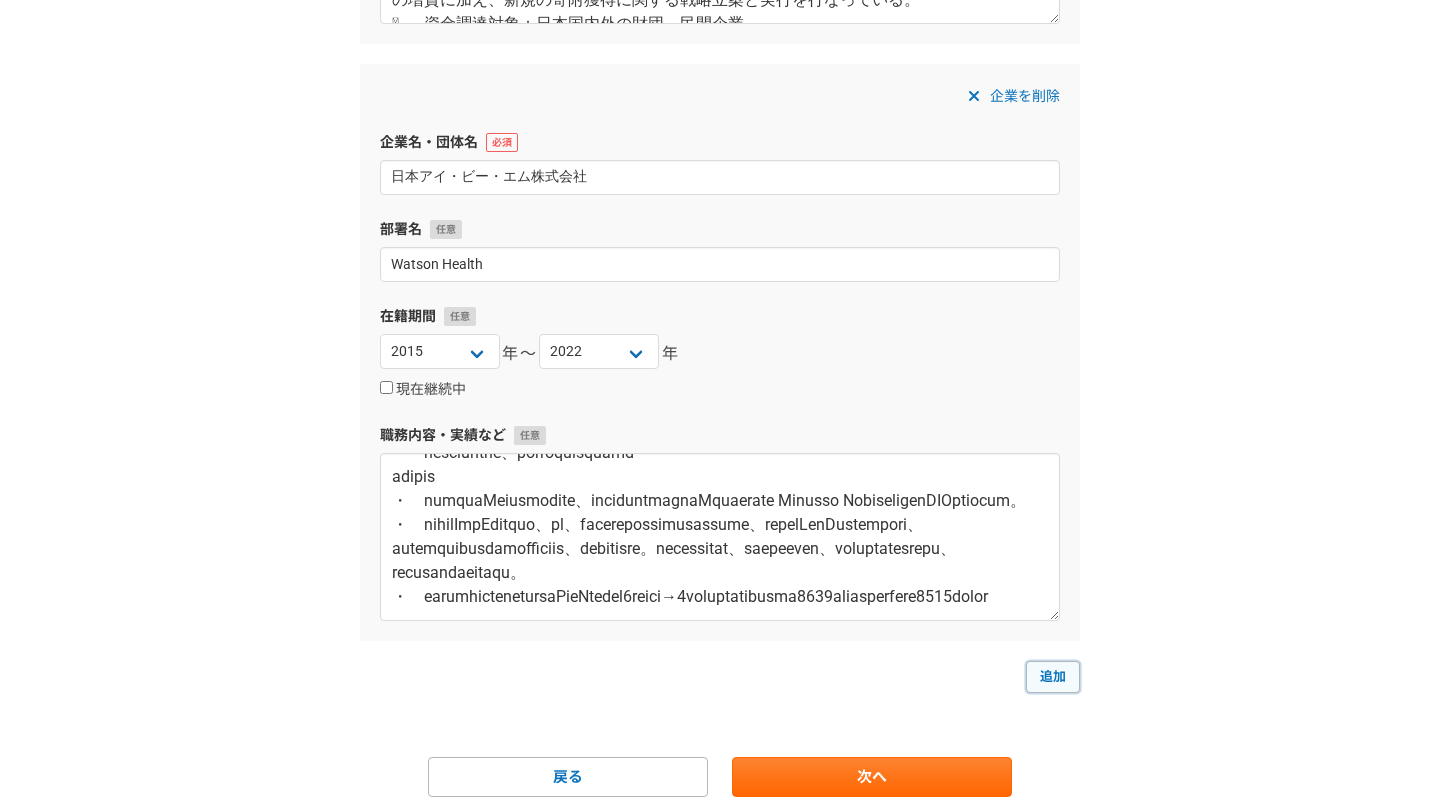 click on "追加" at bounding box center [1053, 677] 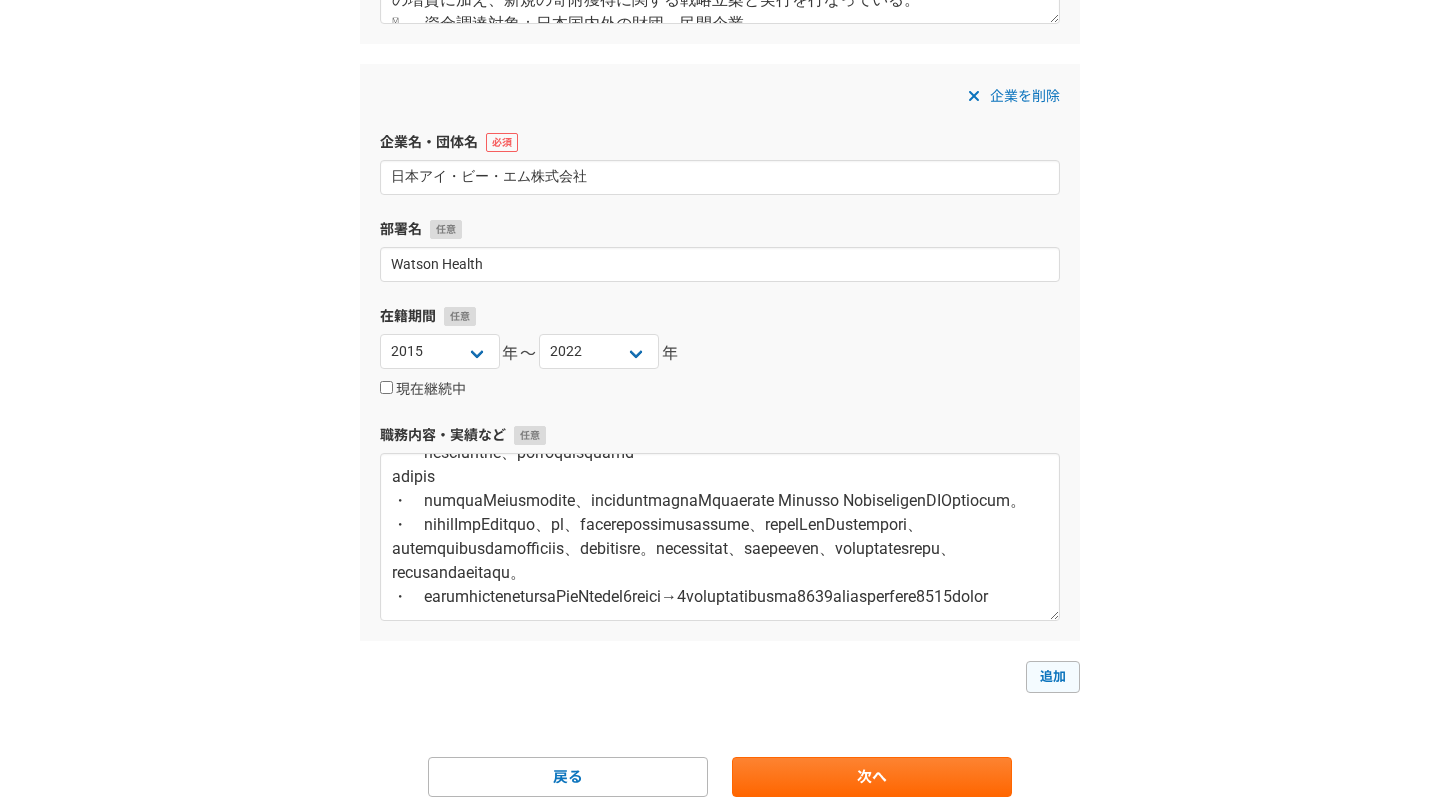select 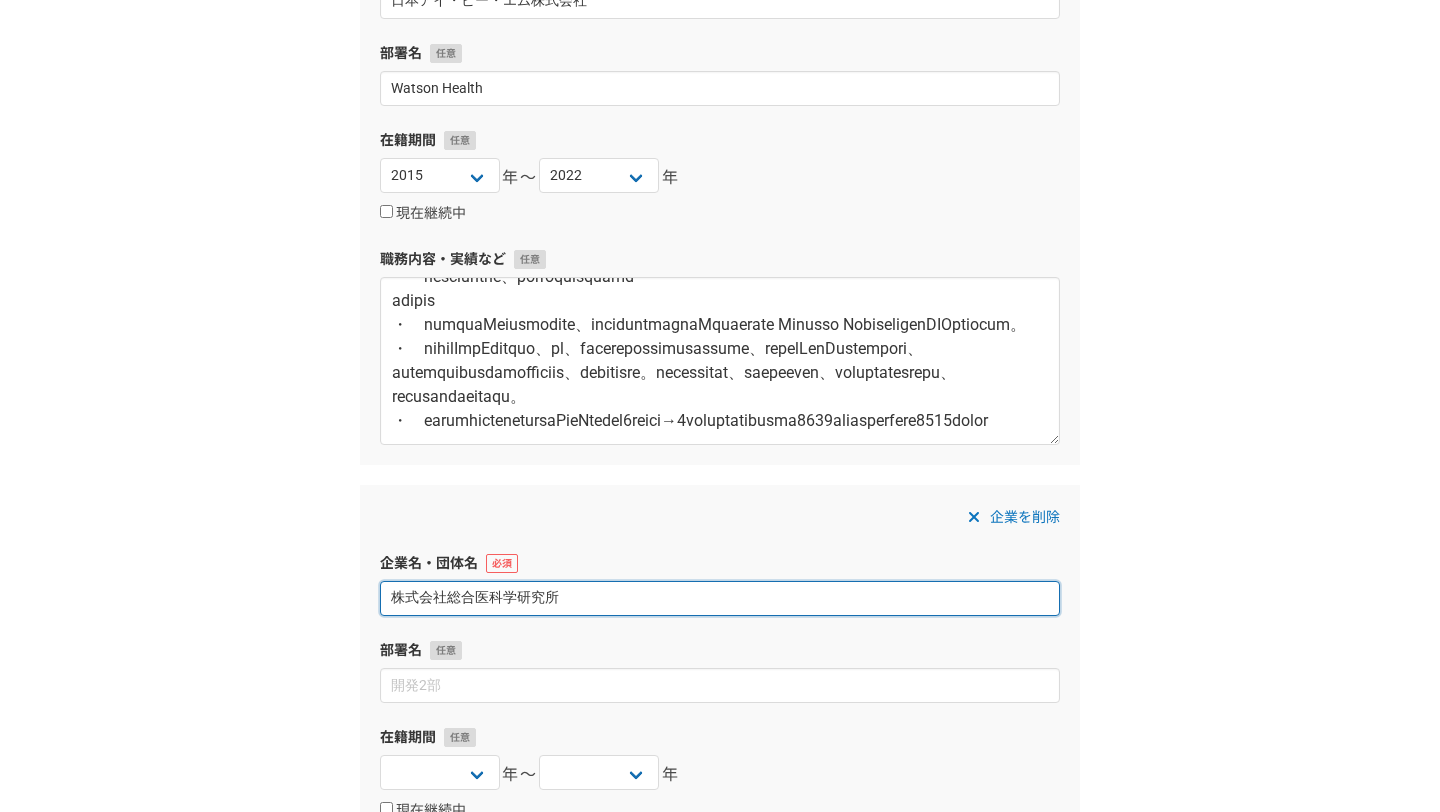 scroll, scrollTop: 1024, scrollLeft: 0, axis: vertical 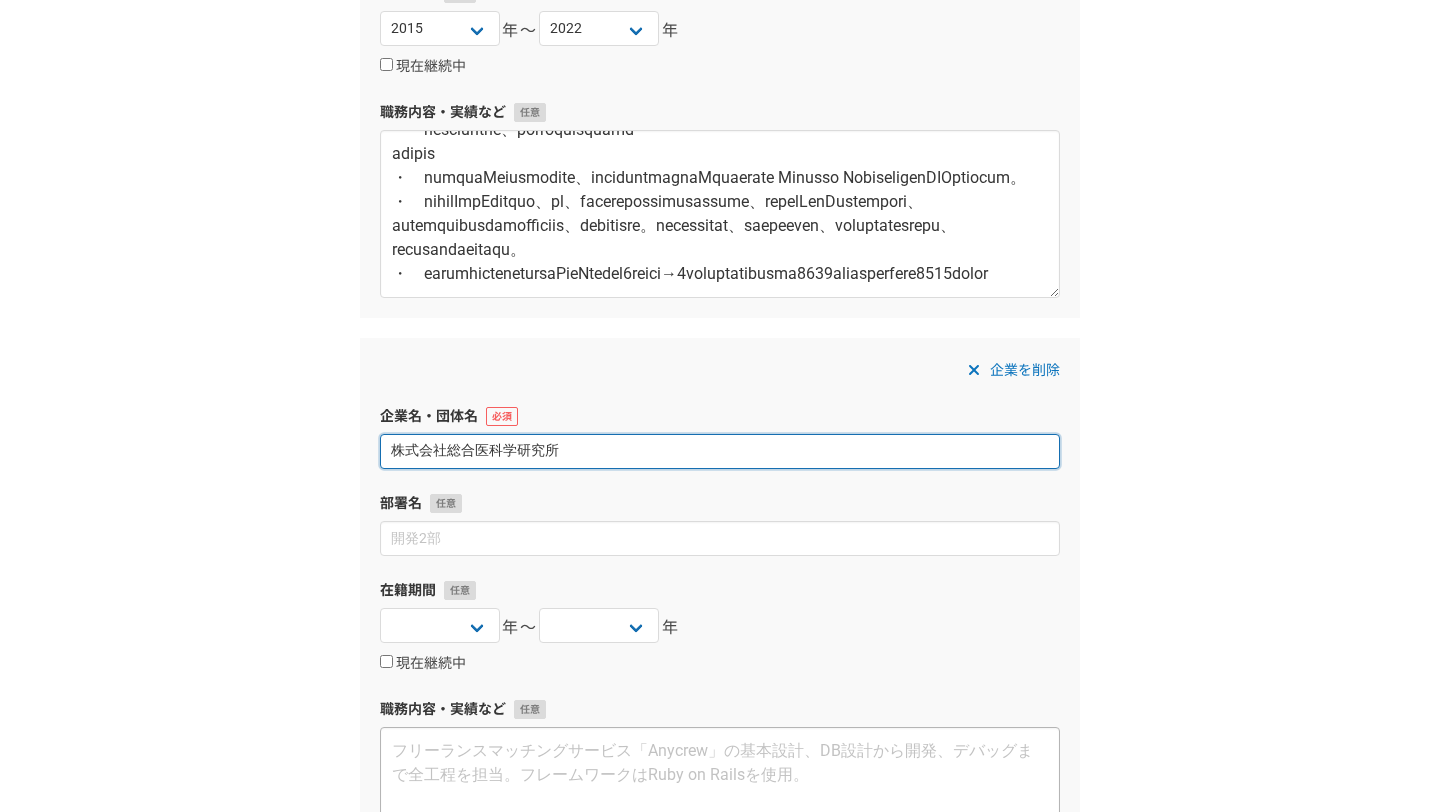 type on "株式会社総合医科学研究所" 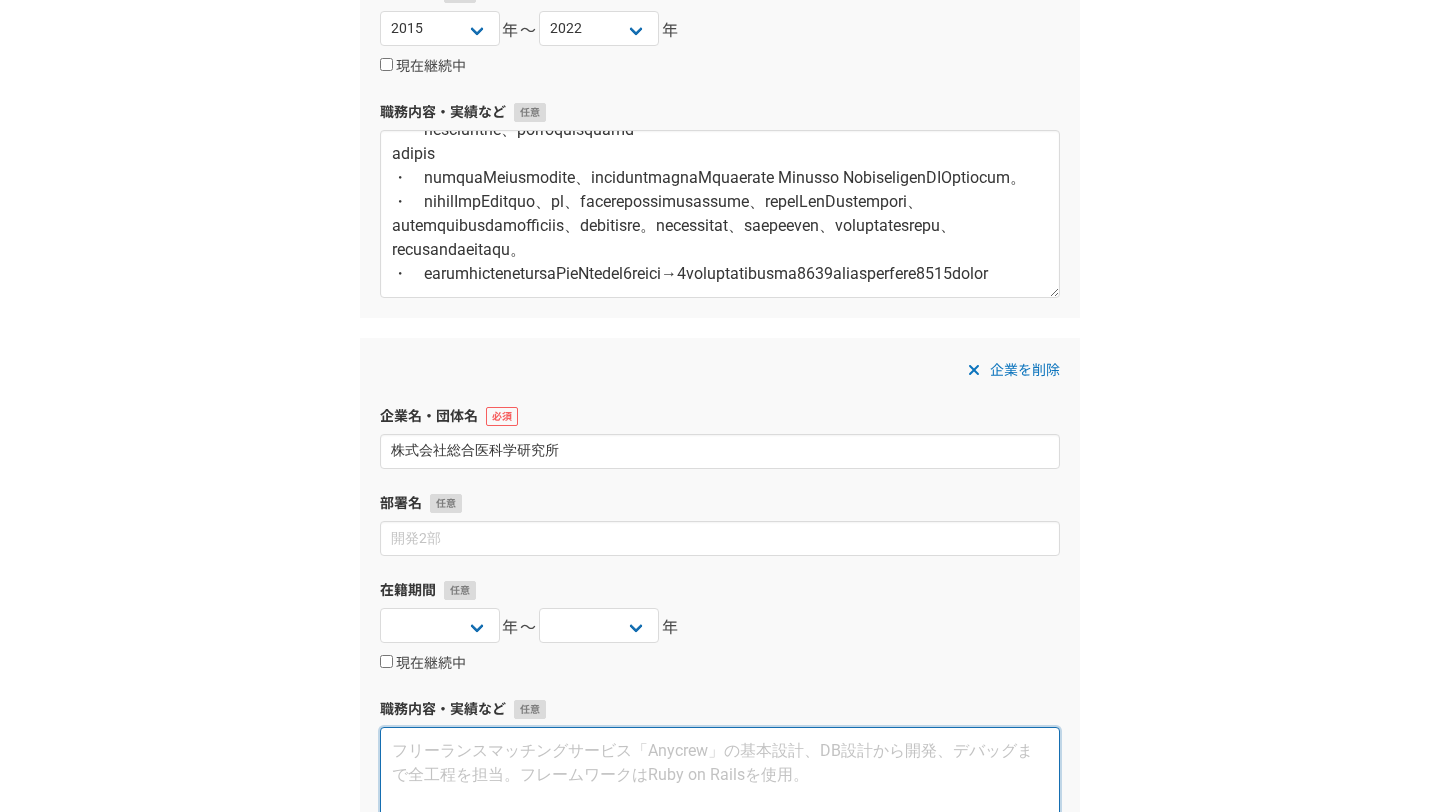 click at bounding box center (720, 811) 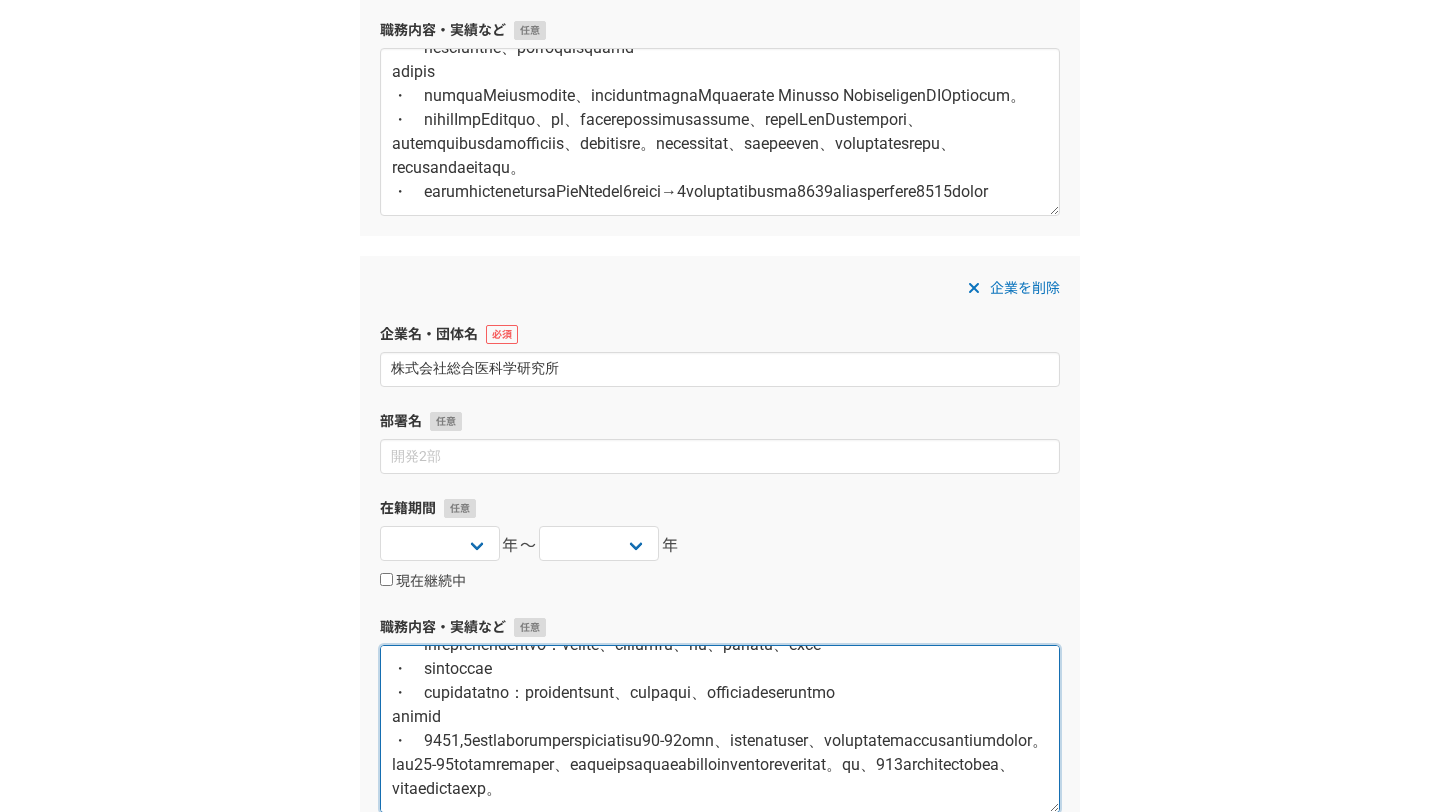 scroll, scrollTop: 0, scrollLeft: 0, axis: both 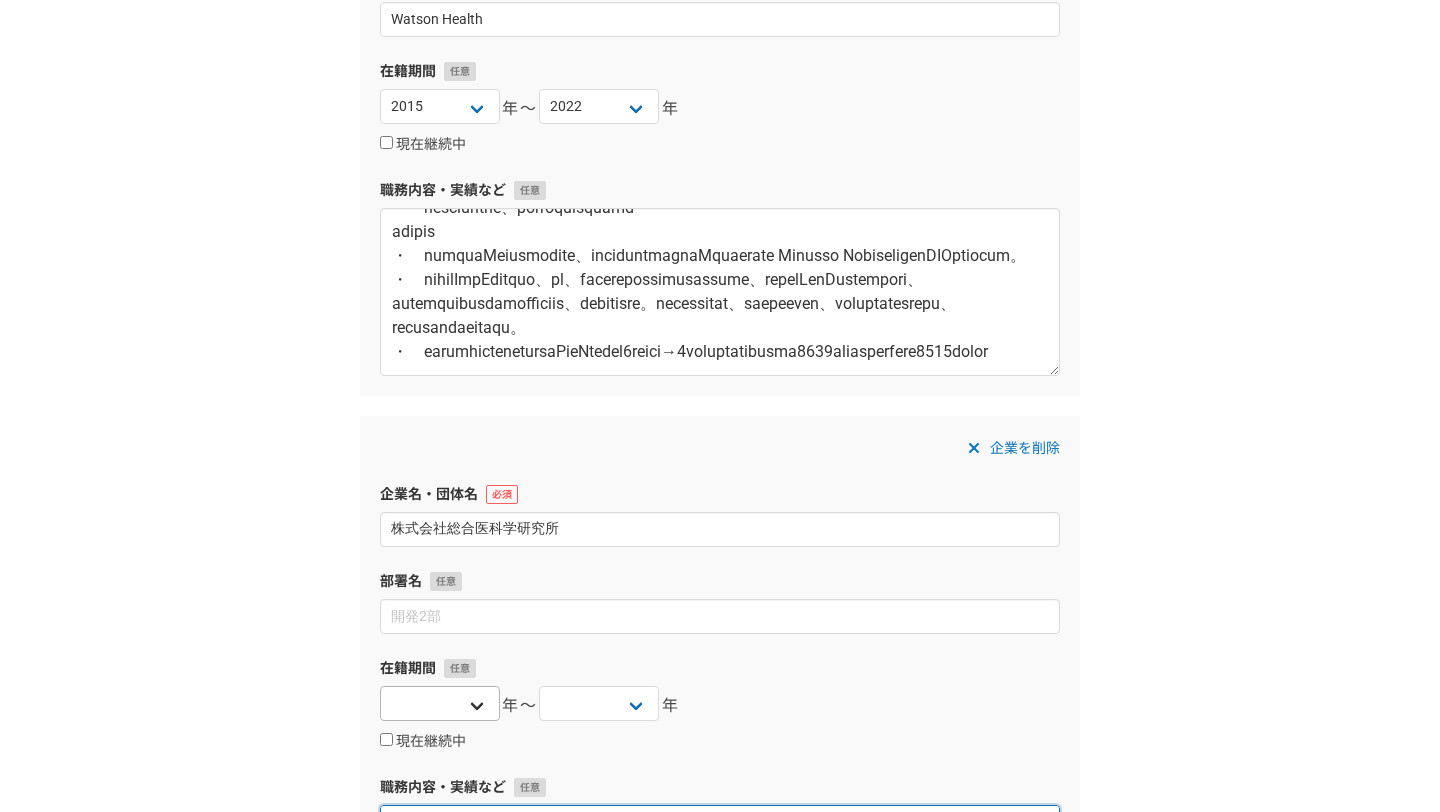 type on "【職務内容】臨床試験受託営業、プロジェクトマネジメントおよび試験結果による製品ブランディング。
レポートラインは社長、部下は最大で6名。主な顧客は、大手〜中小の食品, 化粧品、電気および住宅メーカー等の臨床開発/製品企画/マーケティング
【実績】
・	機能性食品届出、特定保健用食品（トクホ）許可、その他、企業の販促資材掲載を目的としたヒト臨床試験の営業と実施
・	臨床試験のプロジェクトマネジメント：臨床試験企画、被験者リクルート、実施、結果報告書作成、論文投稿
・	後輩営業担当の教育
・	その他役割外の実施業務：機能性食品申請資料の作成、イベント出展企画、他部署の顧客である医師へのフォロー
実績の具体例
・	2004,5年頃のトクホブームの名残から自社登録モニターが40-60代中心、生活習慣病予備軍が多く、登録モニターの偏りが受注案件を狭めていたことに気づく。そこで20-30代のモニター拡充を目標に、同時期に受託していた試験に合致する良質なモニターを集める方法を提案する。結果、100名の新規モニター登録成功と、有効性試験で良い結果が出た。
..." 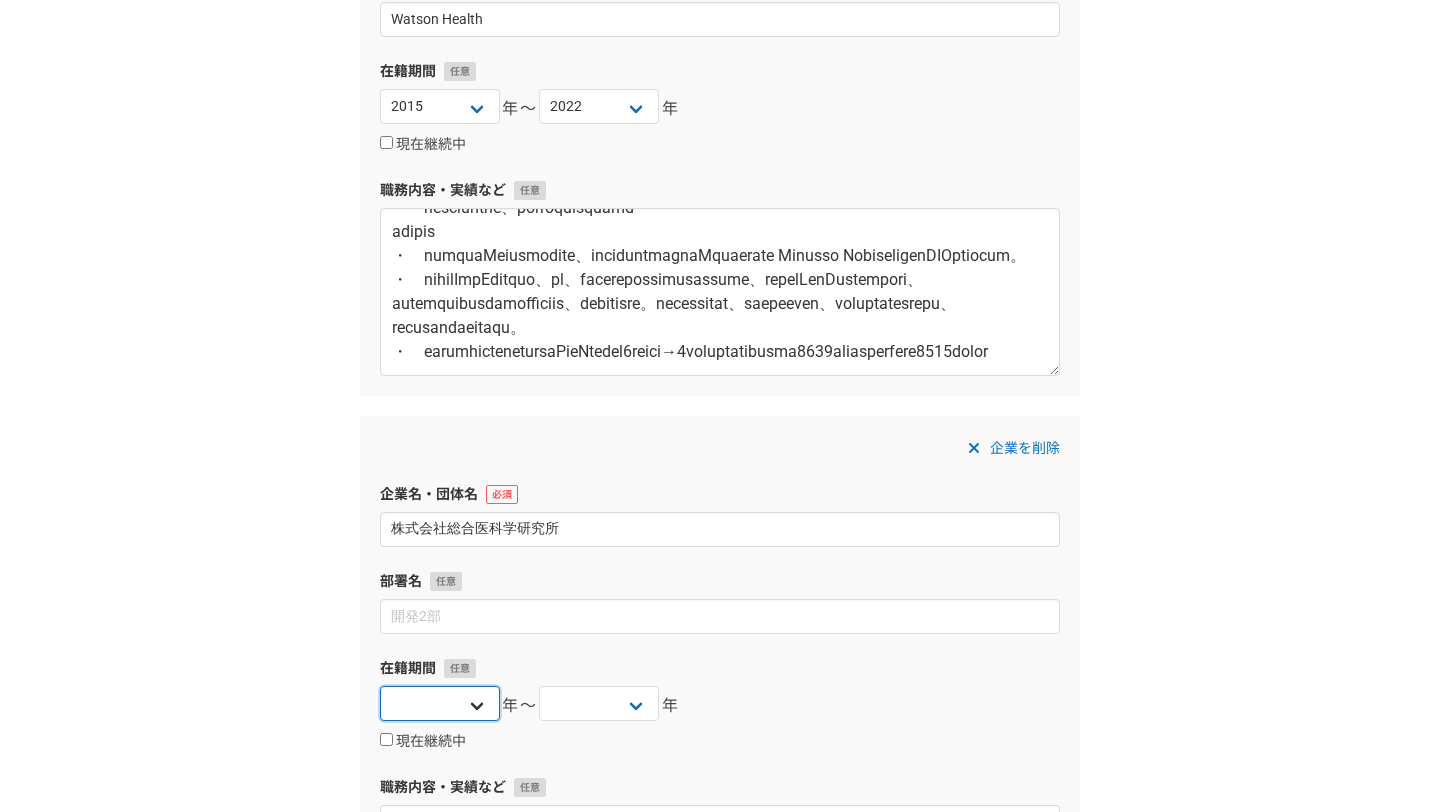 click on "2025 2024 2023 2022 2021 2020 2019 2018 2017 2016 2015 2014 2013 2012 2011 2010 2009 2008 2007 2006 2005 2004 2003 2002 2001 2000 1999 1998 1997 1996 1995 1994 1993 1992 1991 1990 1989 1988 1987 1986 1985 1984 1983 1982 1981 1980 1979 1978 1977 1976" at bounding box center [440, 703] 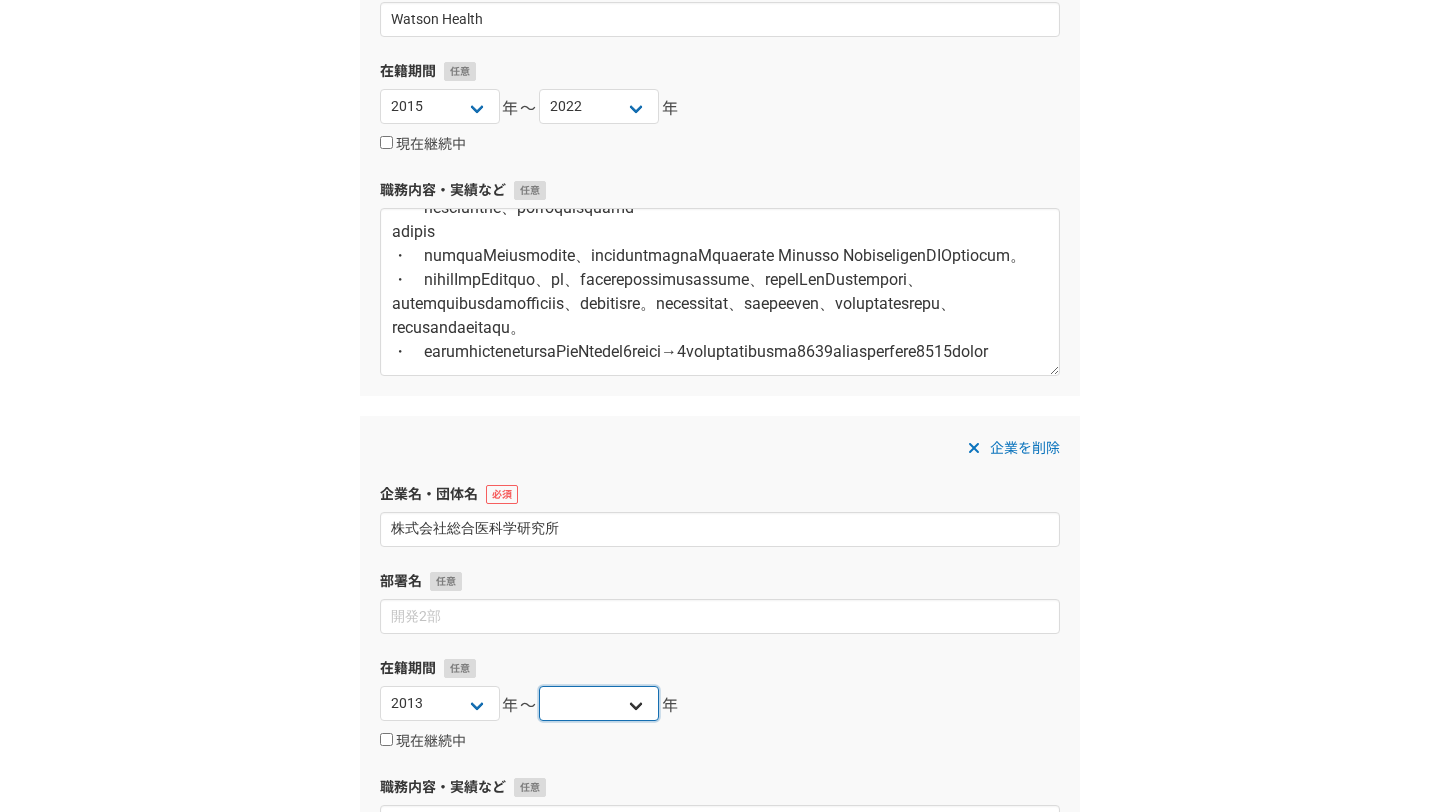 click on "2025 2024 2023 2022 2021 2020 2019 2018 2017 2016 2015 2014 2013 2012 2011 2010 2009 2008 2007 2006 2005 2004 2003 2002 2001 2000 1999 1998 1997 1996 1995 1994 1993 1992 1991 1990 1989 1988 1987 1986 1985 1984 1983 1982 1981 1980 1979 1978 1977 1976" at bounding box center (599, 703) 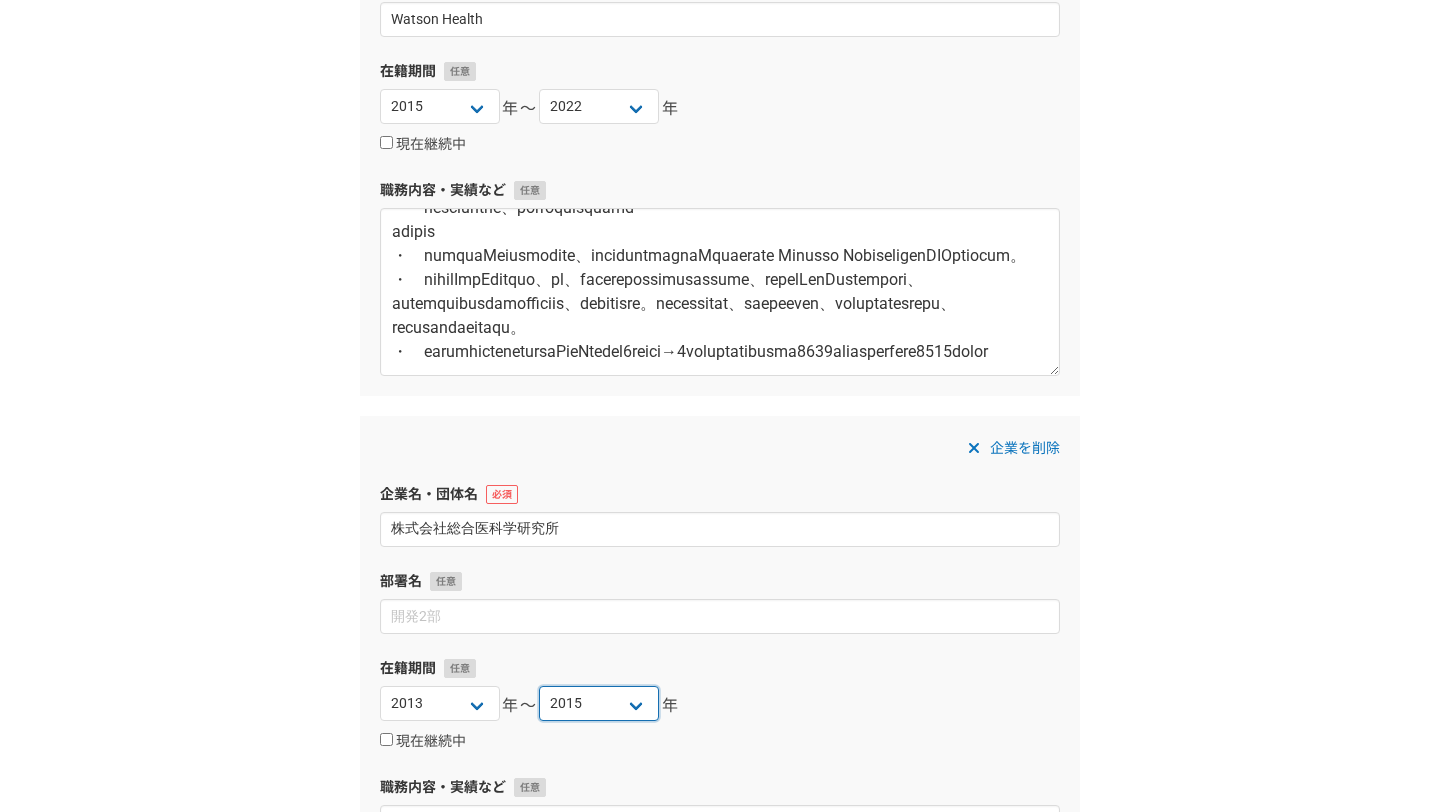 scroll, scrollTop: 1185, scrollLeft: 0, axis: vertical 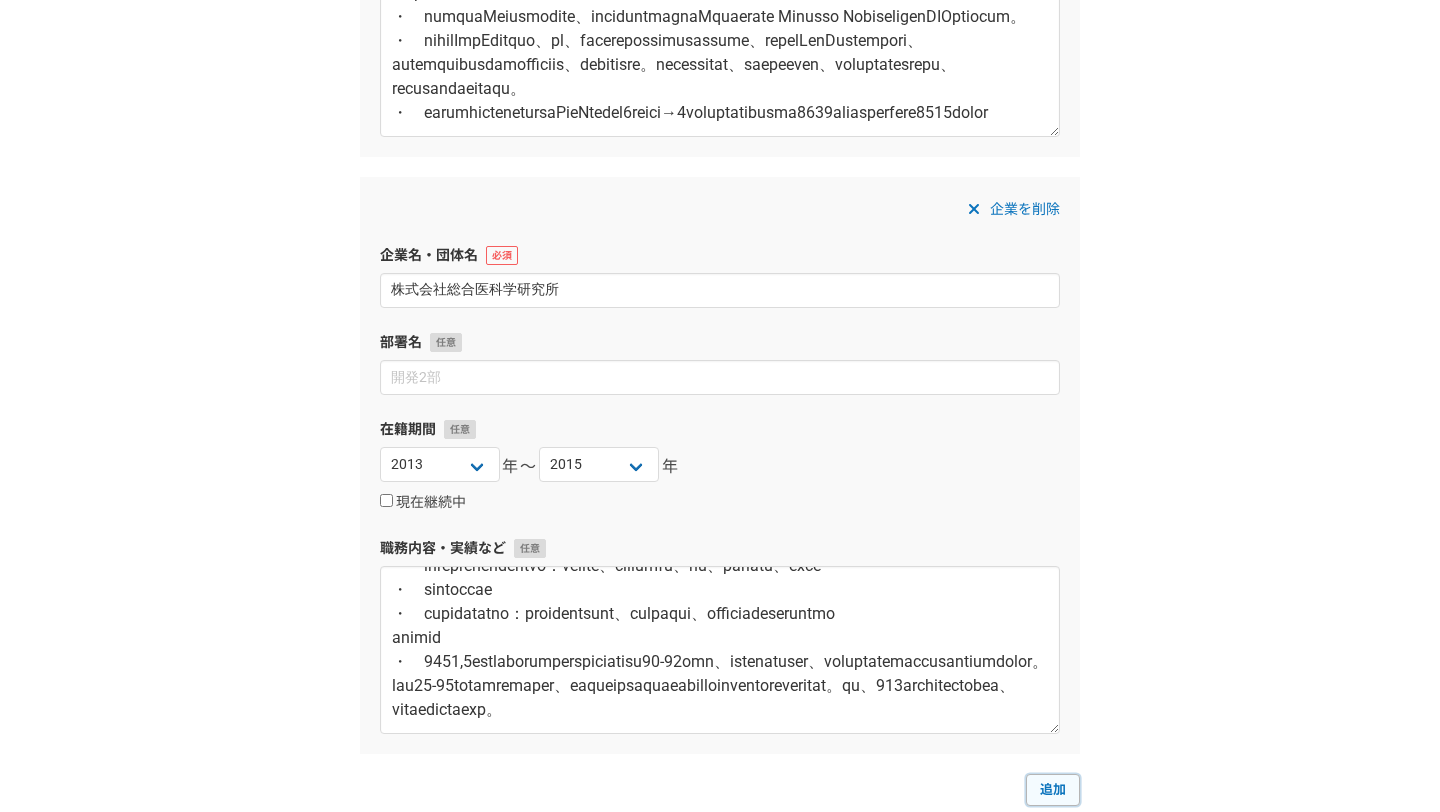 click on "追加" at bounding box center (1053, 790) 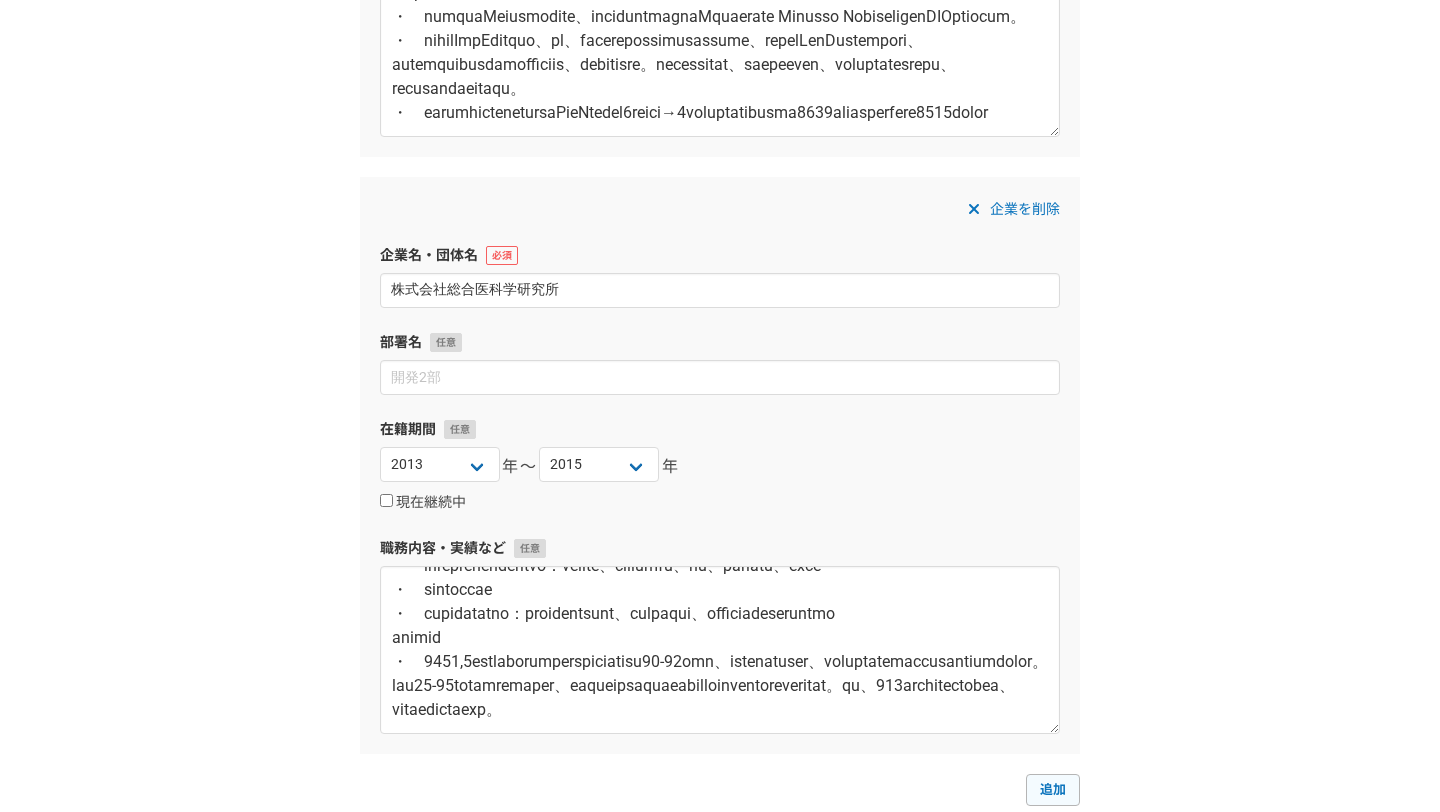 select 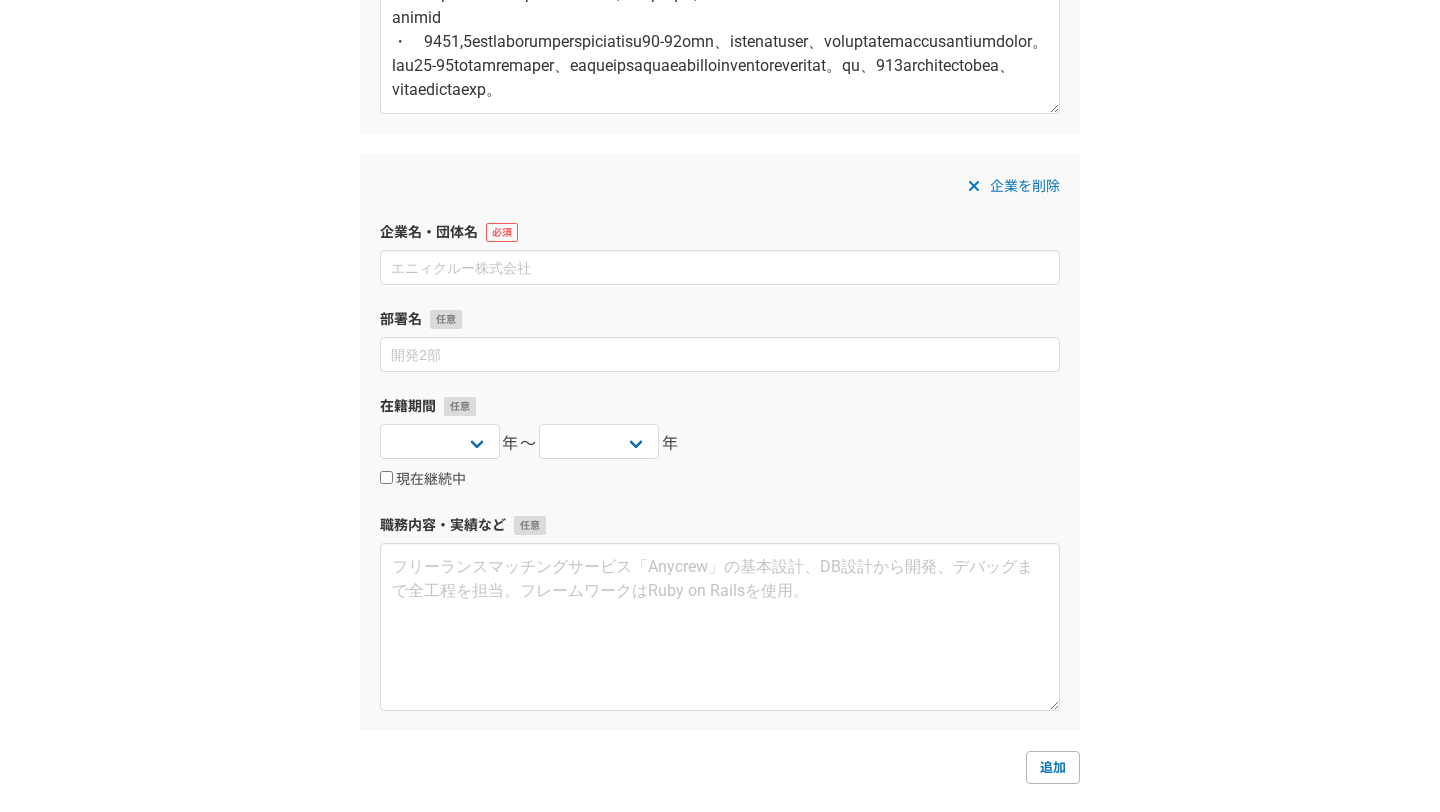 scroll, scrollTop: 1861, scrollLeft: 0, axis: vertical 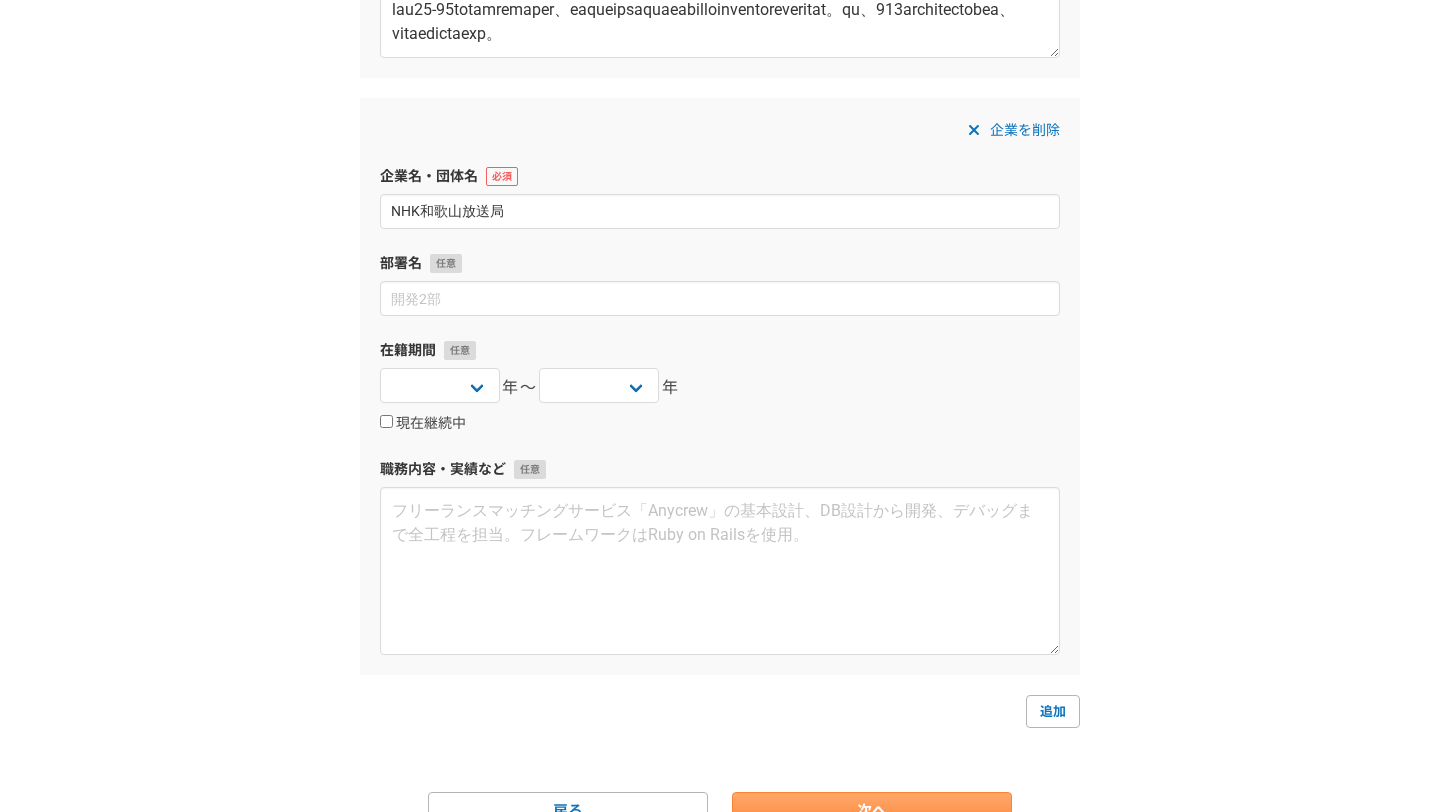 type on "NHK和歌山放送局" 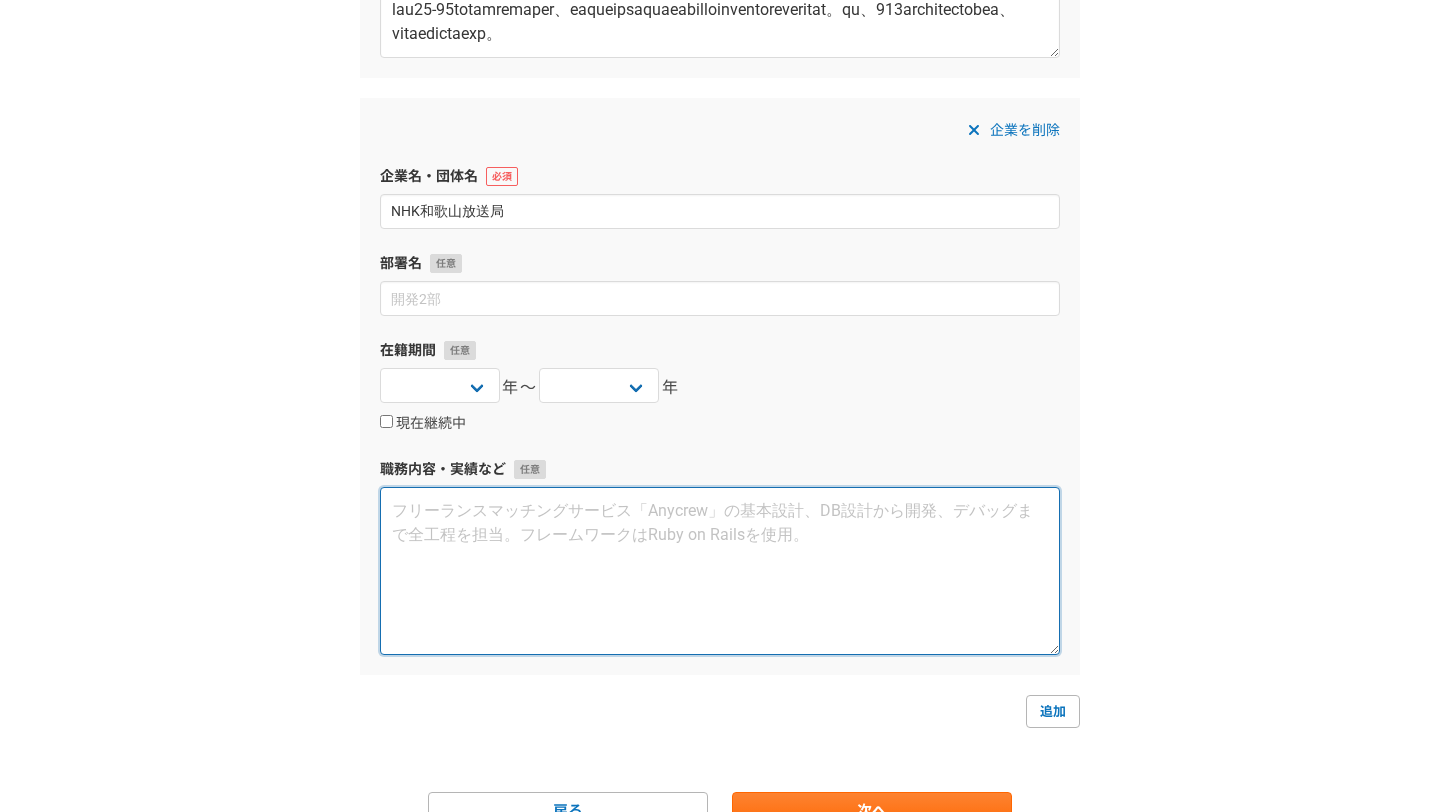 click at bounding box center [720, 571] 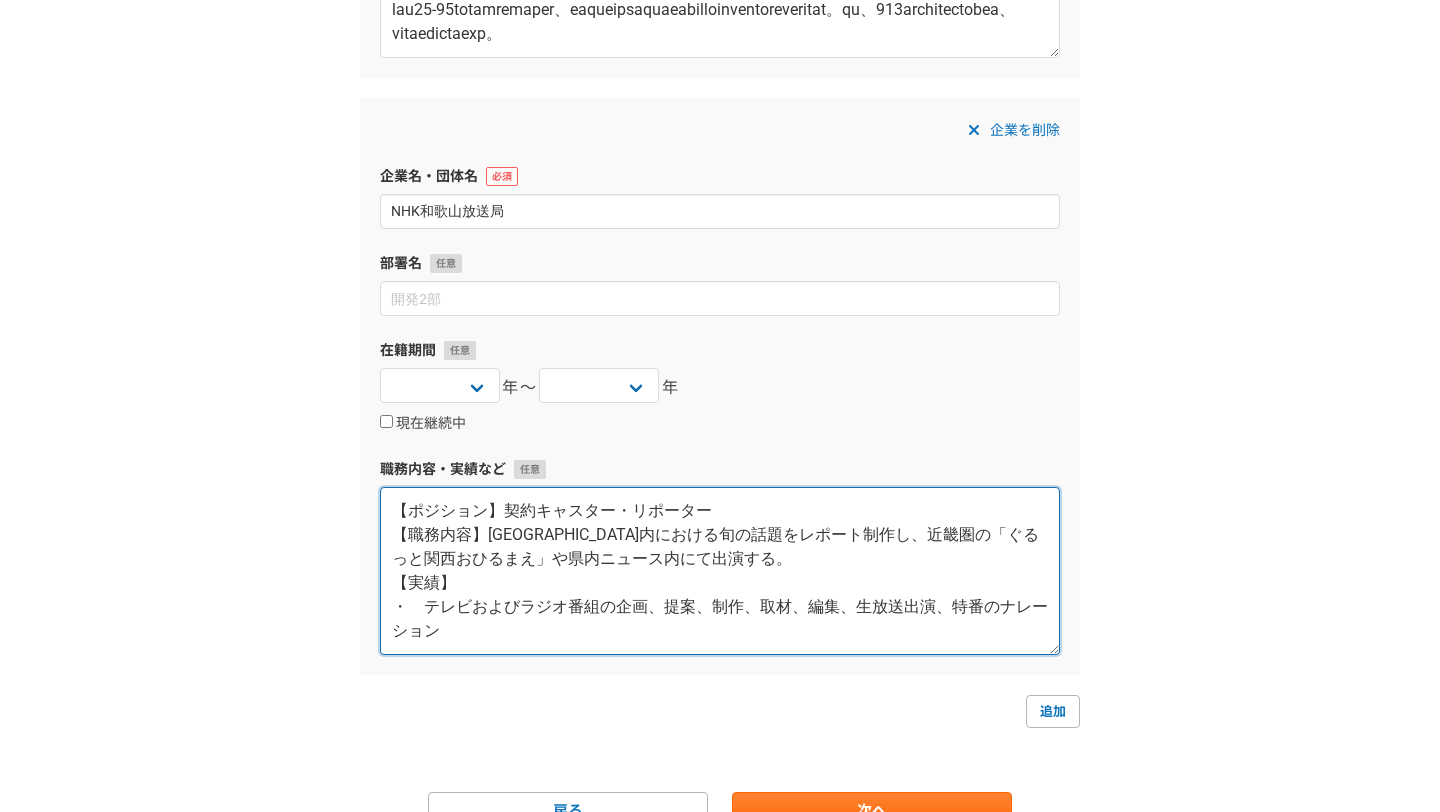 scroll, scrollTop: 0, scrollLeft: 0, axis: both 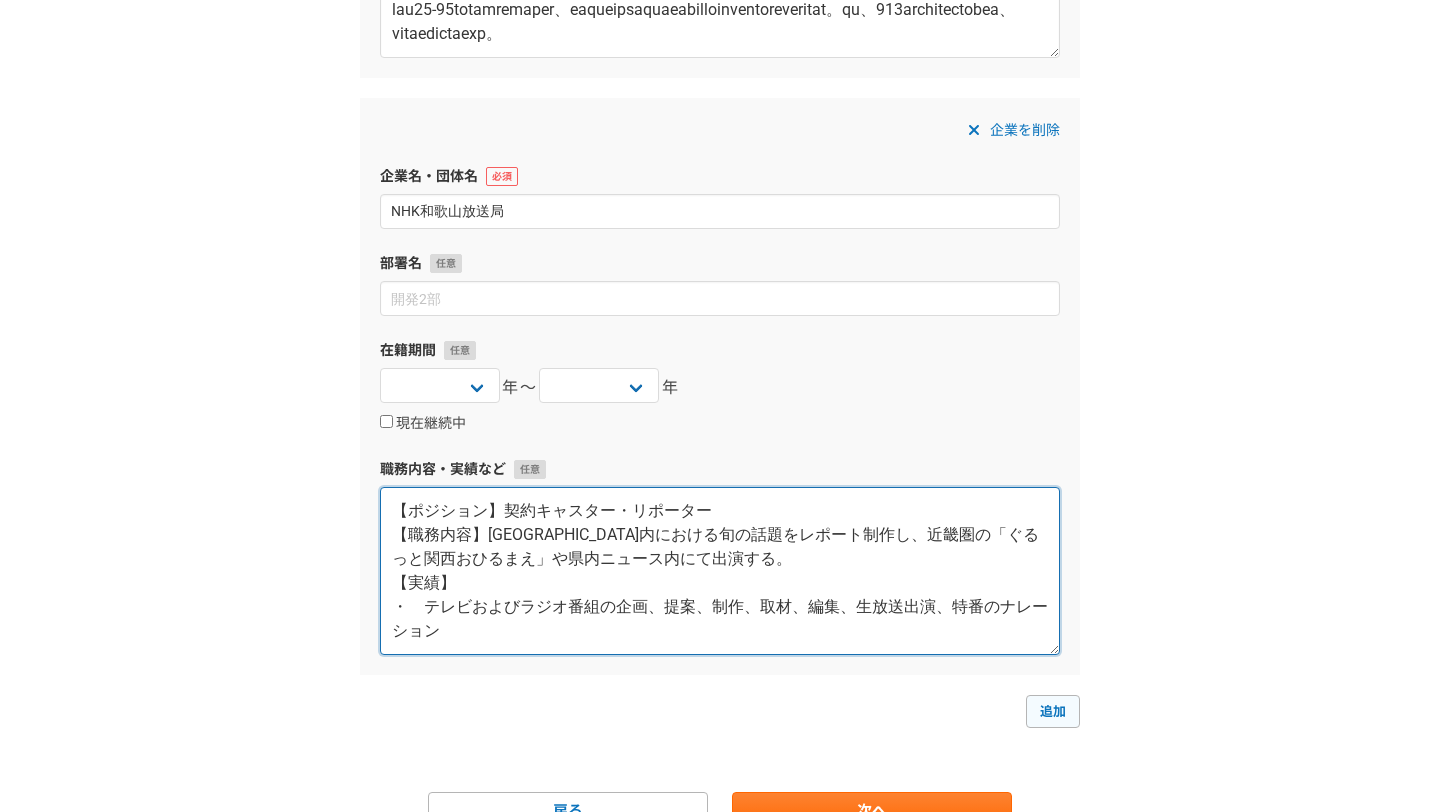 type on "【ポジション】契約キャスター・リポーター
【職務内容】和歌山県内における旬の話題をレポート制作し、近畿圏の「ぐるっと関西おひるまえ」や県内ニュース内にて出演する。
【実績】
・	テレビおよびラジオ番組の企画、提案、制作、取材、編集、生放送出演、特番のナレーション" 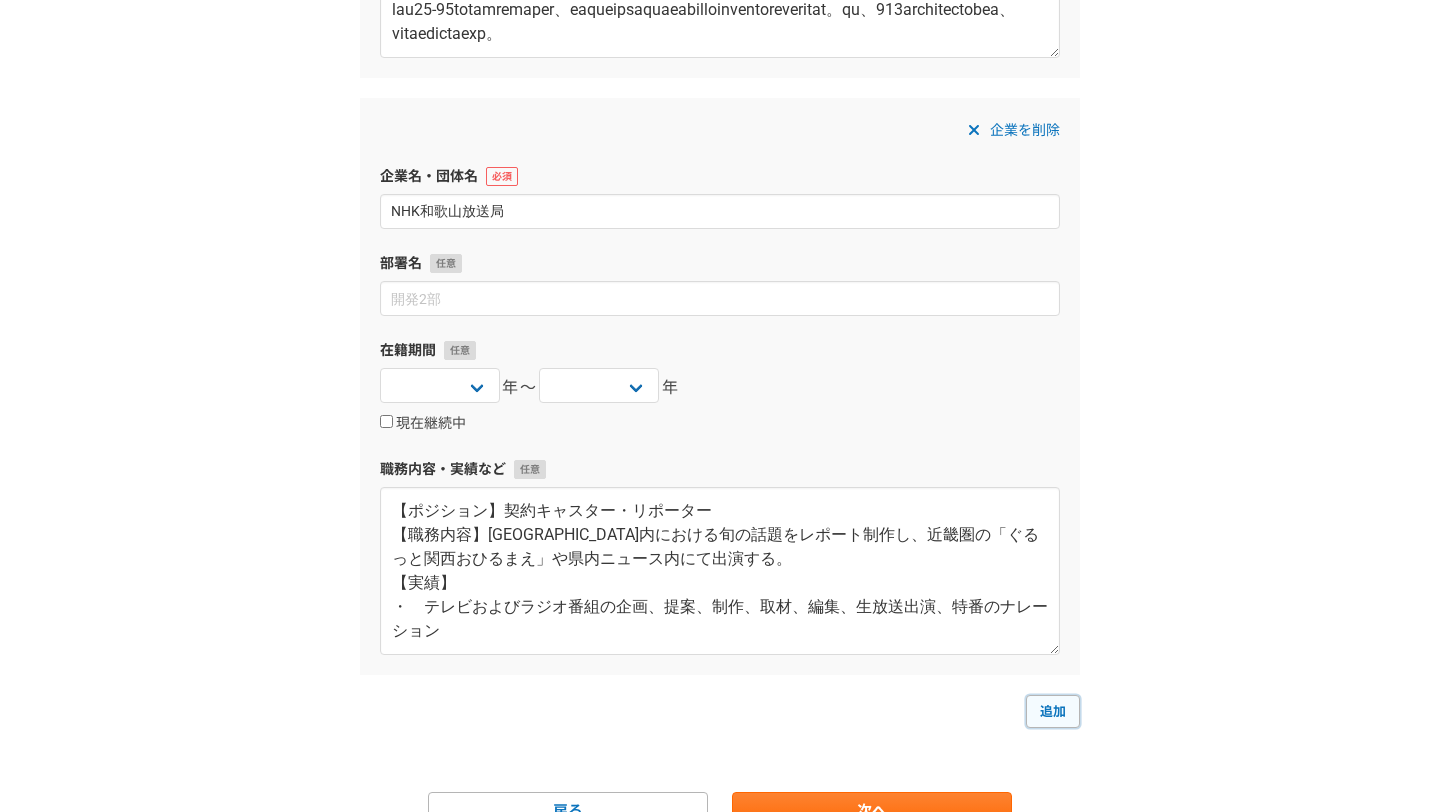 click on "追加" at bounding box center (1053, 711) 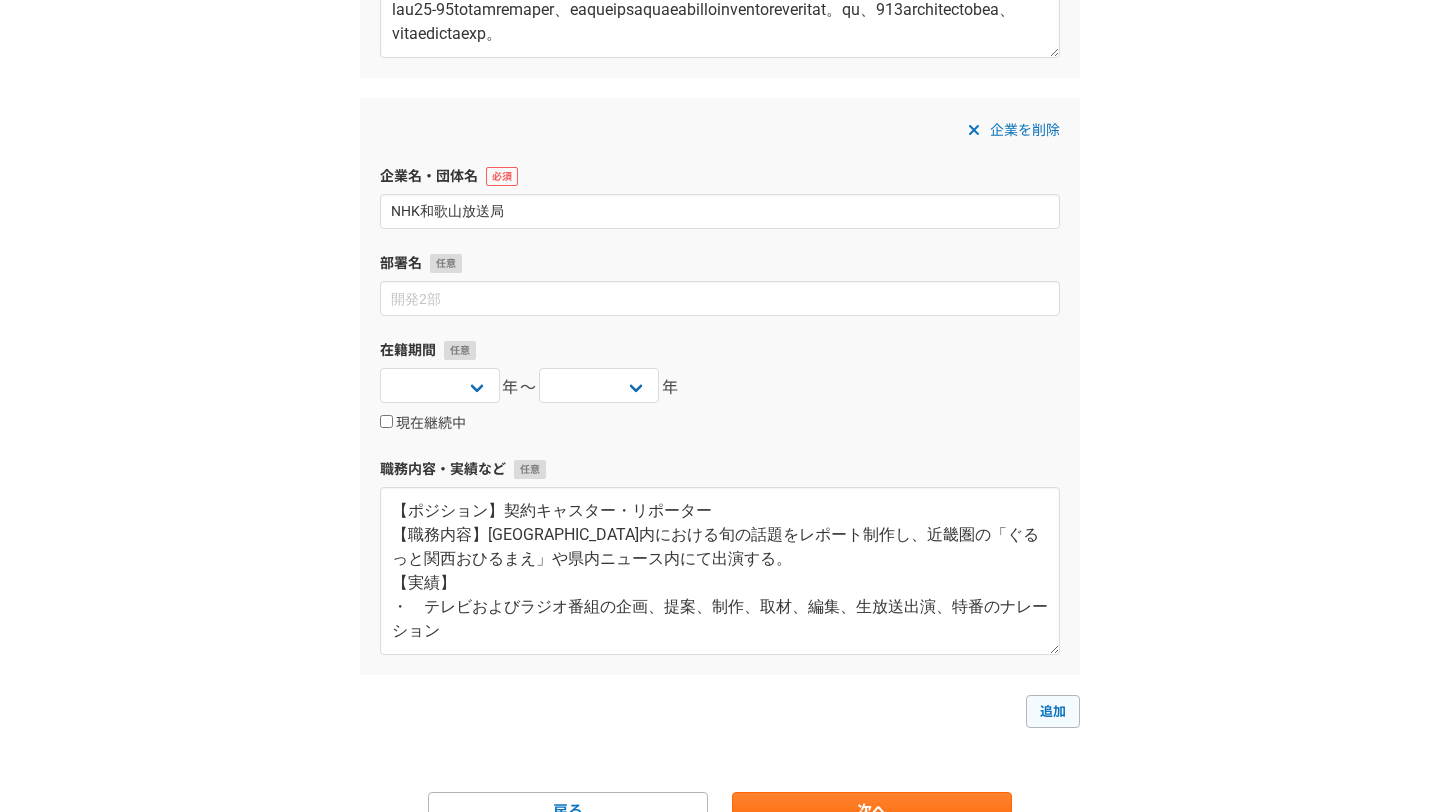 scroll, scrollTop: 1875, scrollLeft: 0, axis: vertical 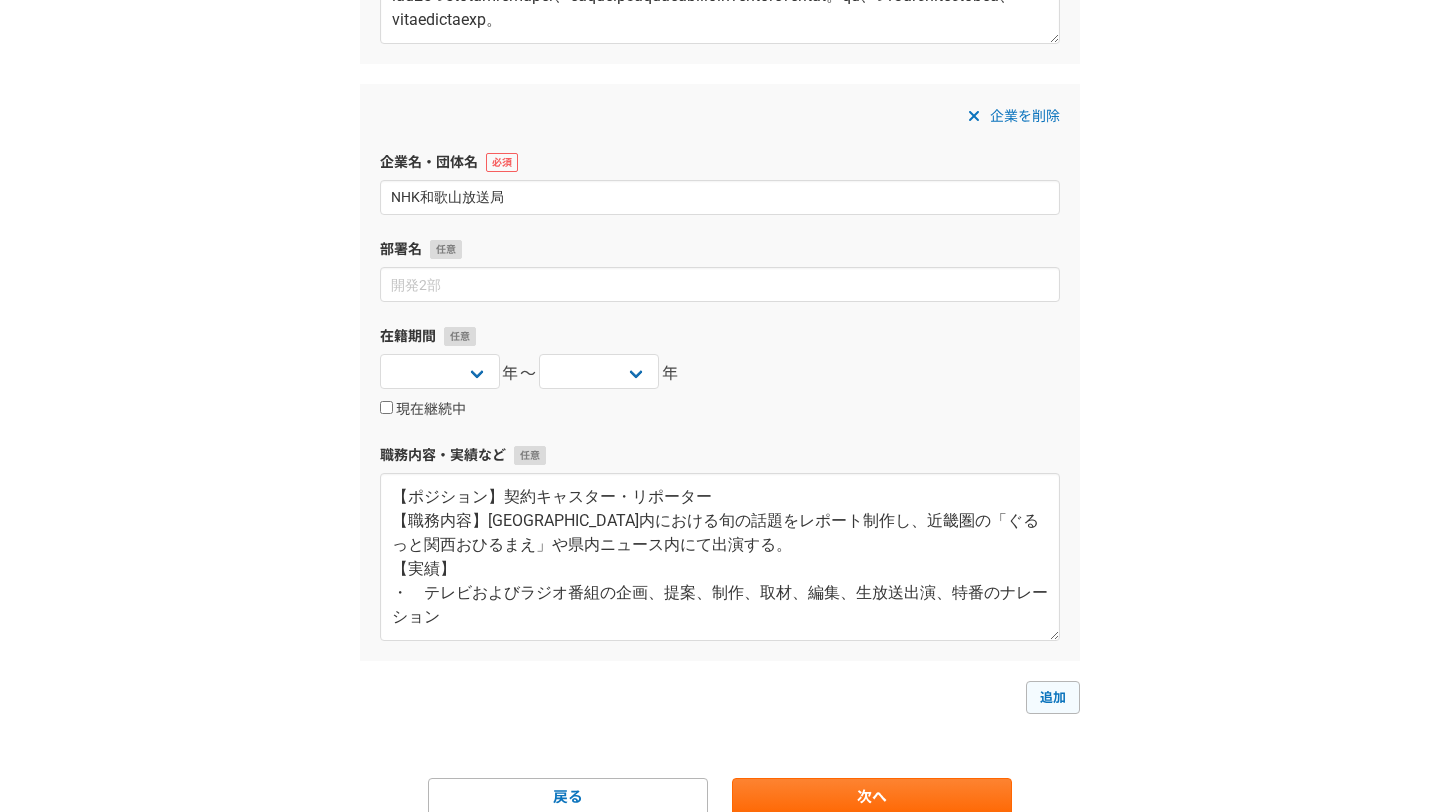 select 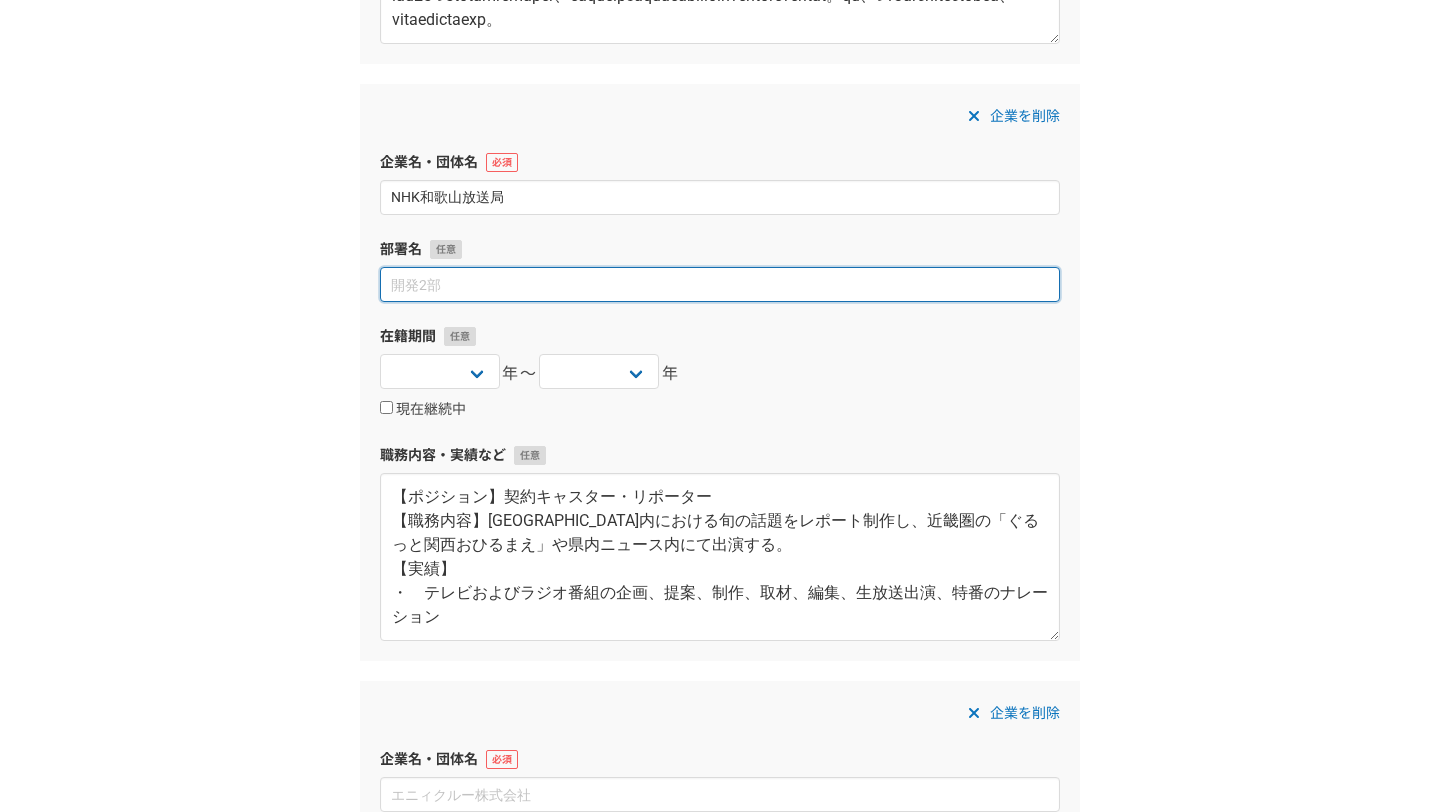 click at bounding box center (720, 284) 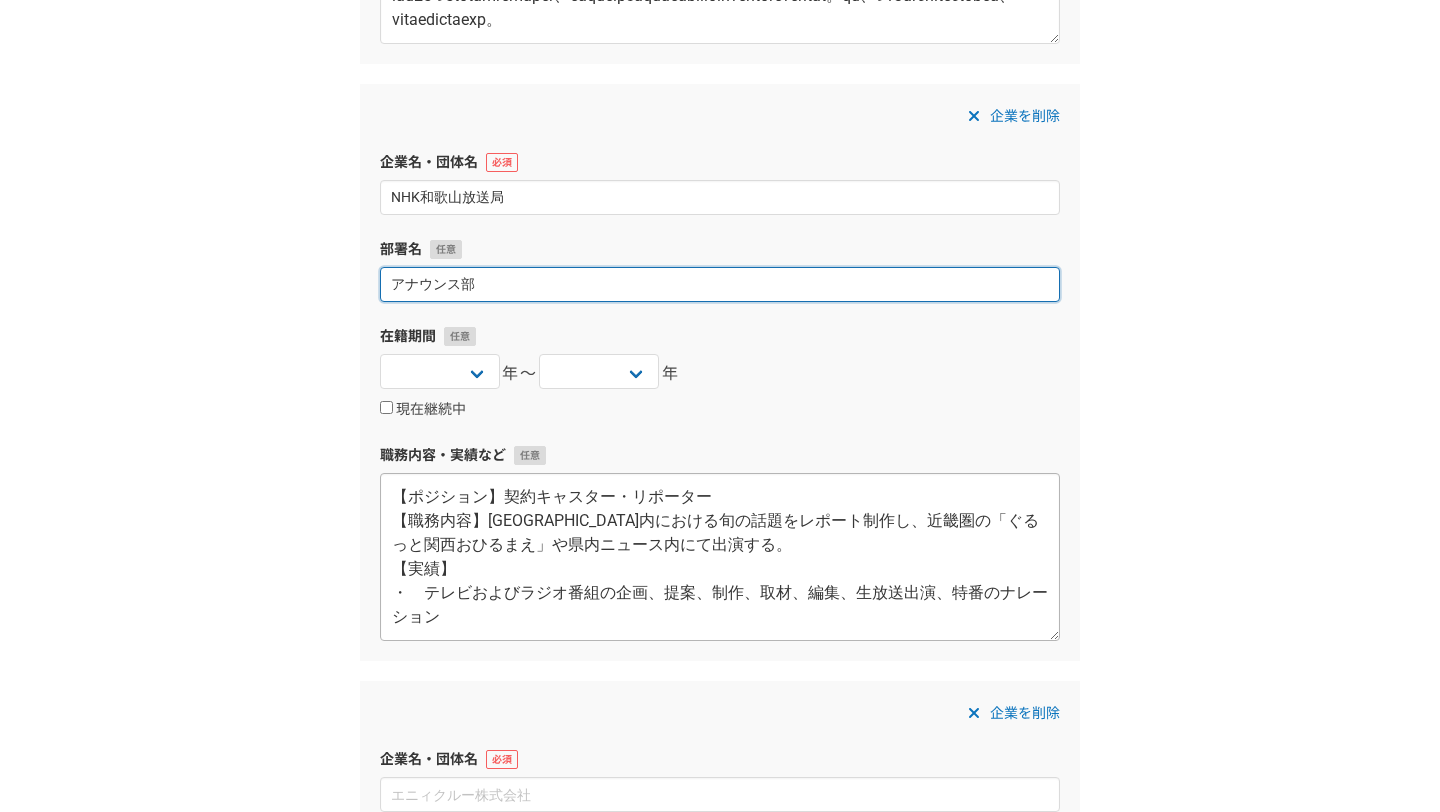 scroll, scrollTop: 24, scrollLeft: 0, axis: vertical 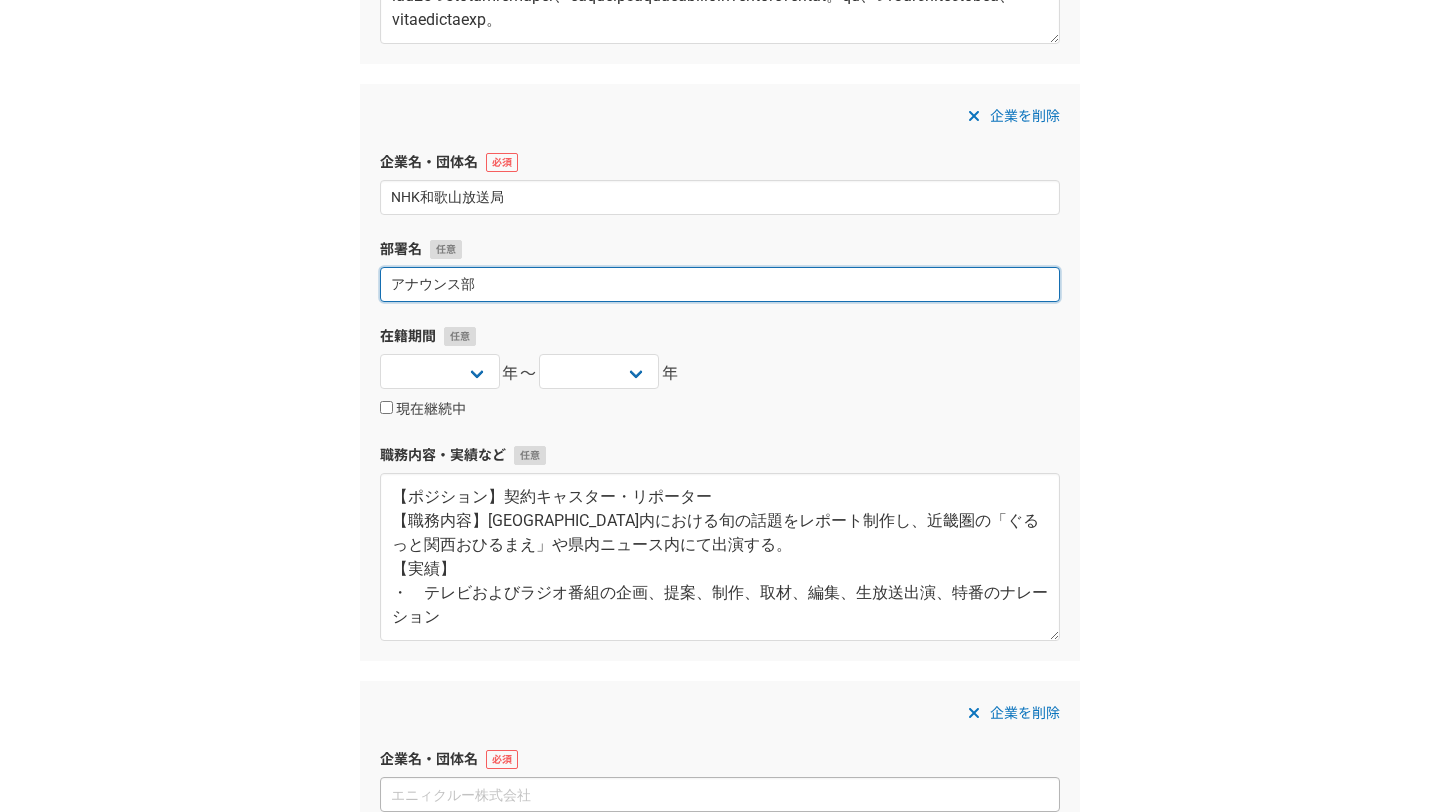 type on "アナウンス部" 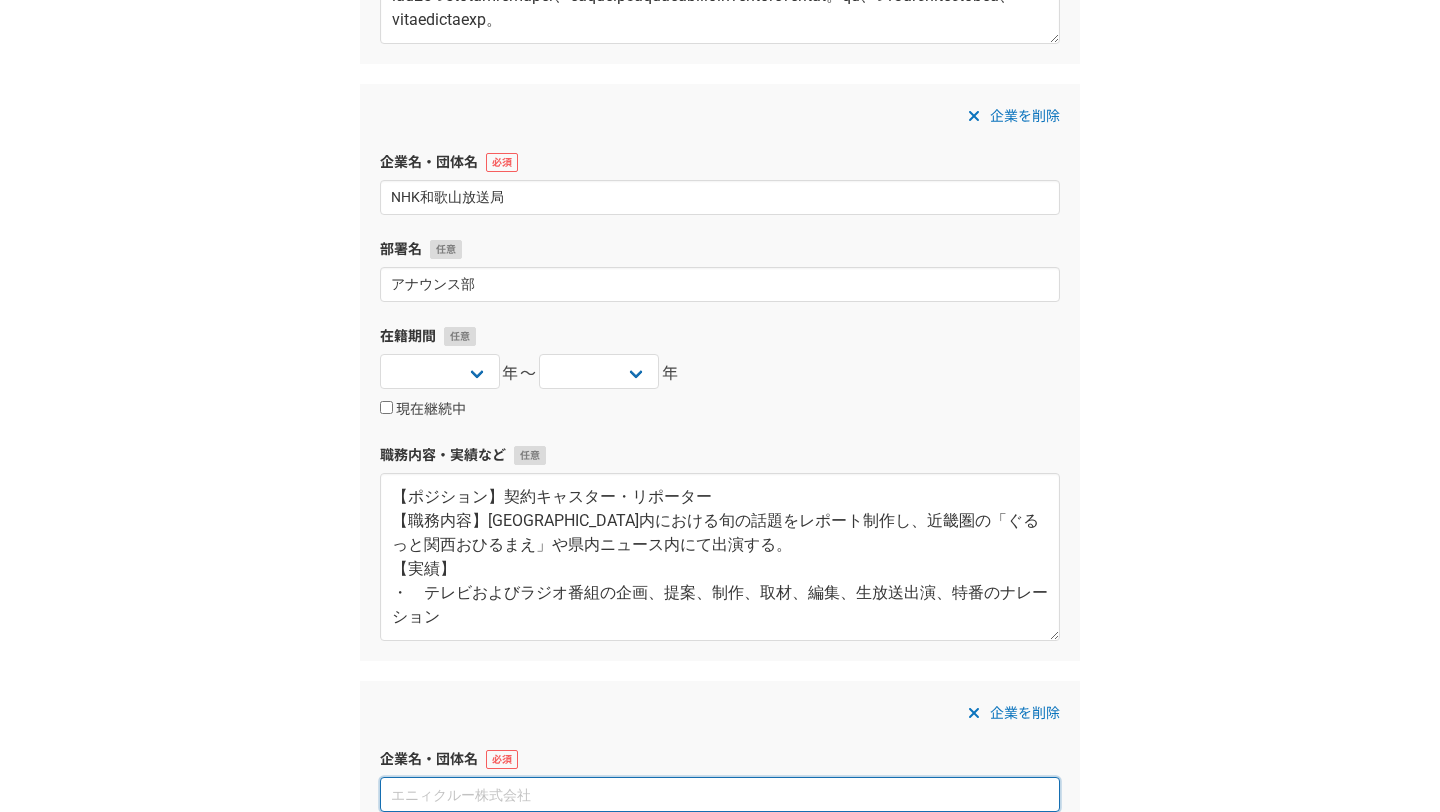 click at bounding box center [720, 794] 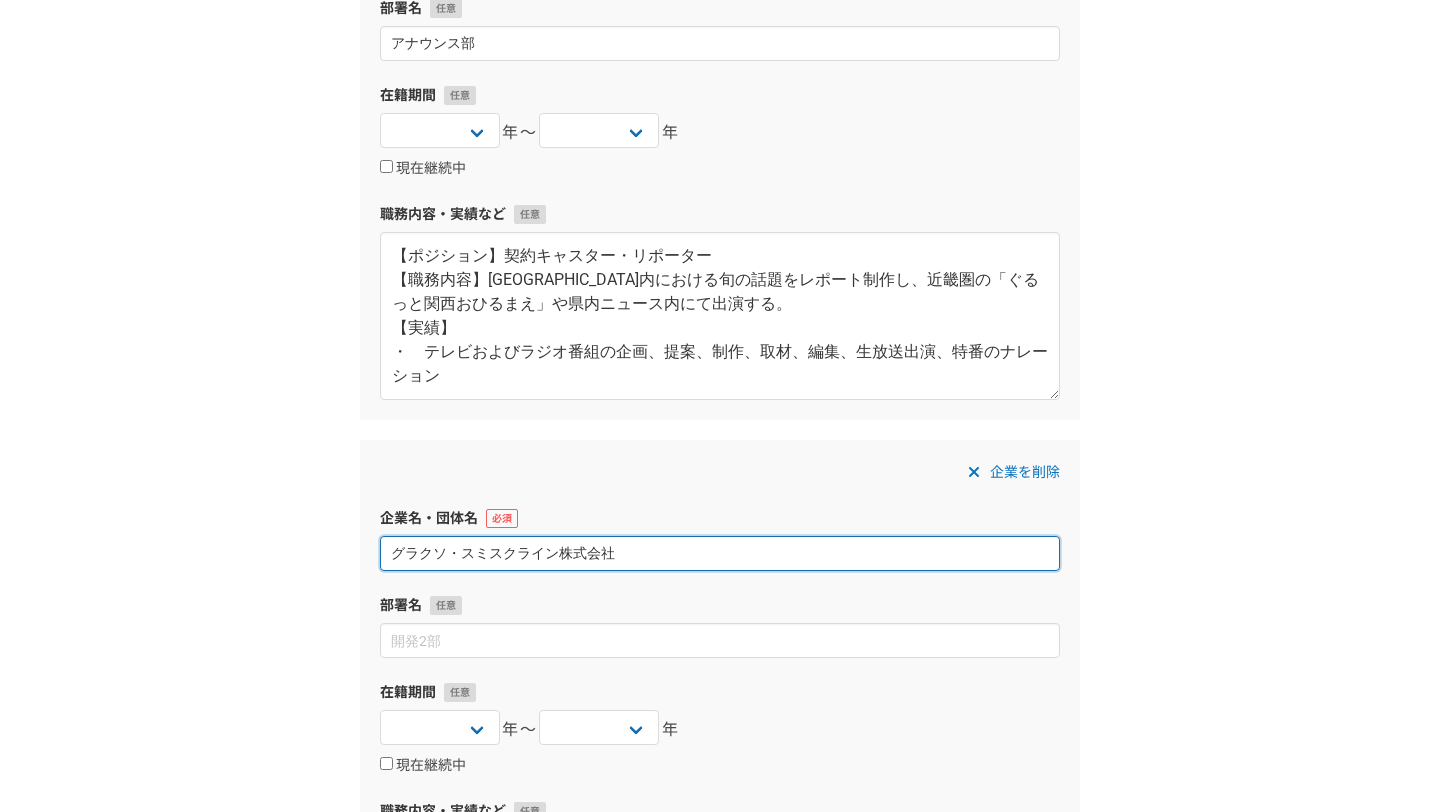 scroll, scrollTop: 2277, scrollLeft: 0, axis: vertical 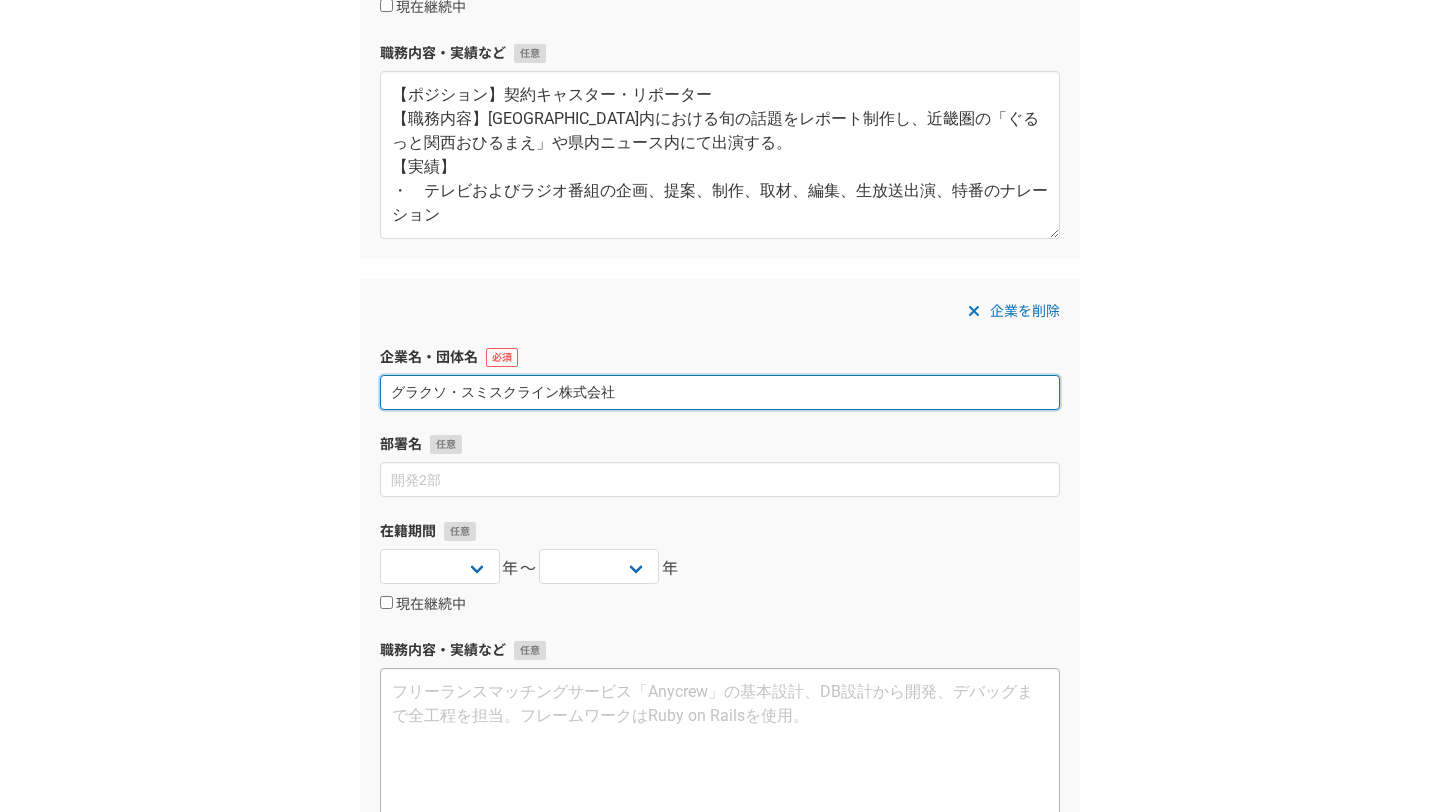 type on "グラクソ・スミスクライン株式会社" 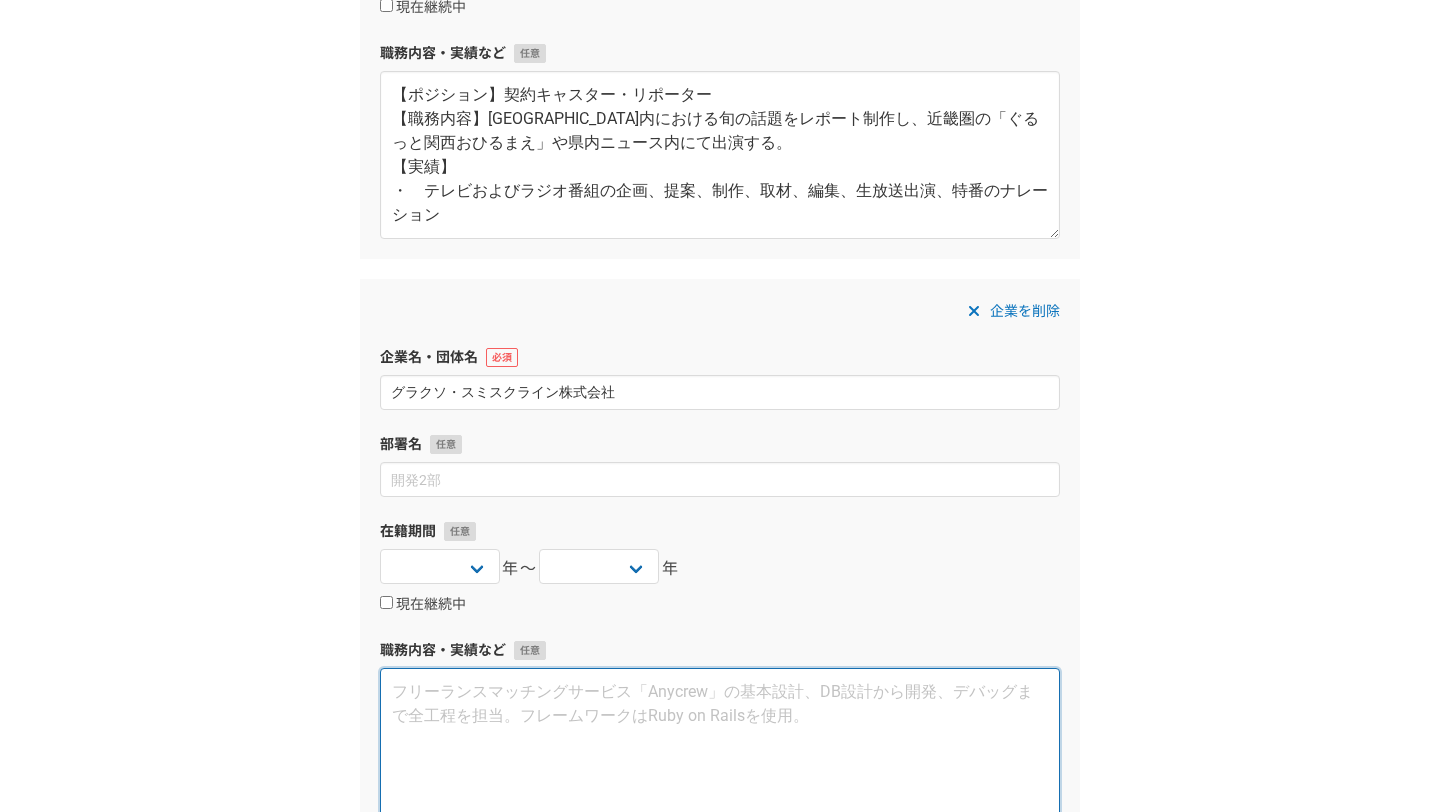 click at bounding box center (720, 752) 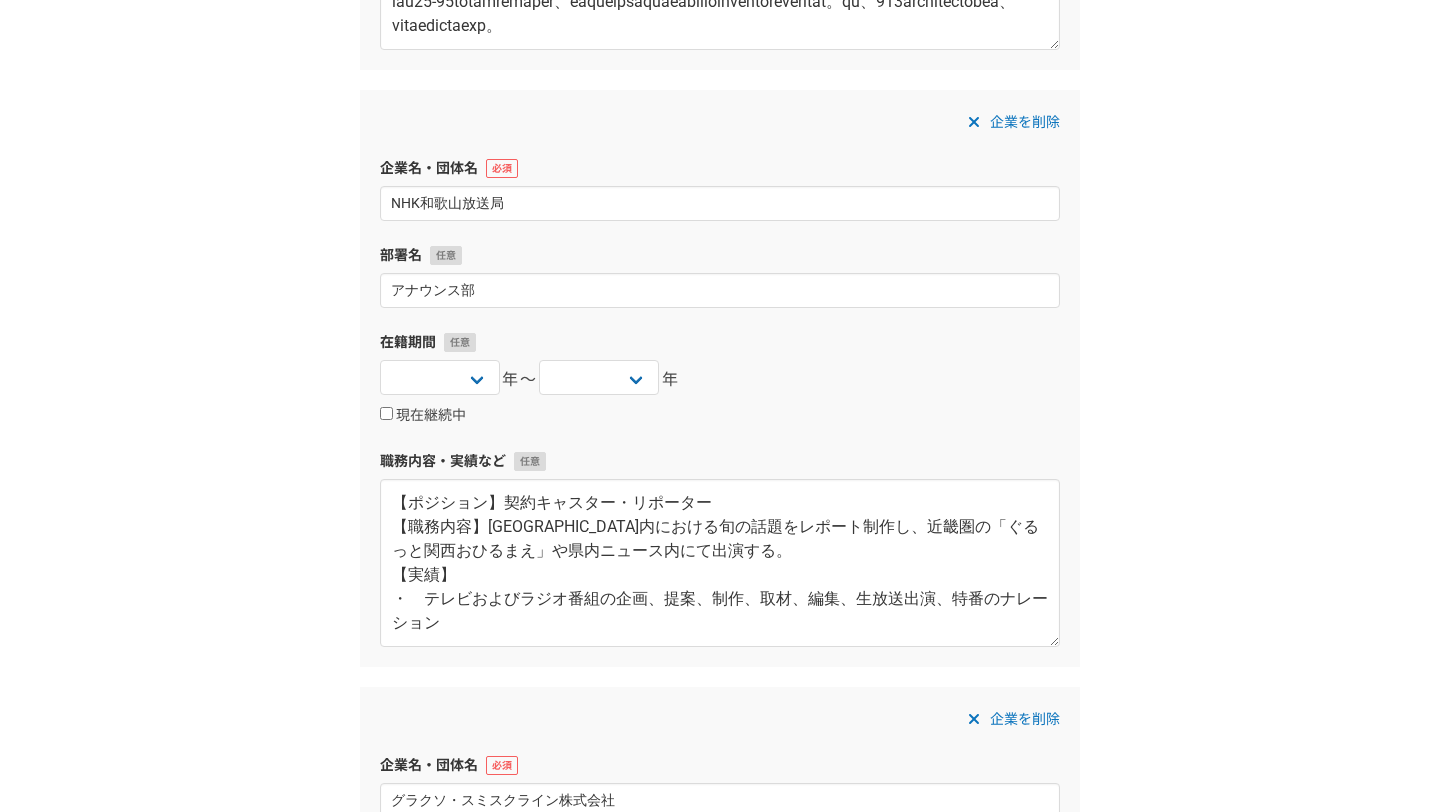 scroll, scrollTop: 1863, scrollLeft: 0, axis: vertical 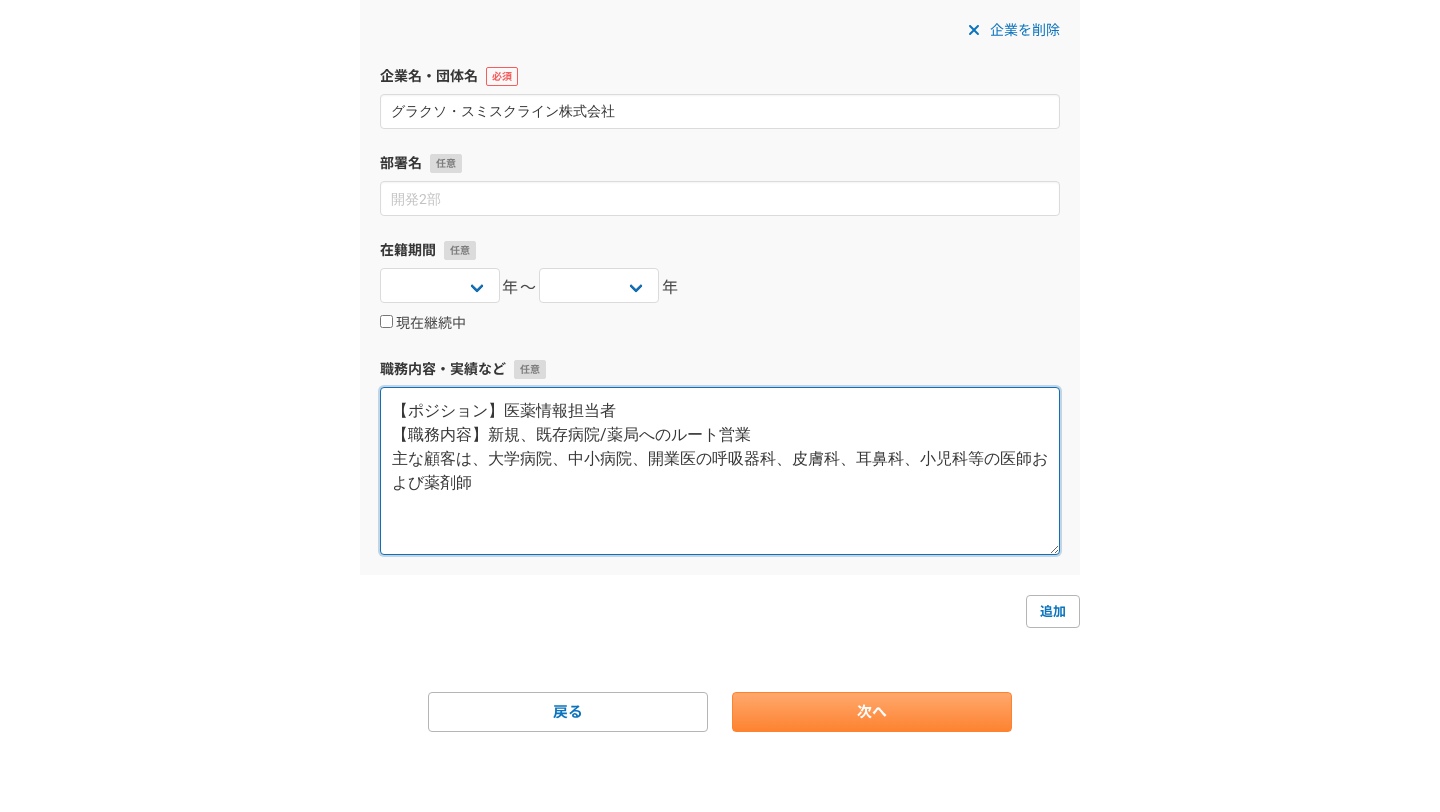type on "【ポジション】医薬情報担当者
【職務内容】新規、既存病院/薬局へのルート営業
主な顧客は、大学病院、中小病院、開業医の呼吸器科、皮膚科、耳鼻科、小児科等の医師および薬剤師" 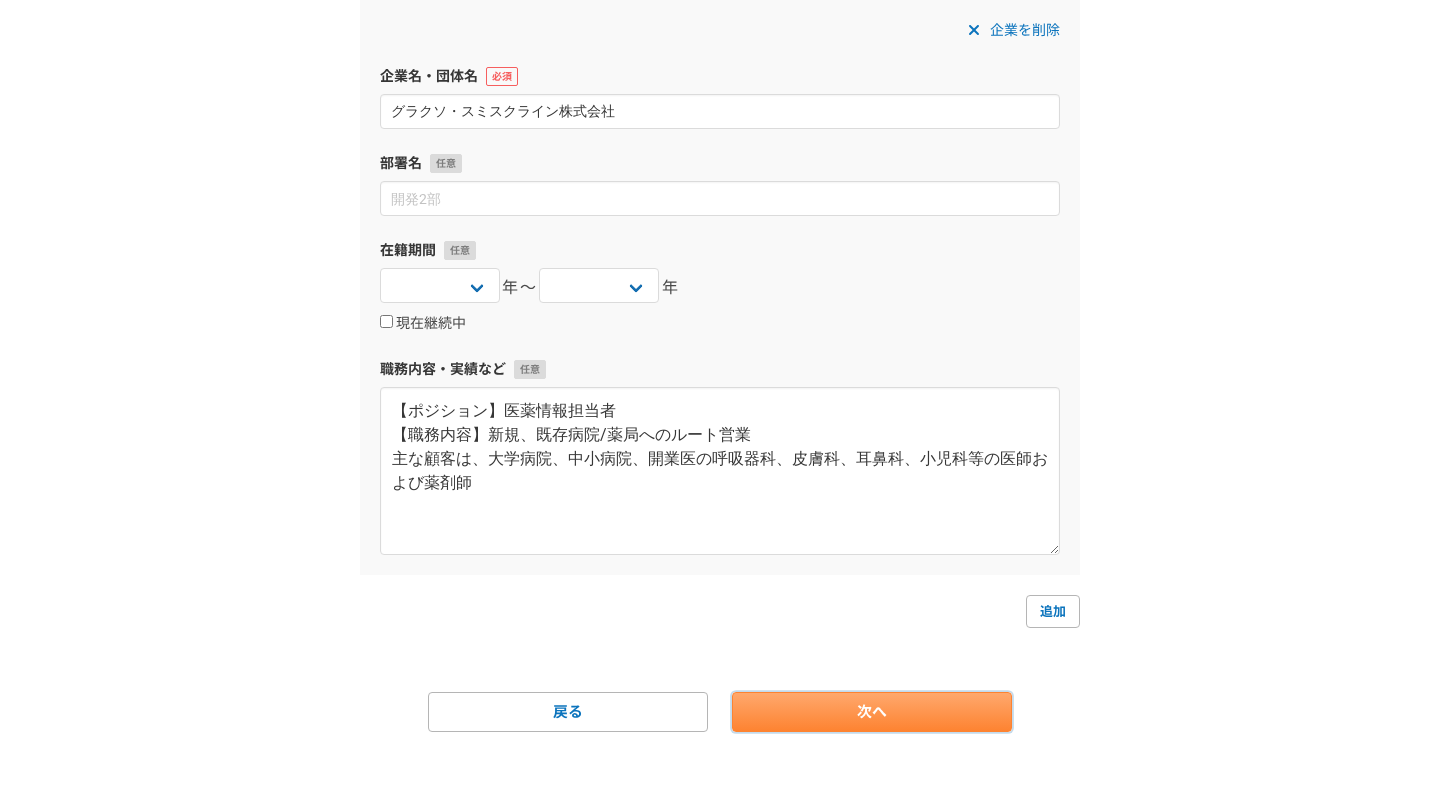 click on "次へ" at bounding box center [872, 712] 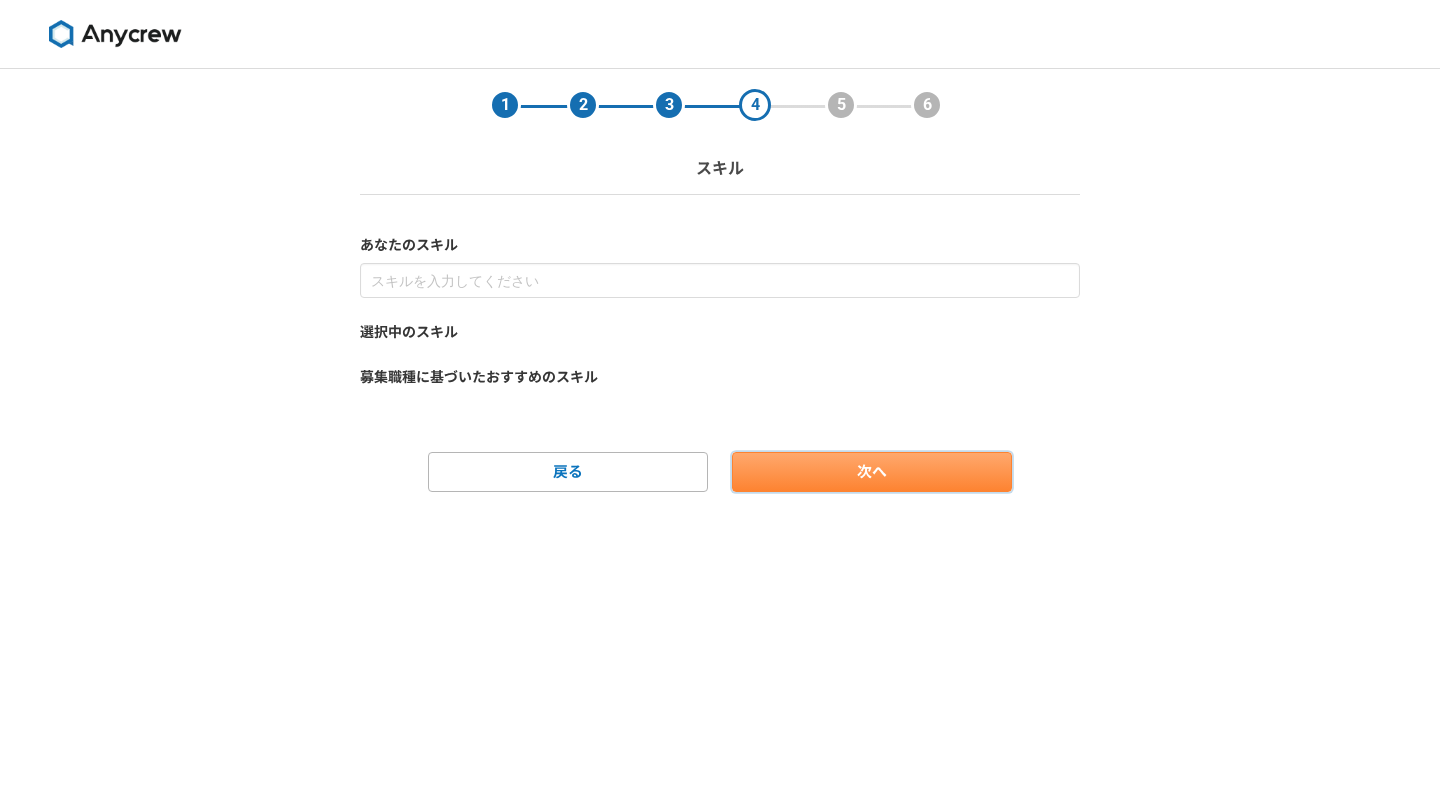 scroll, scrollTop: 0, scrollLeft: 0, axis: both 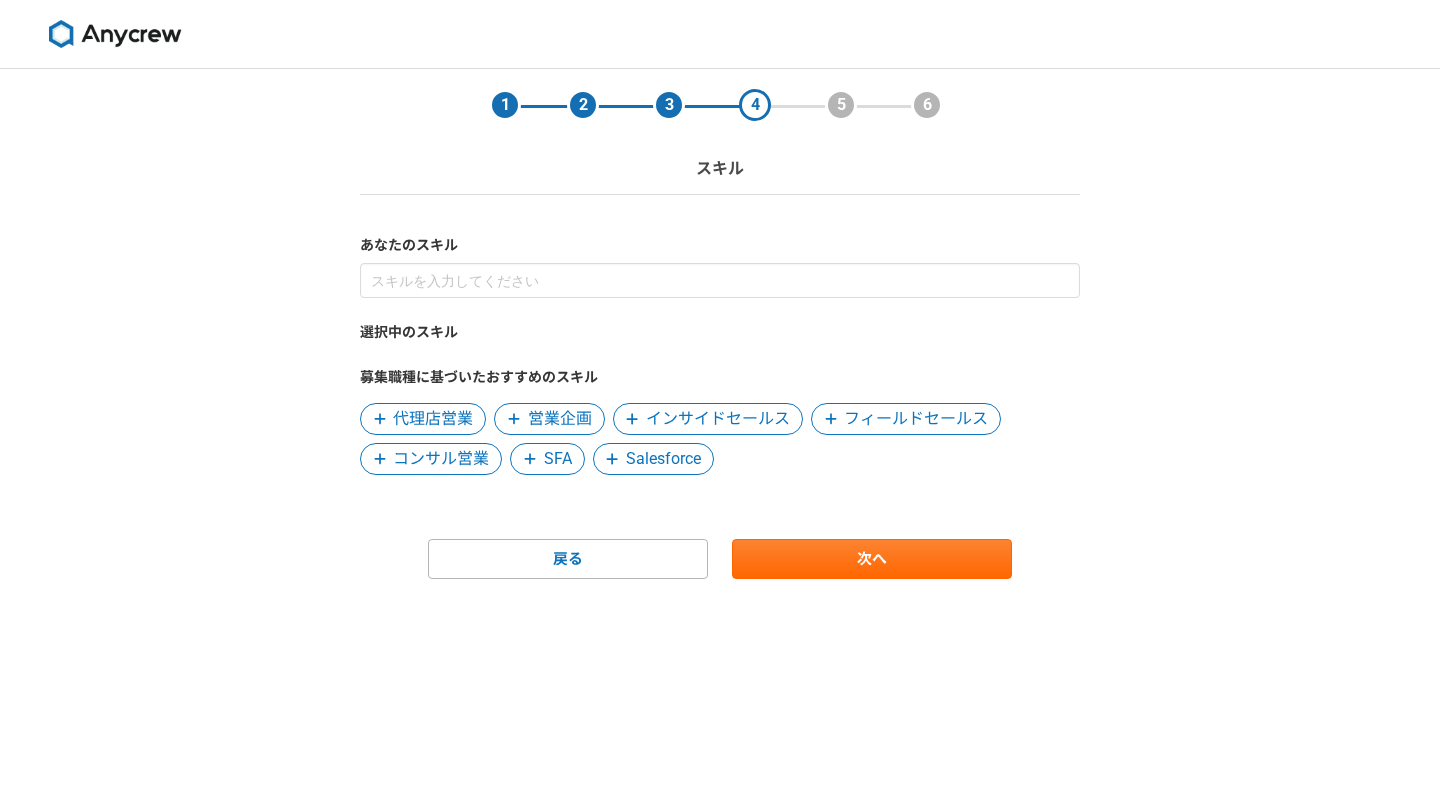 click on "フィールドセールス" at bounding box center (916, 419) 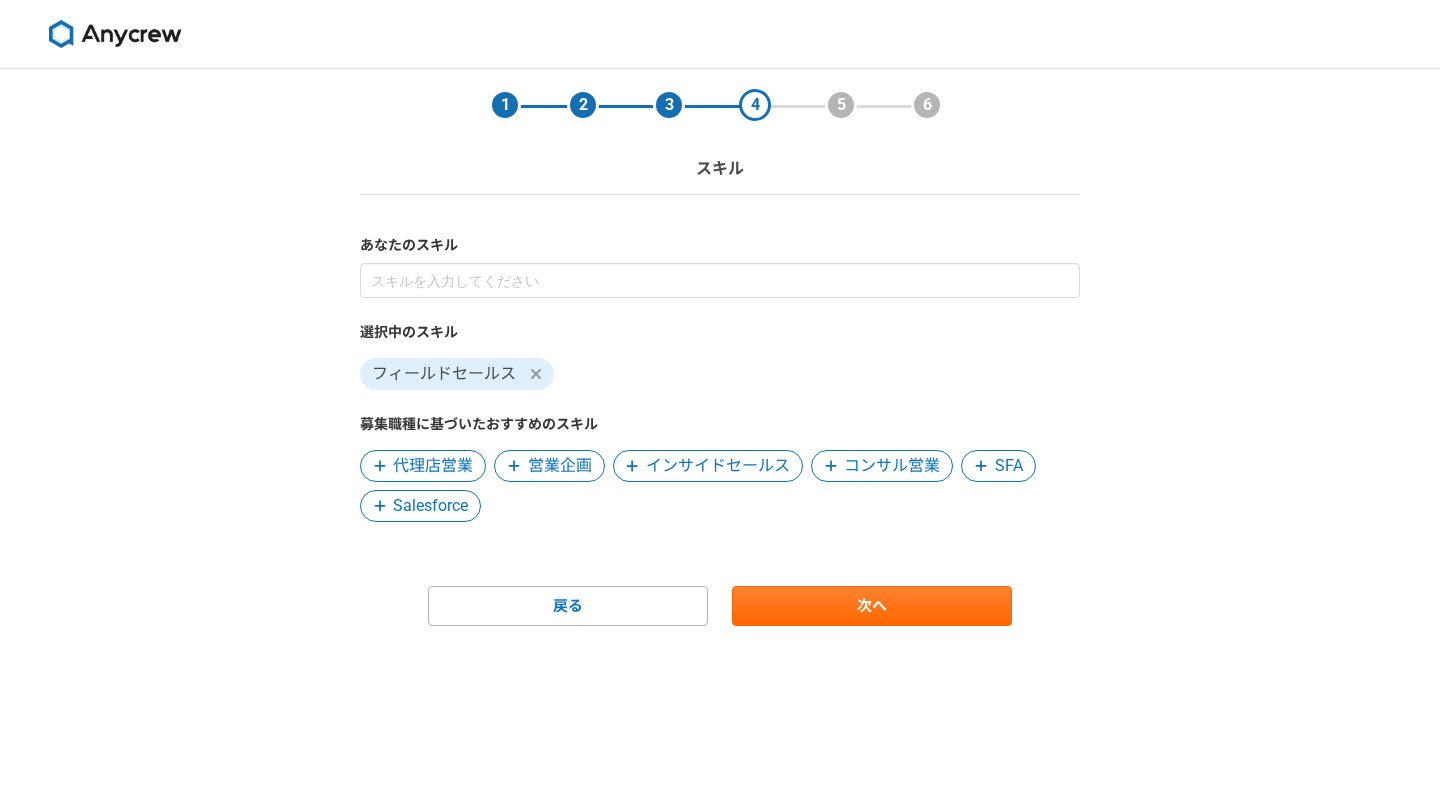 click on "代理店営業" at bounding box center [433, 466] 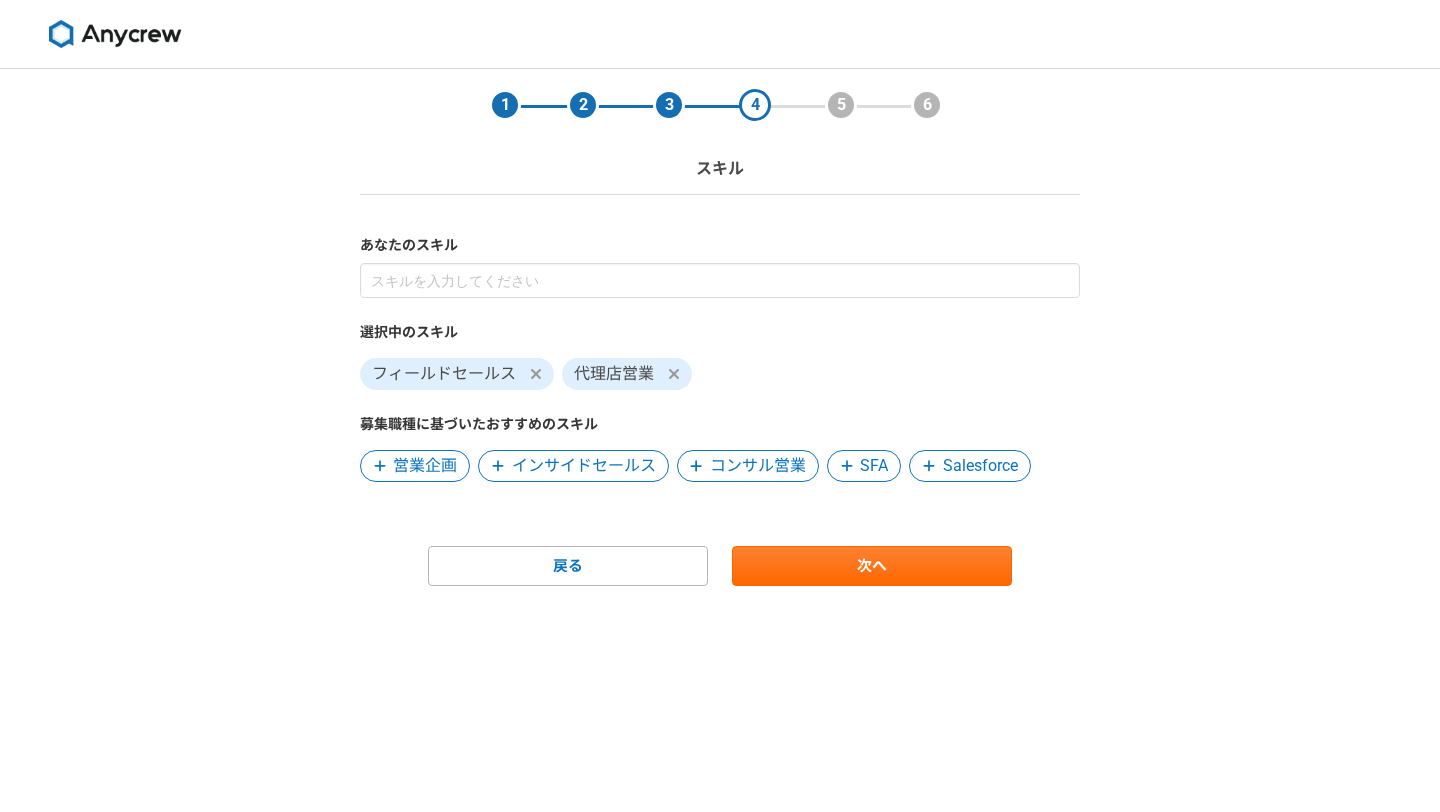 click on "インサイドセールス" at bounding box center (584, 466) 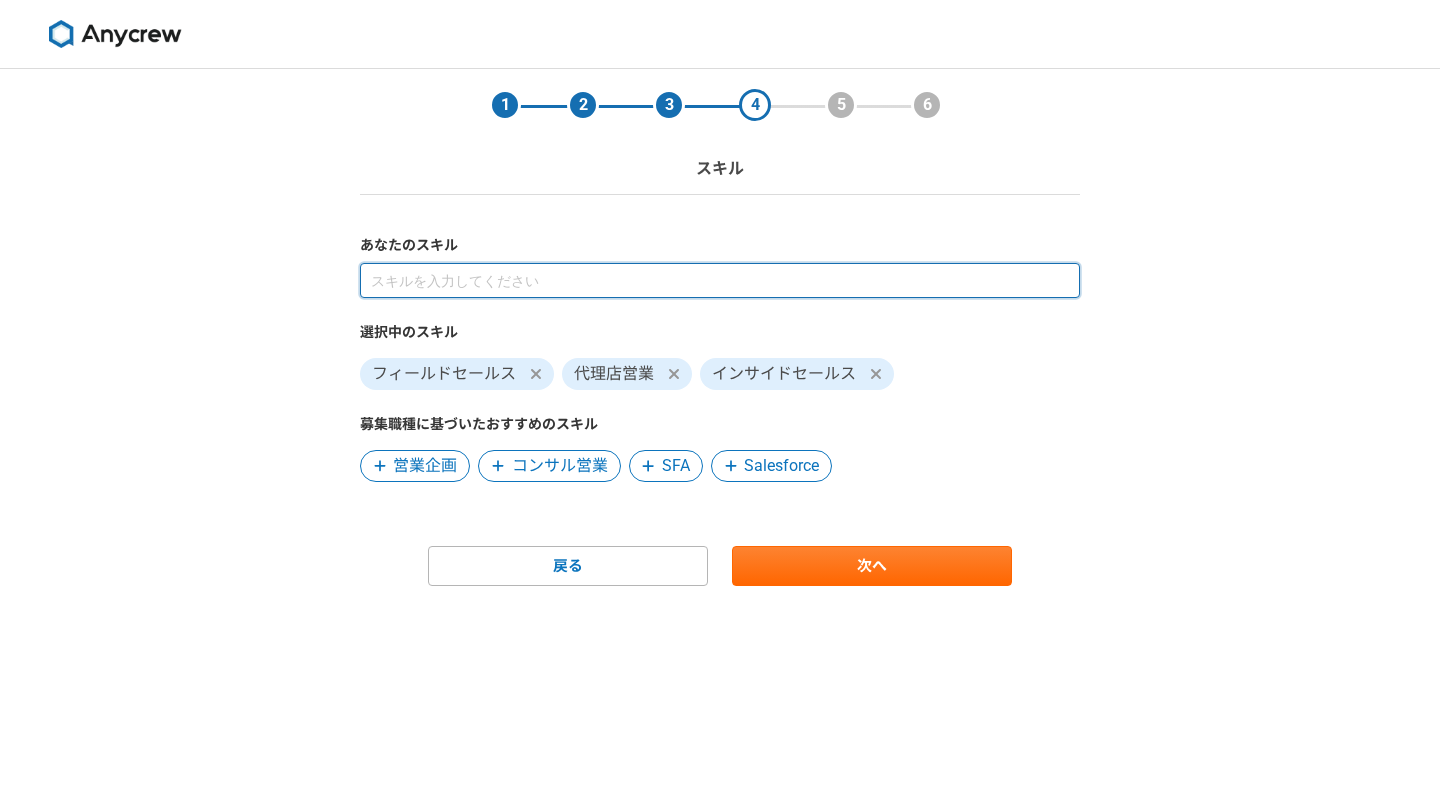 click at bounding box center [720, 280] 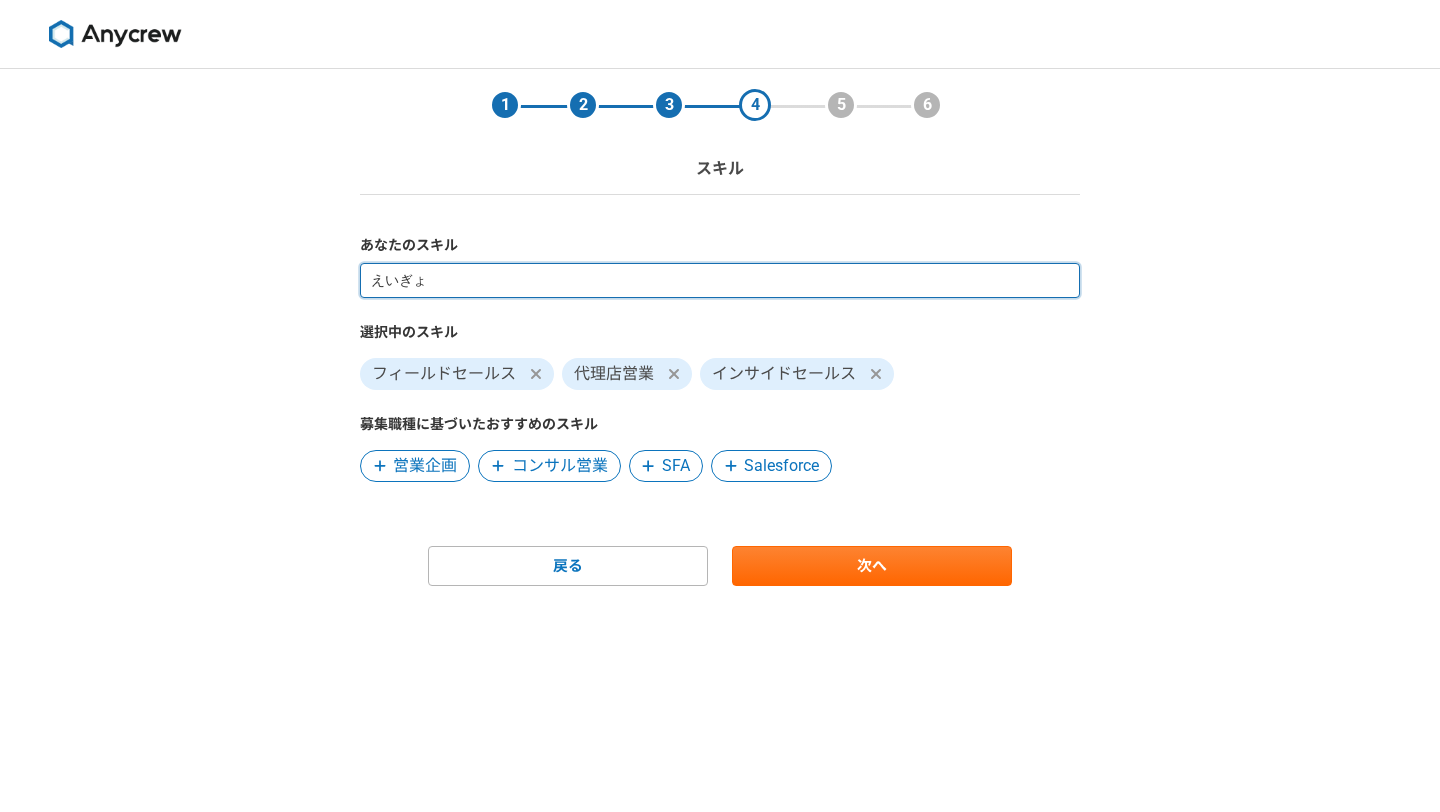 type on "営業" 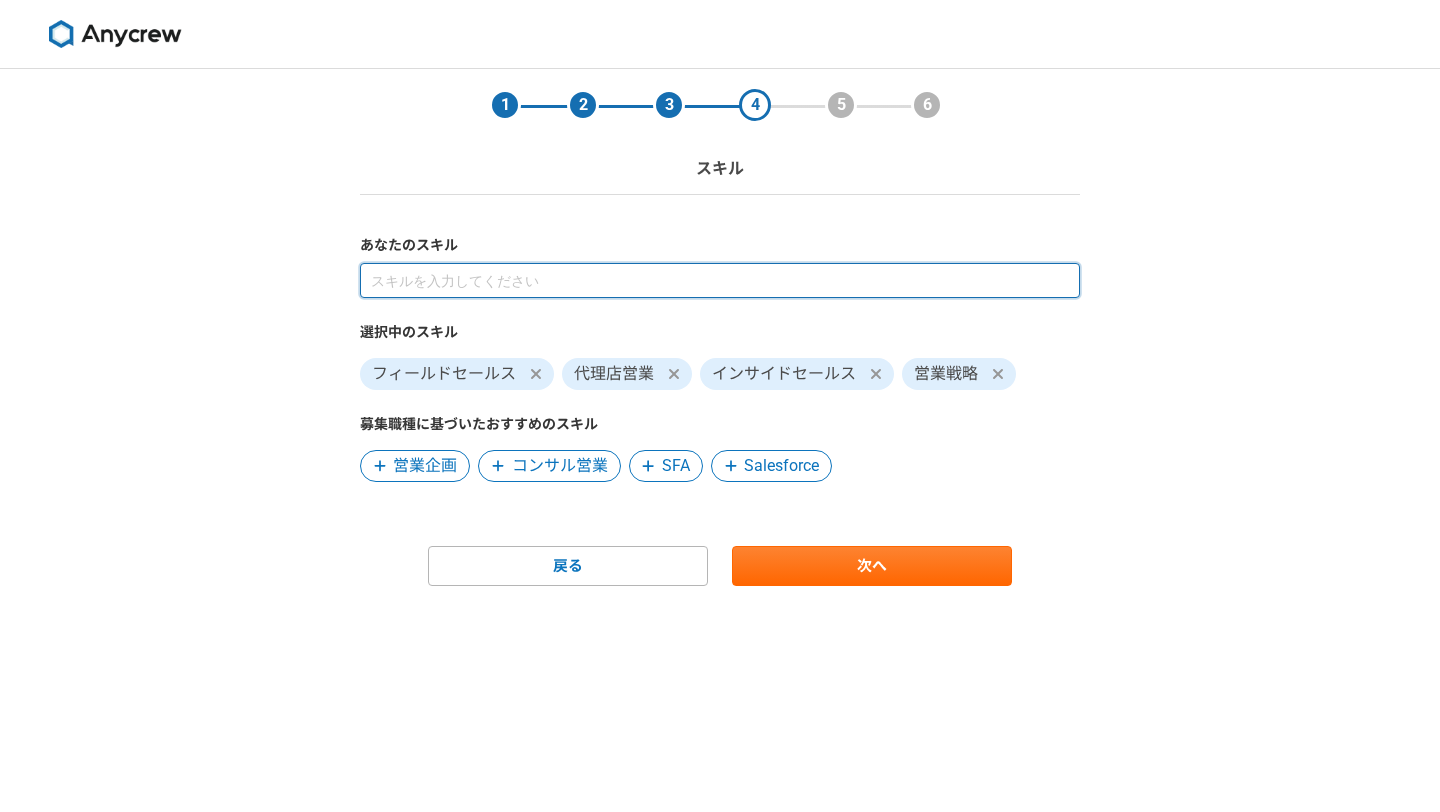 click at bounding box center (720, 280) 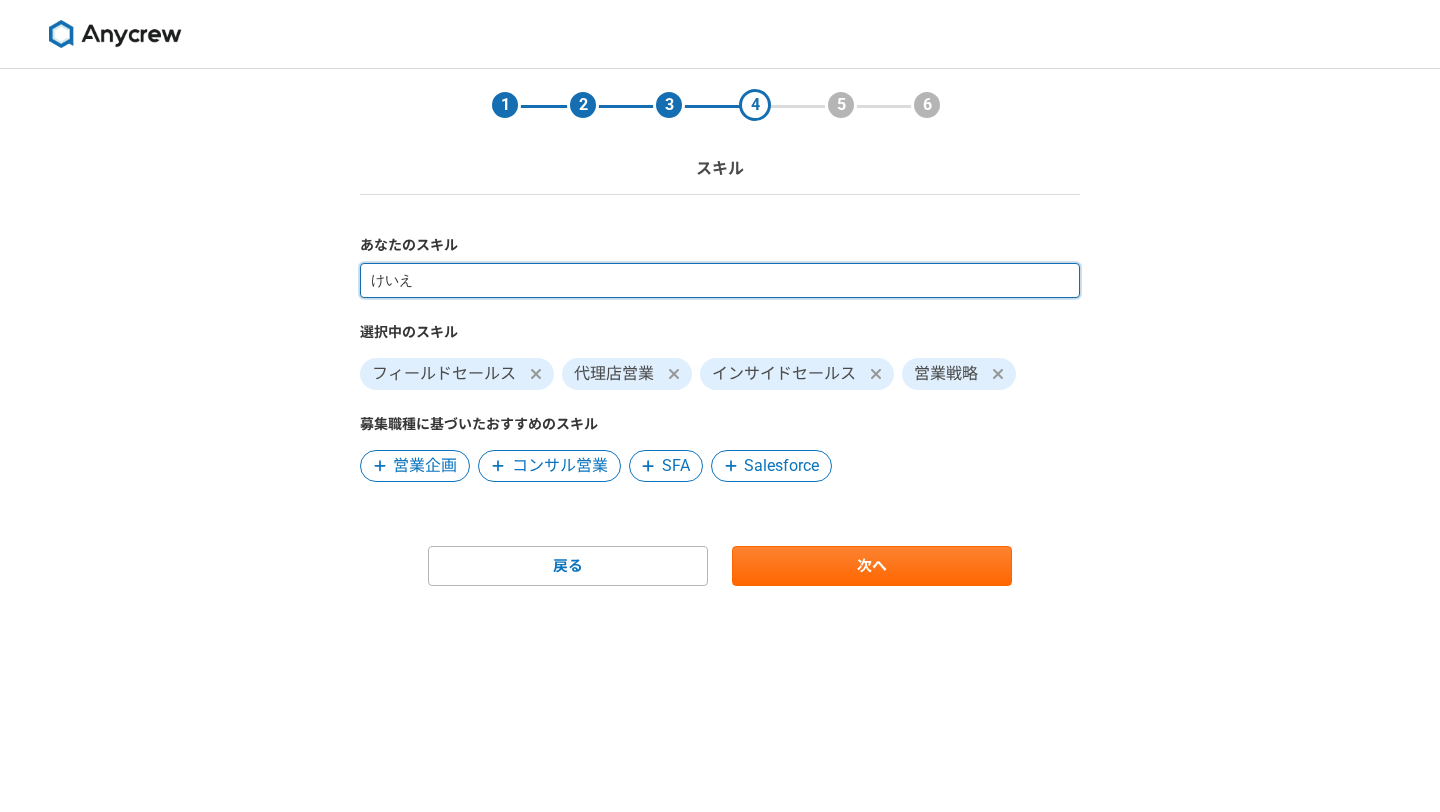 type on "経営" 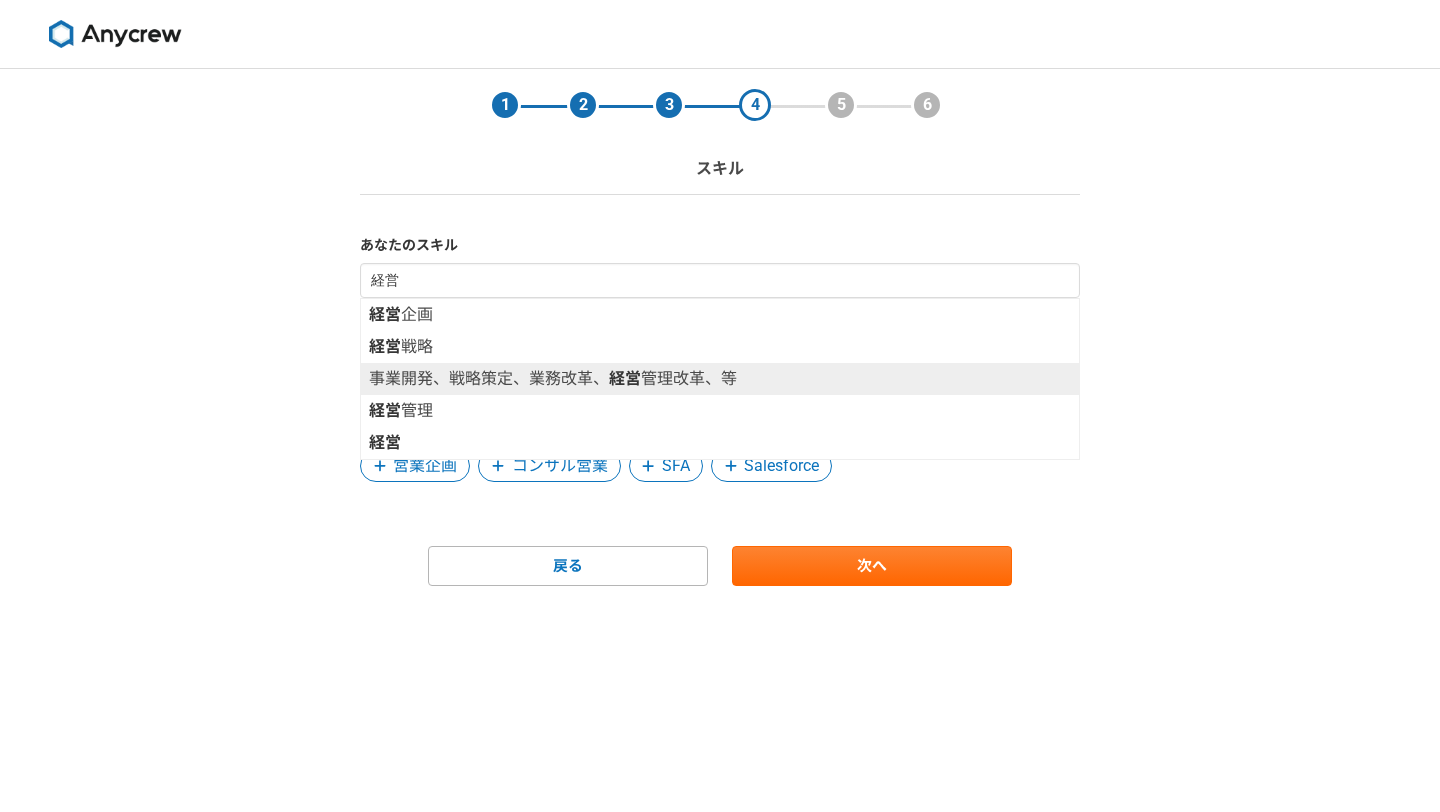 type 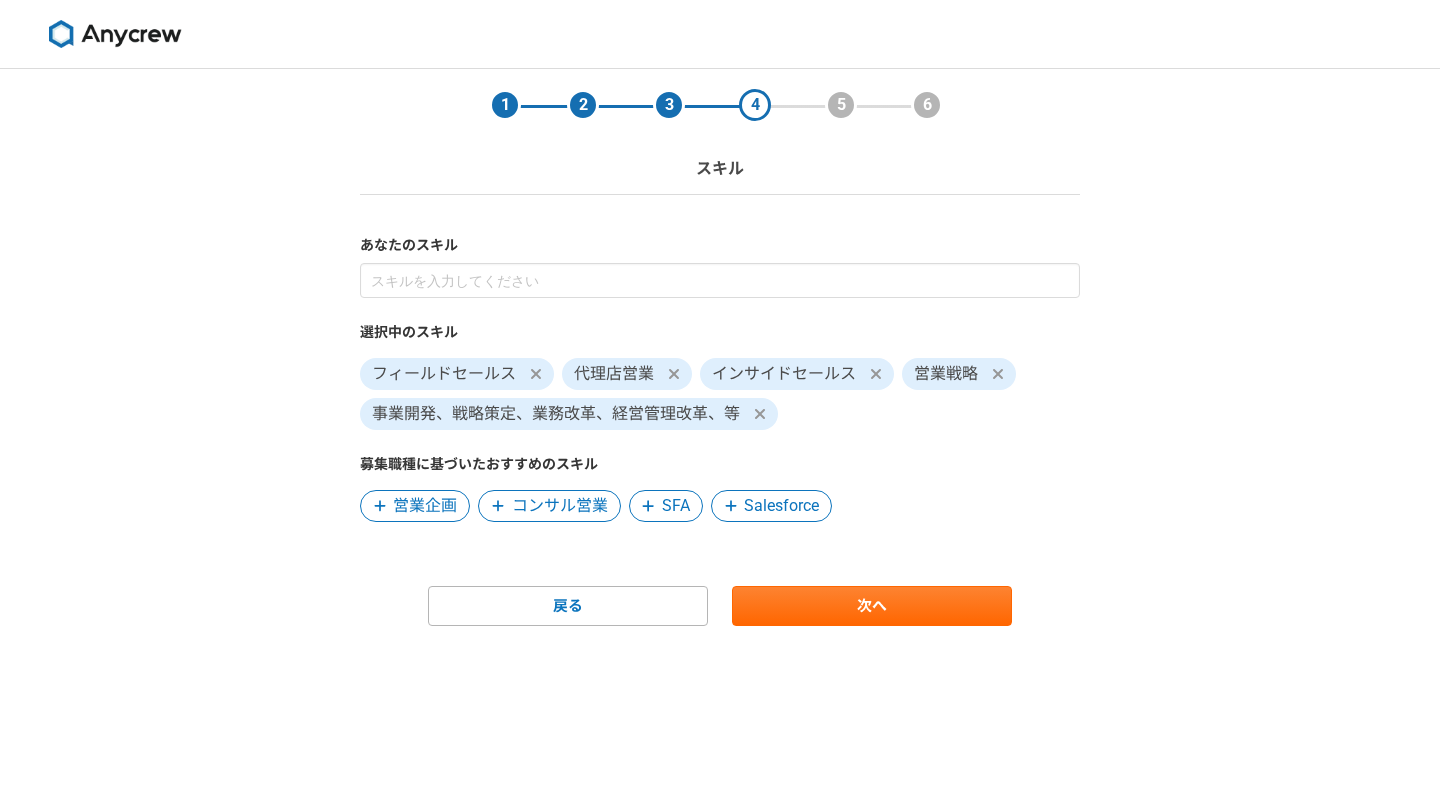 click on "コンサル営業" at bounding box center (560, 506) 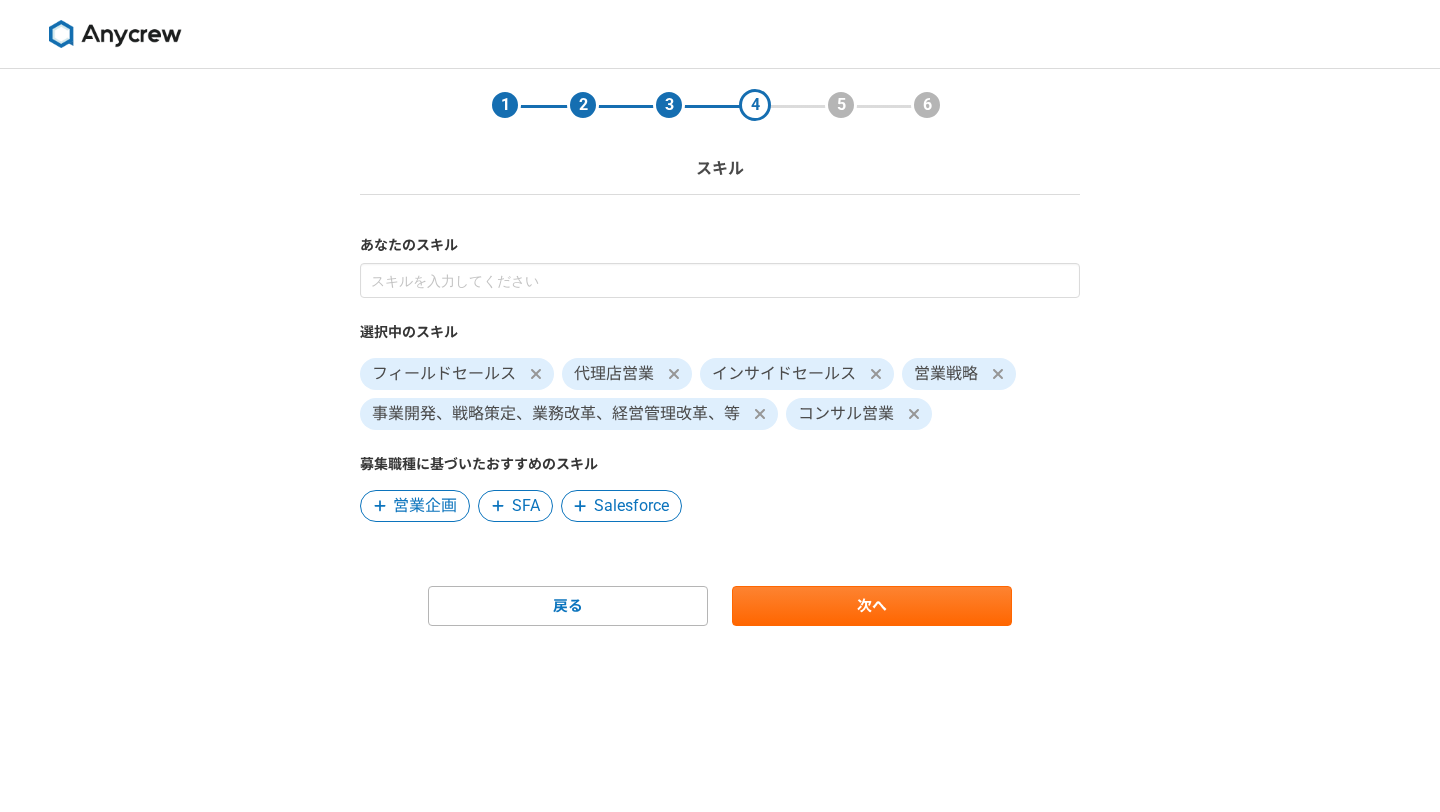 click on "営業企画" at bounding box center (425, 506) 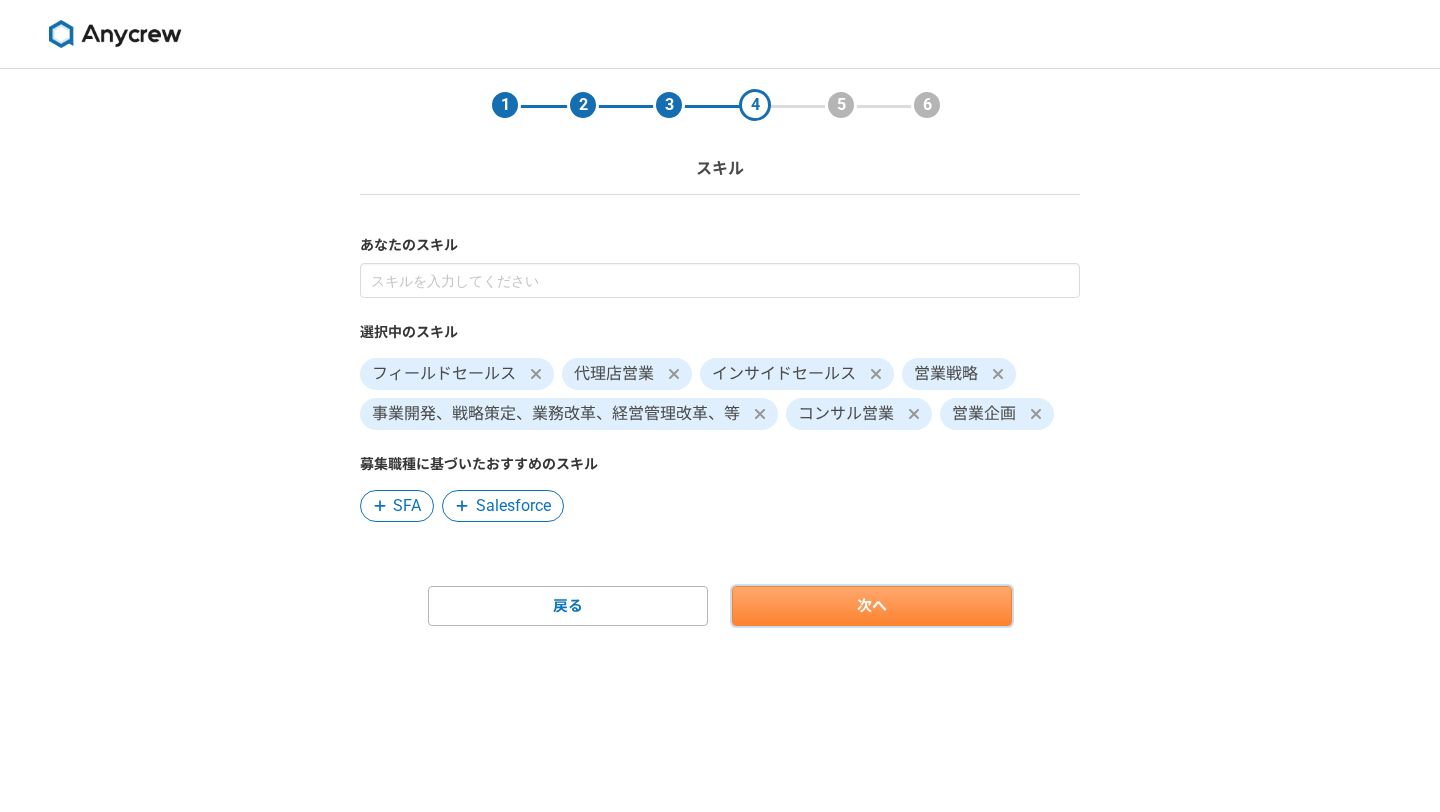 click on "次へ" at bounding box center [872, 606] 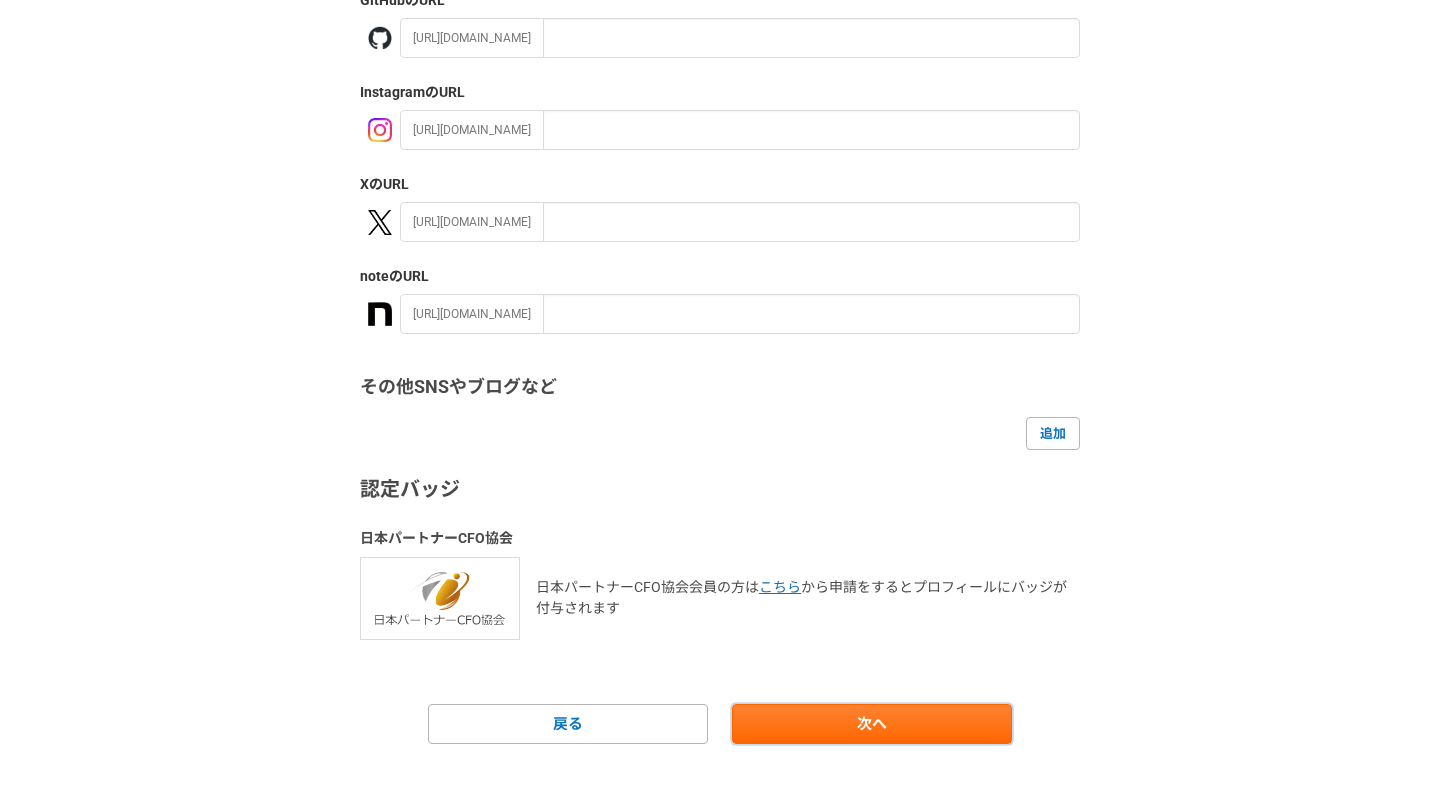 scroll, scrollTop: 288, scrollLeft: 0, axis: vertical 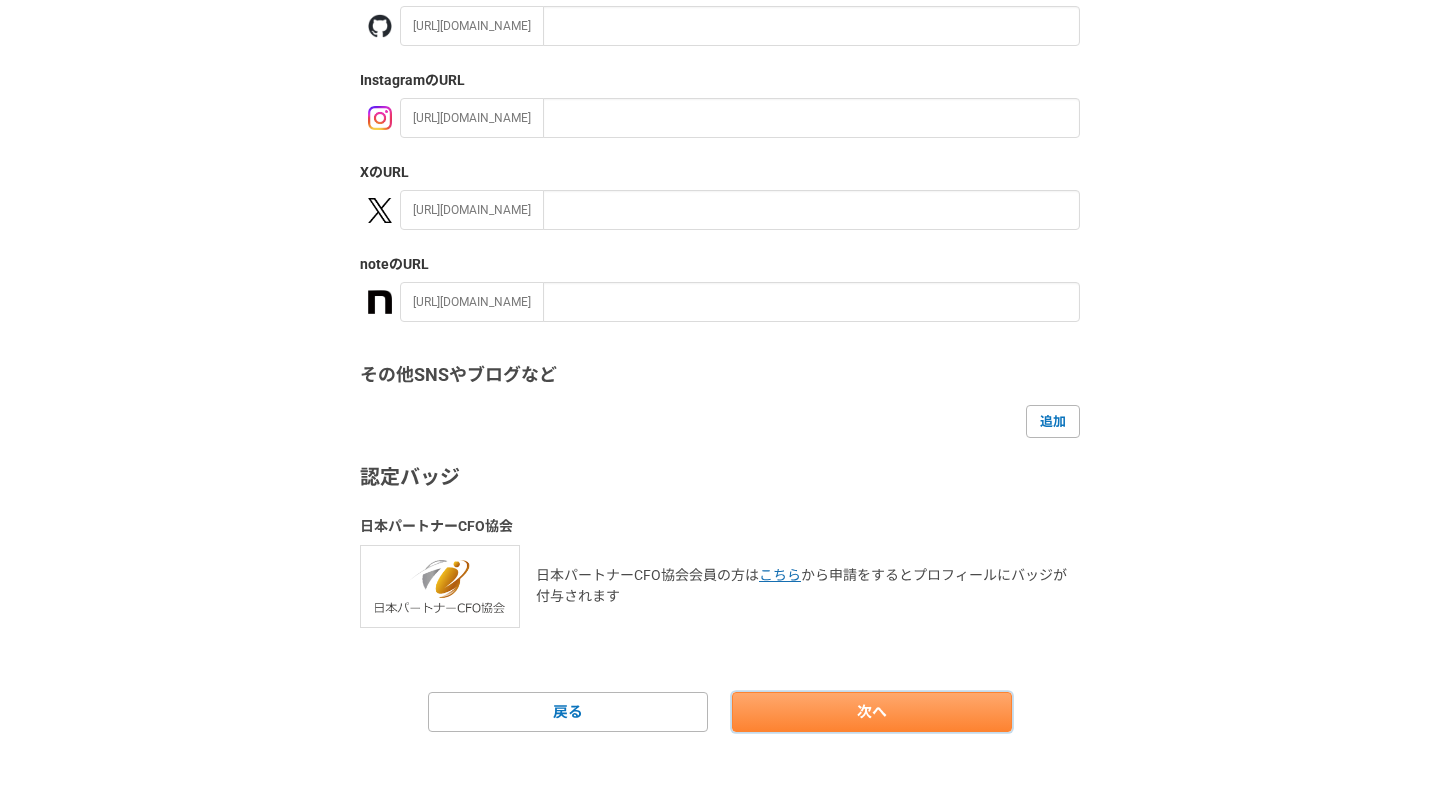 click on "次へ" at bounding box center [872, 712] 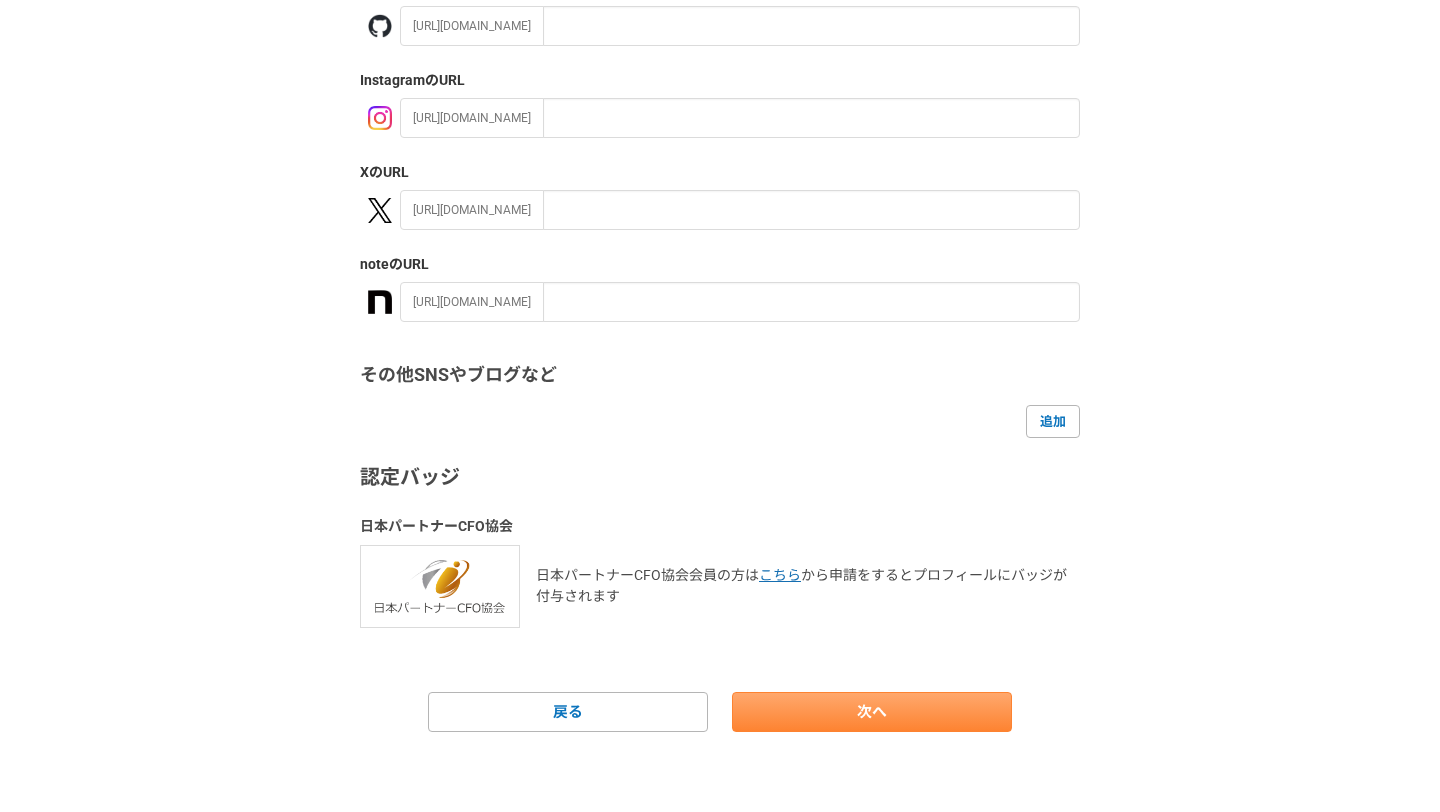 scroll, scrollTop: 0, scrollLeft: 0, axis: both 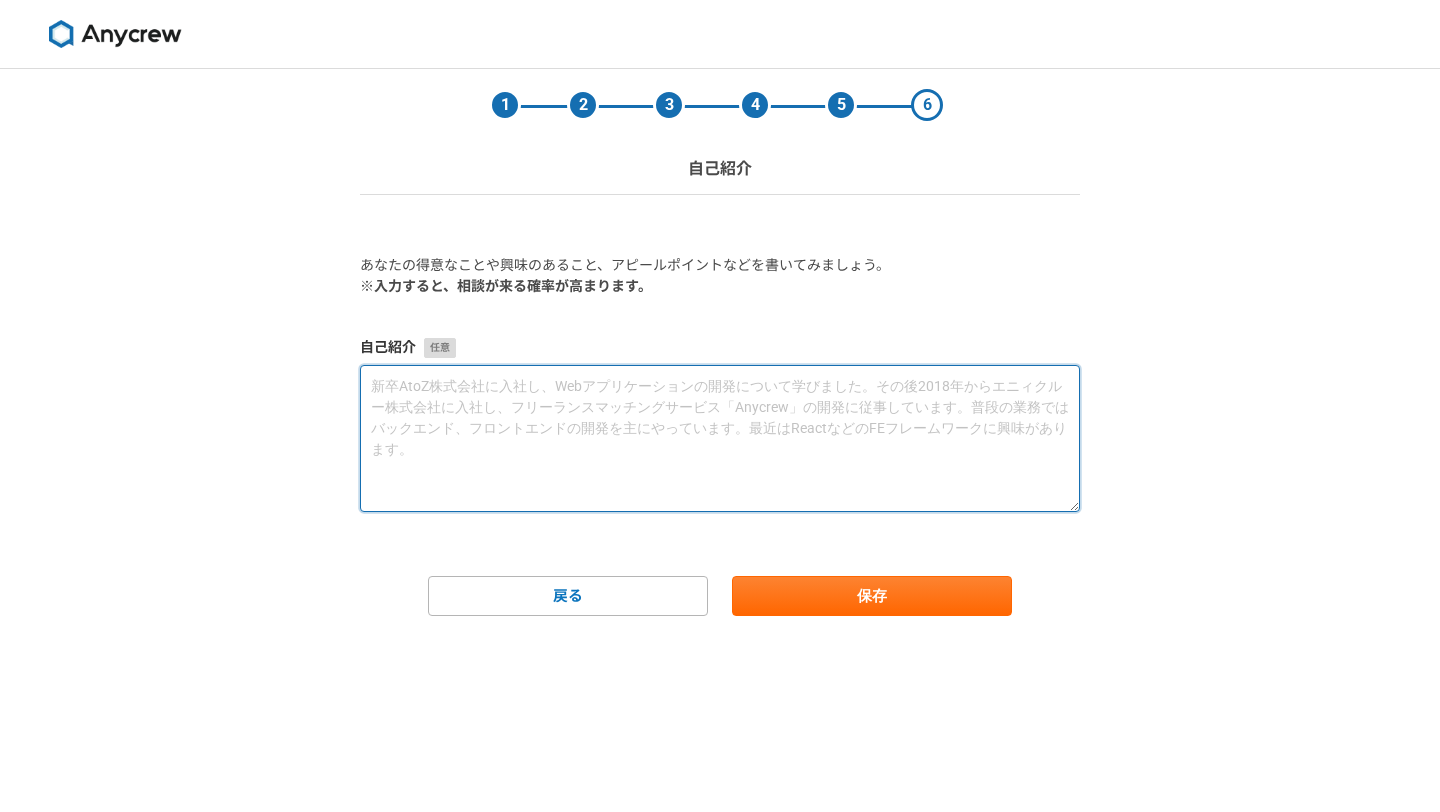 click at bounding box center [720, 438] 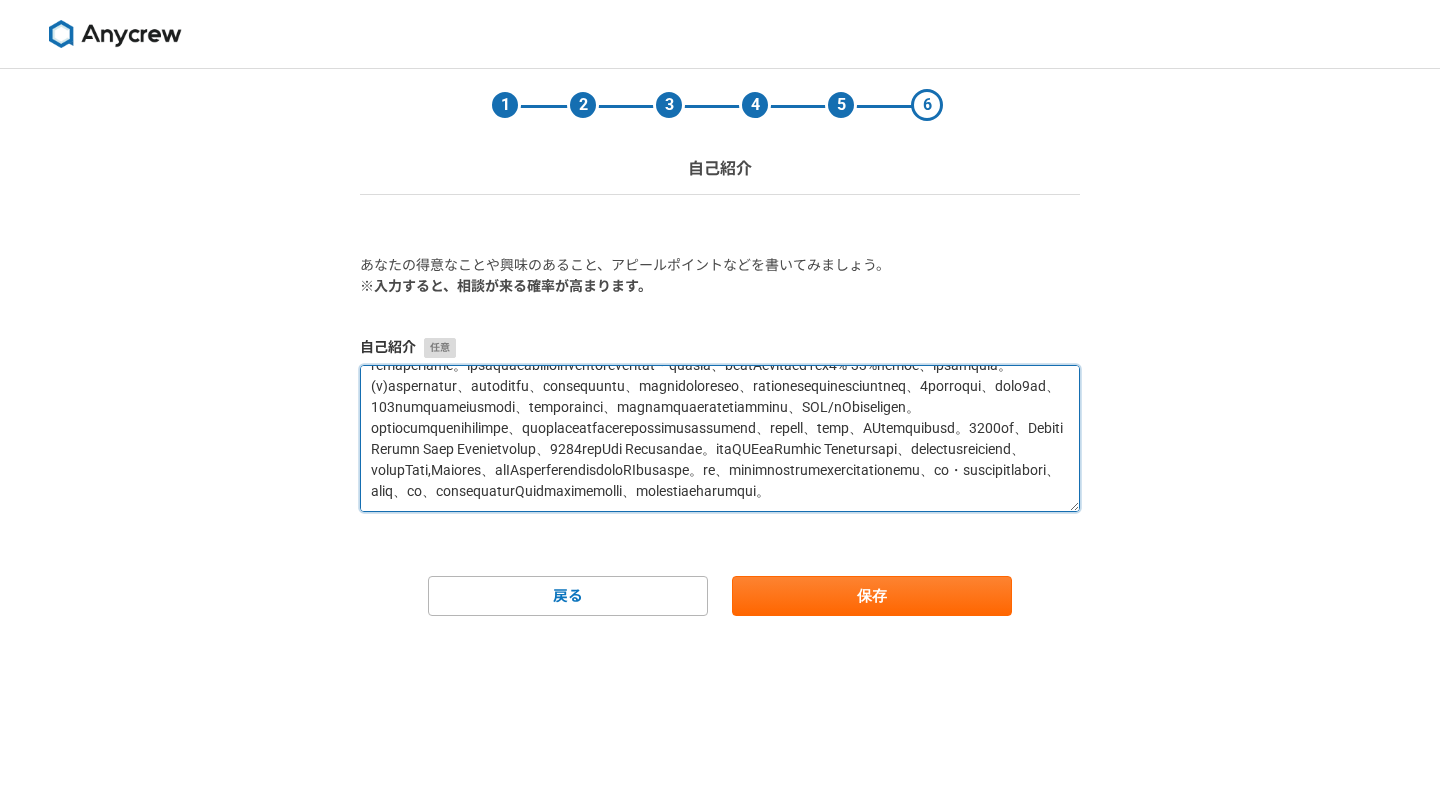 scroll, scrollTop: 272, scrollLeft: 0, axis: vertical 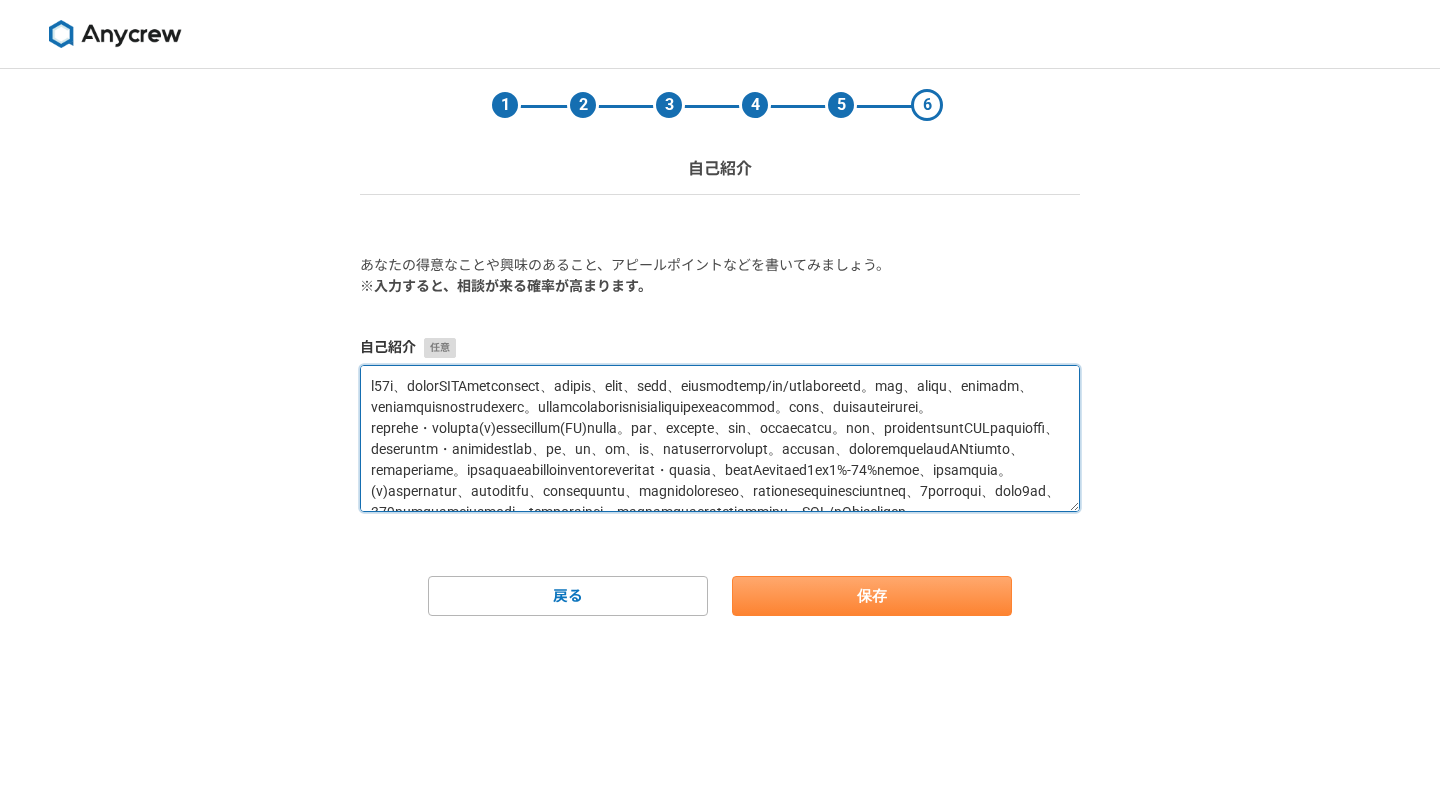 type on "約20年、国内およびAPAC等の海外顧客に対して、ソフトウェア、市場調査、臨床試験、北米医療データ等の営業/渉外/事業開発活動をしてきた。強みは、課題解決力、リーダーシップ、ライフサイエンス業界の広範かつ深い知識である。また重要な会議においては元アナウンサーの技術活かしたプレゼンも利かせる。これらは、以下のような経歴から培われた。
新卒でグラクソ・スミスクライン(株)に医療用医薬品営業職(MR)として入社。岩手県、埼玉県にて病院、開業医、薬局へ営業活動を行う。その後、念願のアナウンサーとしてNHK和歌山放送局に入局、関西圏と県域テレビ・ラジオ番組のコーナー企画、立案、構成、取材、編集、出演という放送業務一連を経験した。契約満了に伴い、日本アルコン株式会社にて再びMRとして京都市、滋賀県南部で眼科を担当。戦略として滋賀医大出身医師に限定した新規講演会グループを企画・実行した結果、自社製品Aの地域シェアを1年で8%-12%に上昇させ、社長賞表彰を受けた。(株)総合医科学研究所では、社長補佐として採用、事業部業績低迷の原因が、登録モニター層の偏りと判断し、モニター拡充に向けたアクションプランの計画実行、１千万円コスト削減、新規売上6千万、100名の新規モニター登録成功により、部長職昇進が決まったが、業務で英語を使える環境と首都圏へ戻る決意をし、IBM/旧Truven社に入社。アメリカ主体のヘルスケア専門事業部に属し、ライフサイエンス業界向けに自社ソリューションを用いた経営戦略策定、新薬開発促進、市場調査、DX推進等の提案を行った。2019年度、Watson Health Best Performerを受賞、2020年度はKey Deal賞を受賞した。その後IBMからWatson Healthが売却され、日本オフィスも閉鎖したことを機に、友人紹介でUbie,Incへ転職し、自社AI問診活用した患者発掘を目的としたDX協業活動をした。また、現在は公益社団法人に入社し、渉外・経営企画部門責任者として政府、国会議員、省庁、財団および企業に対するFundraisingの活動や、ガバナンス会議体の運営を行っている。
..." 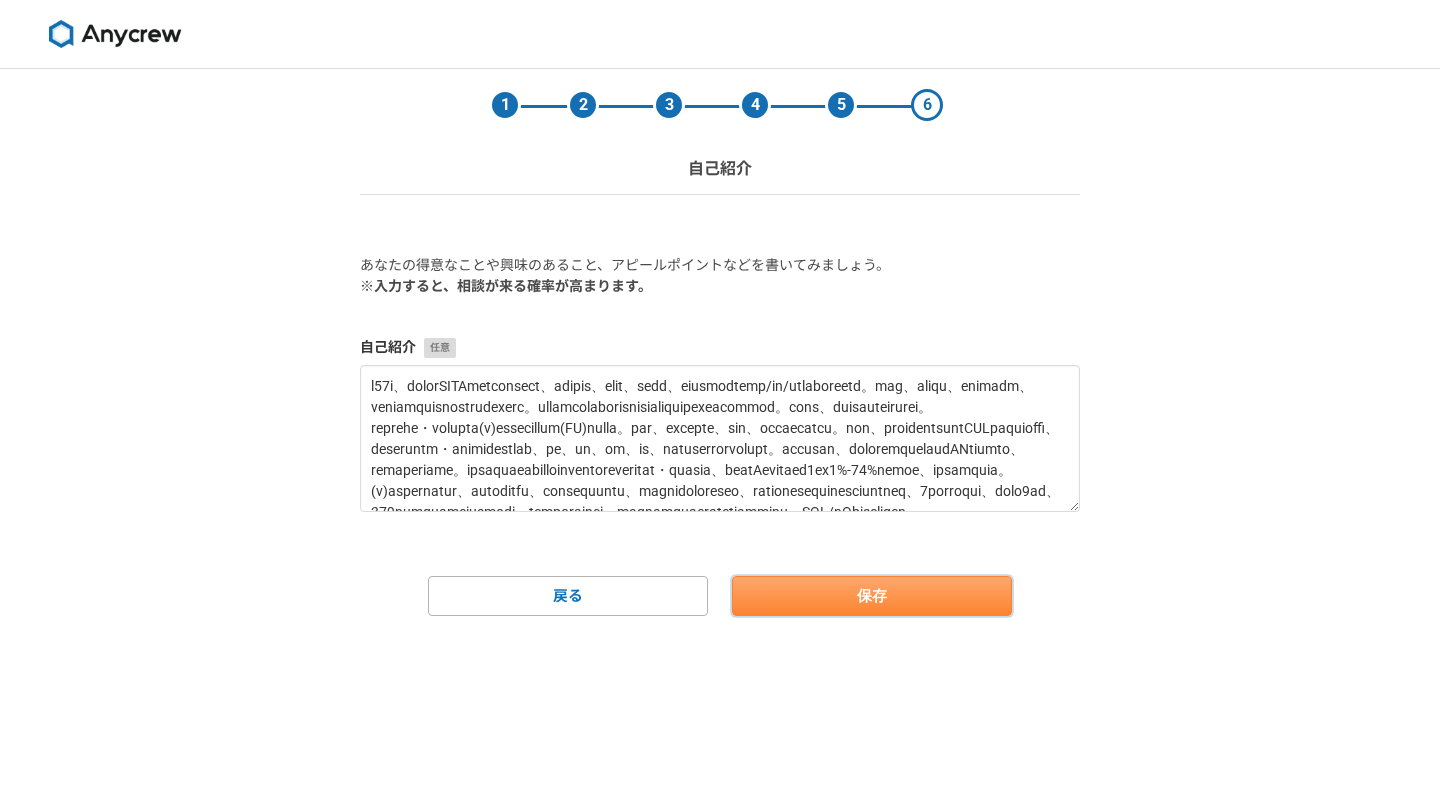 click on "保存" at bounding box center [872, 596] 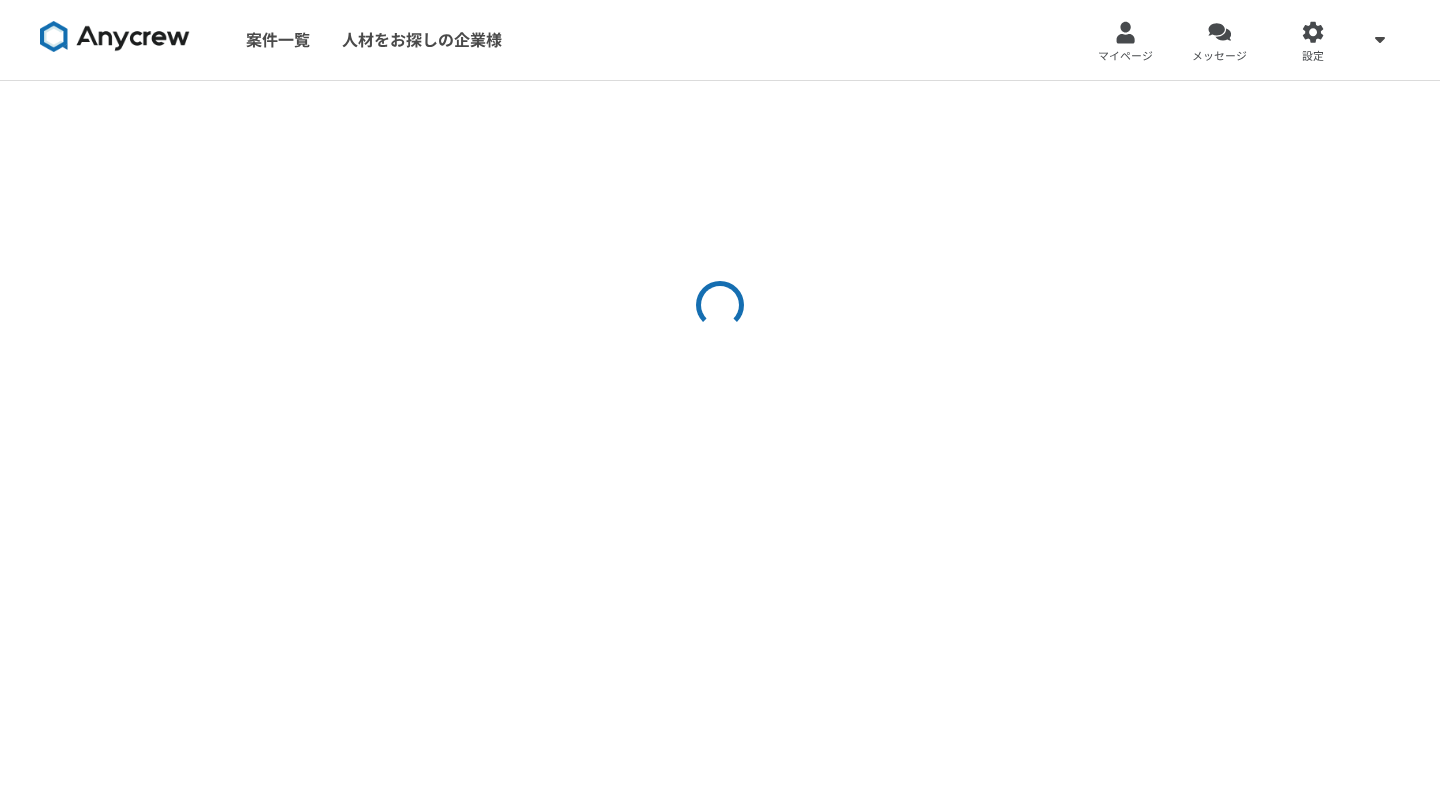 scroll, scrollTop: 0, scrollLeft: 0, axis: both 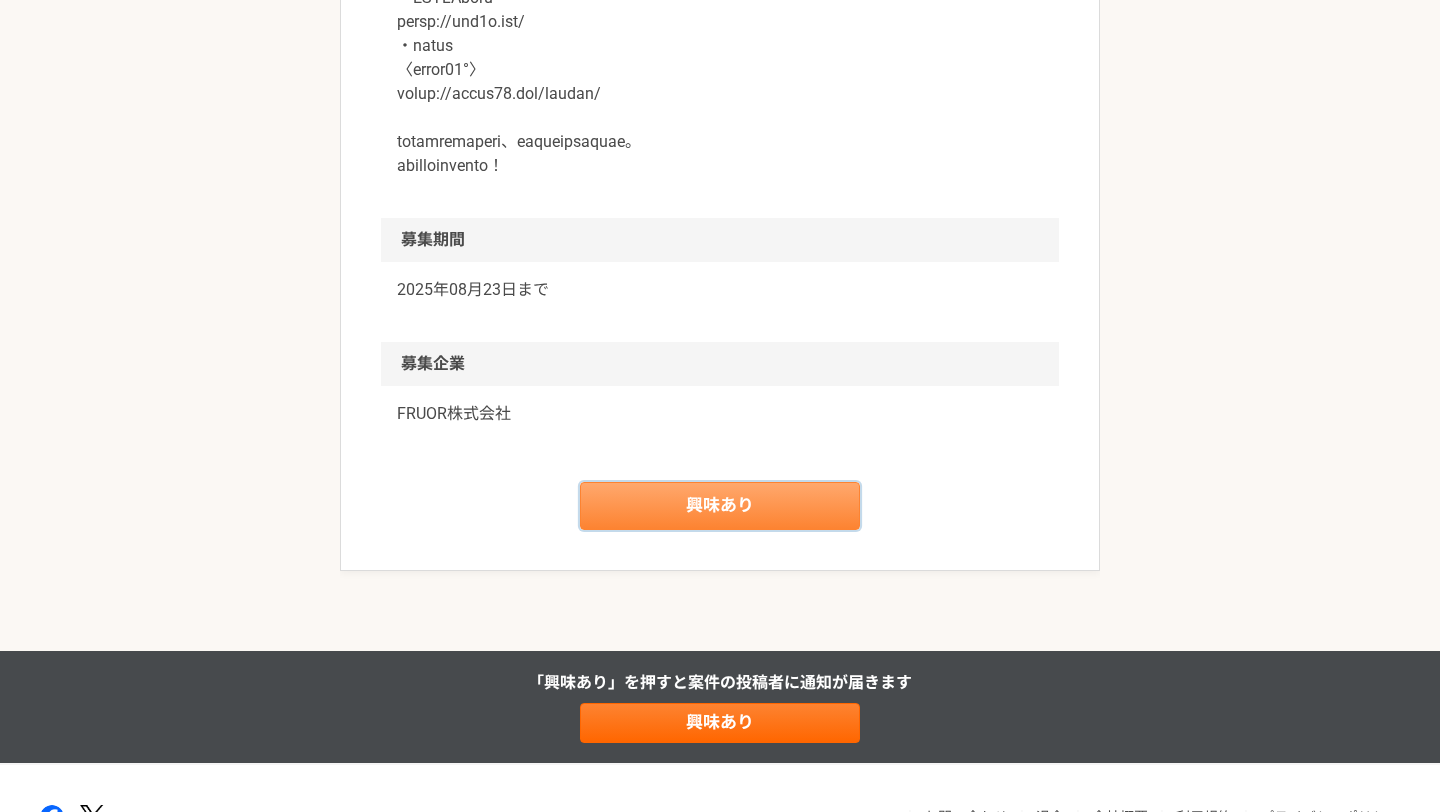 click on "興味あり" at bounding box center [720, 506] 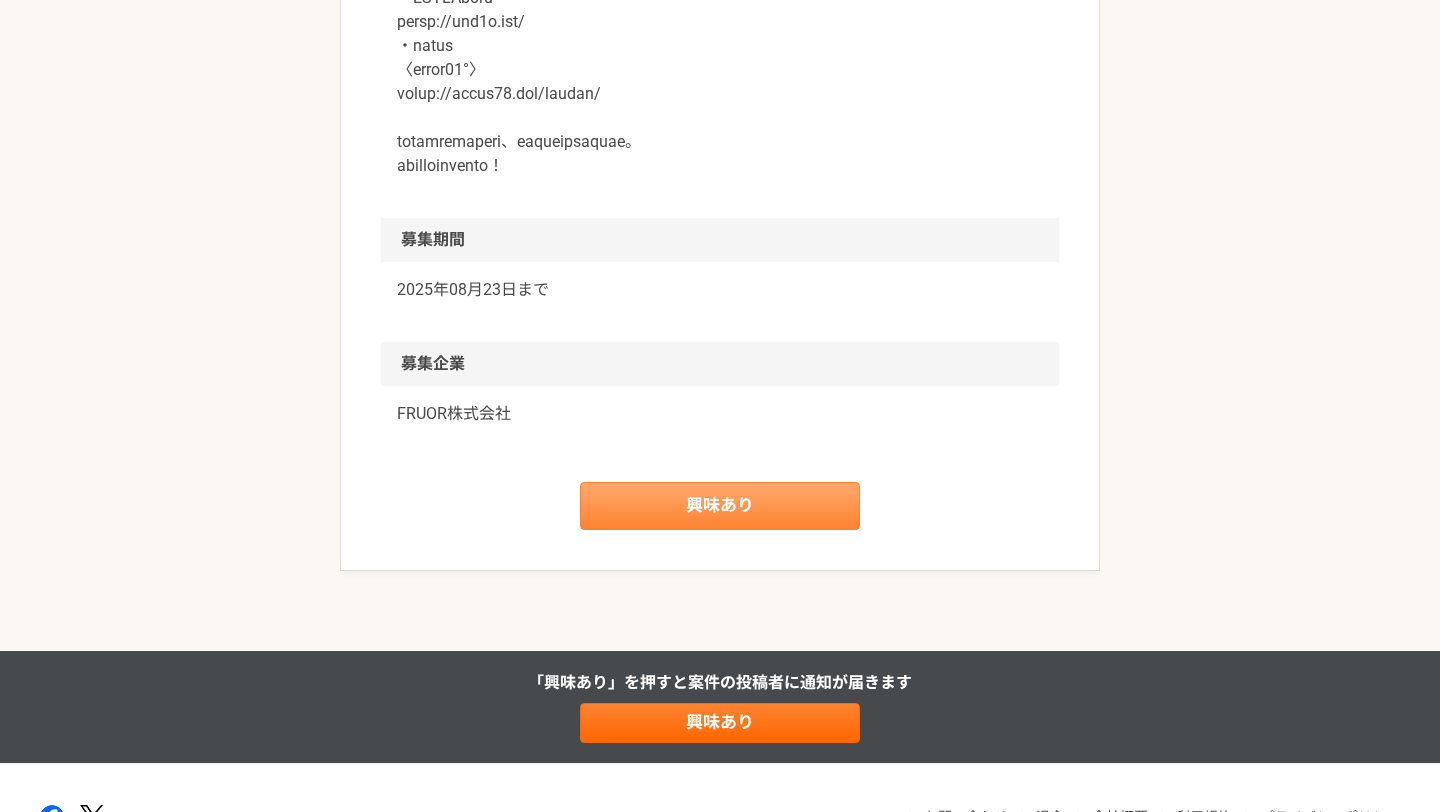scroll, scrollTop: 0, scrollLeft: 0, axis: both 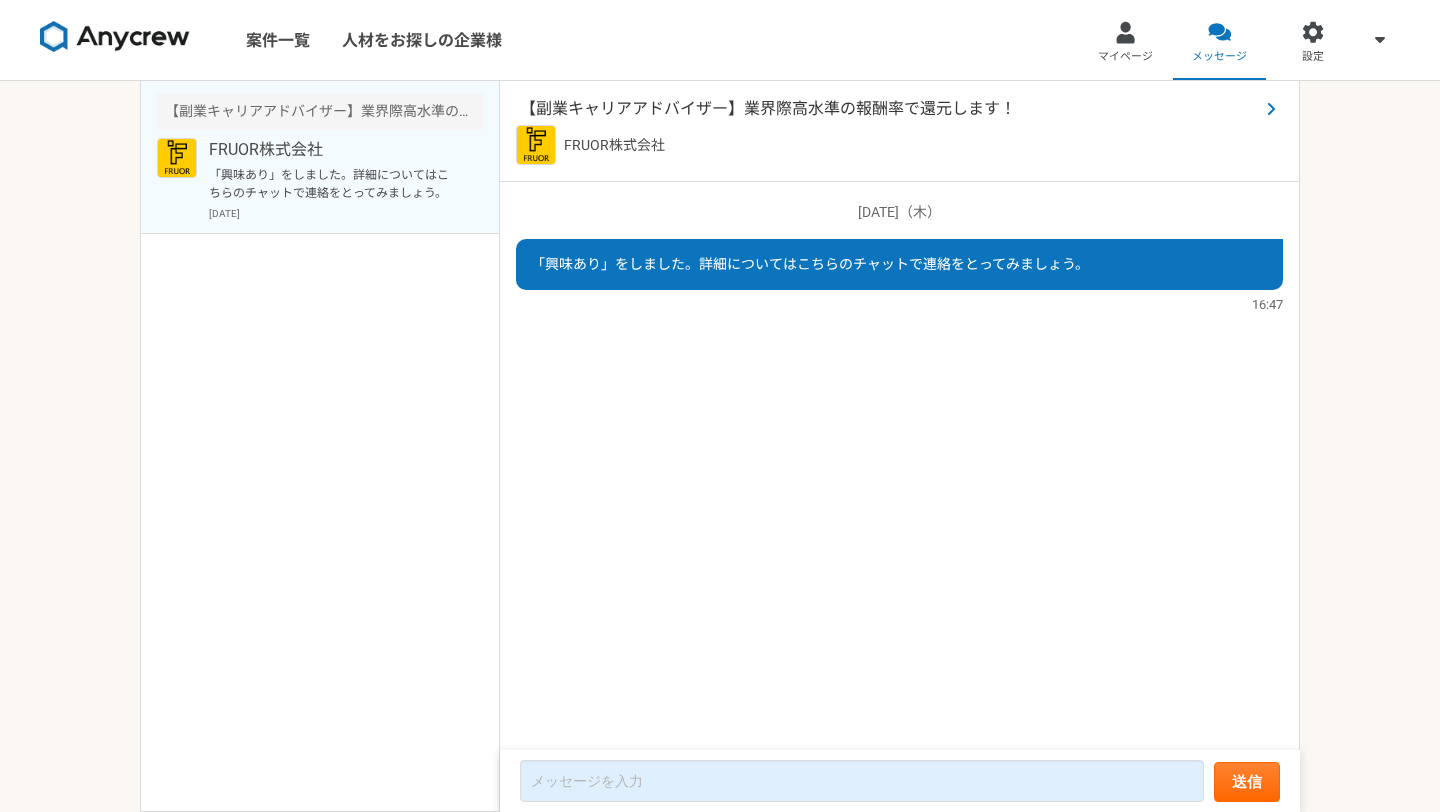 click on "【副業キャリアアドバイザー】業界際高水準の報酬率で還元します！" at bounding box center [889, 109] 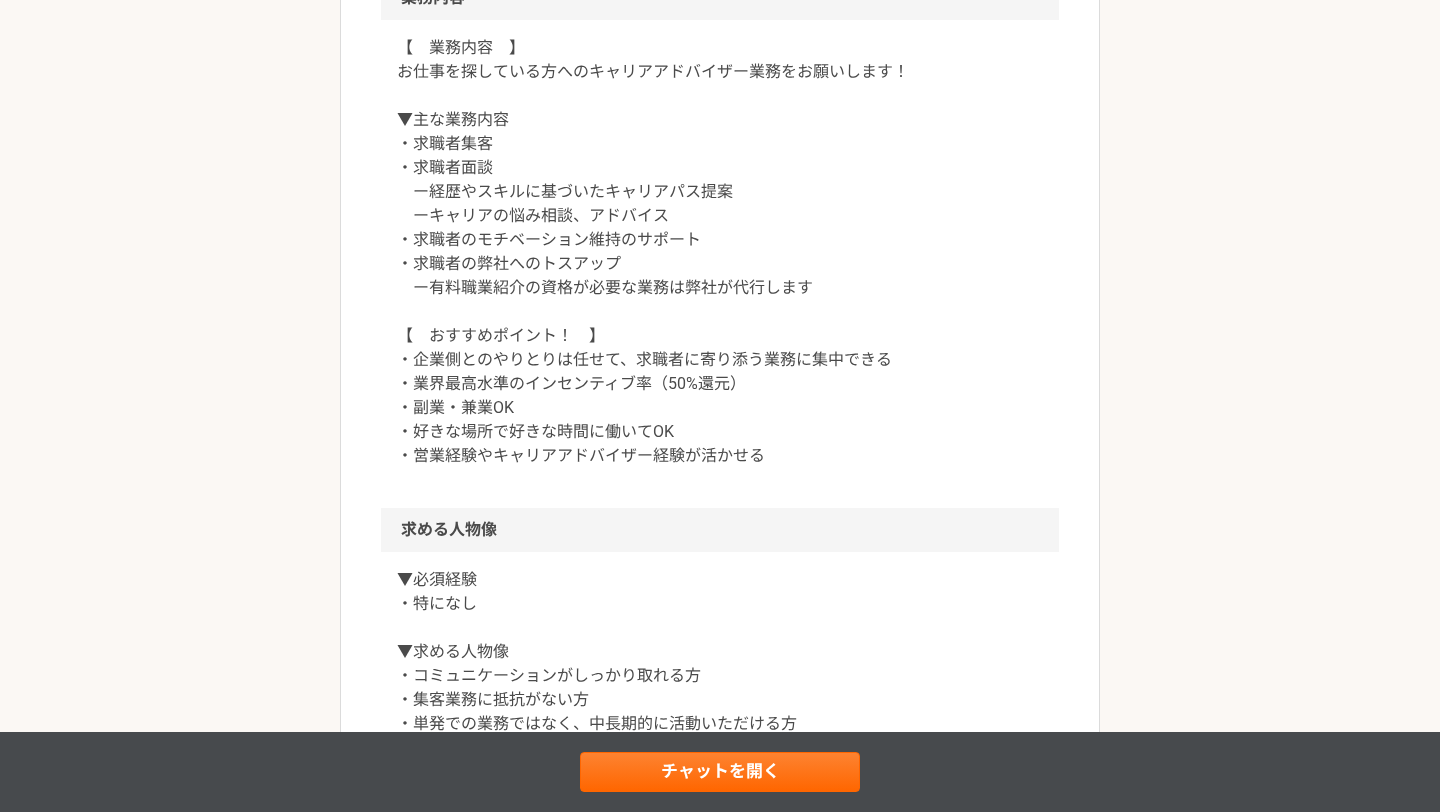 scroll, scrollTop: 1187, scrollLeft: 0, axis: vertical 